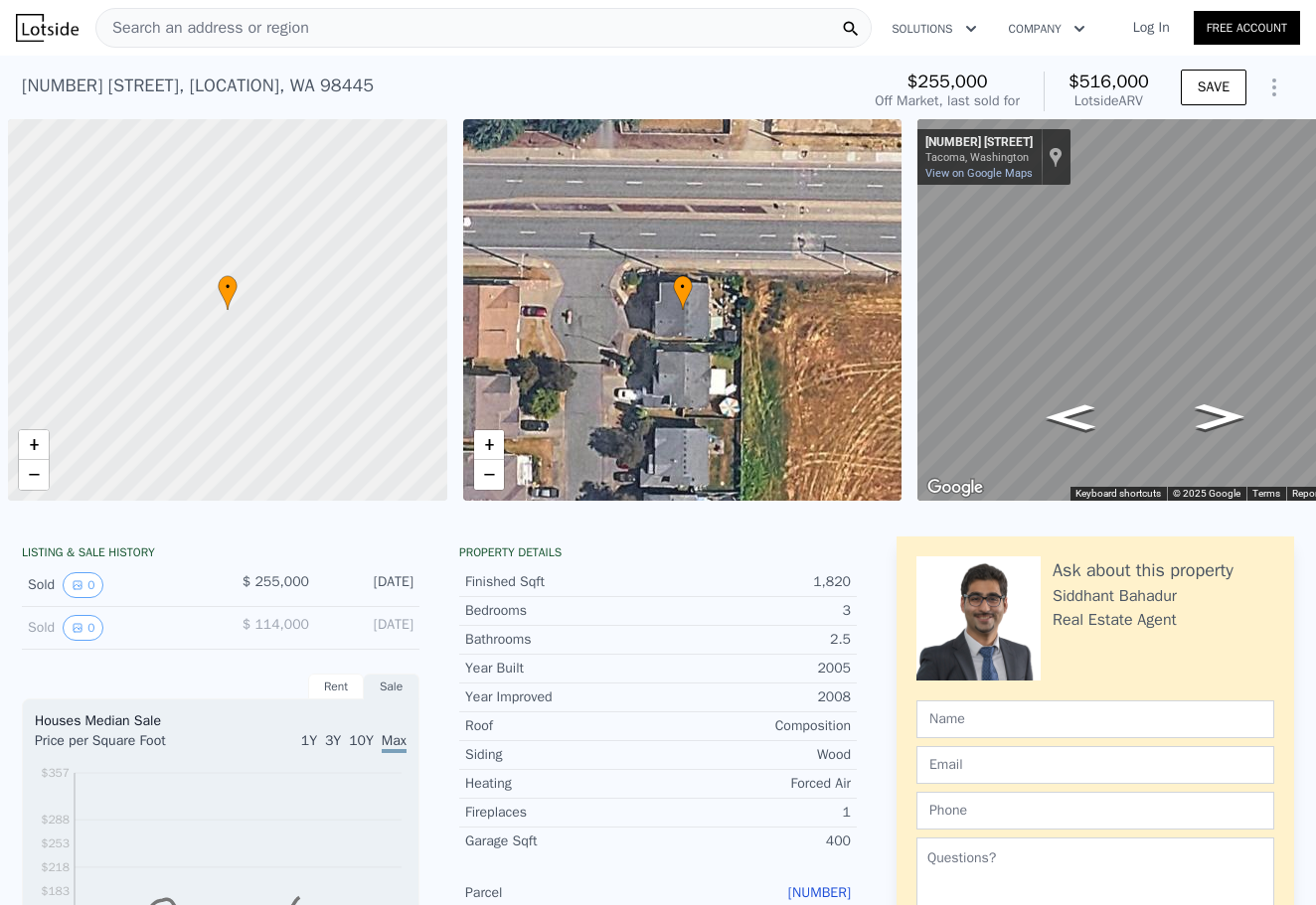 scroll, scrollTop: 0, scrollLeft: 0, axis: both 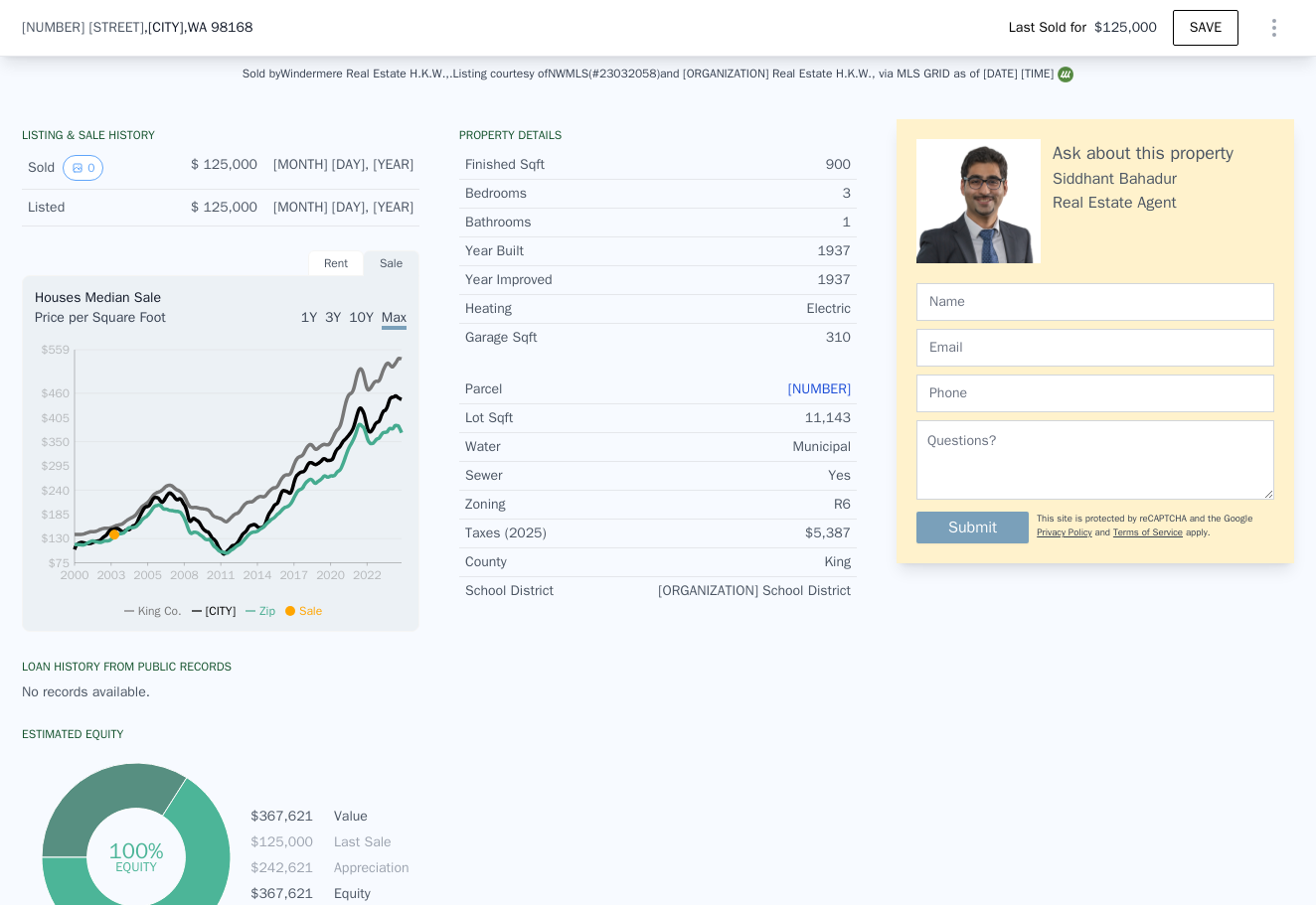 click on "[NUMBER]" at bounding box center (819, 388) 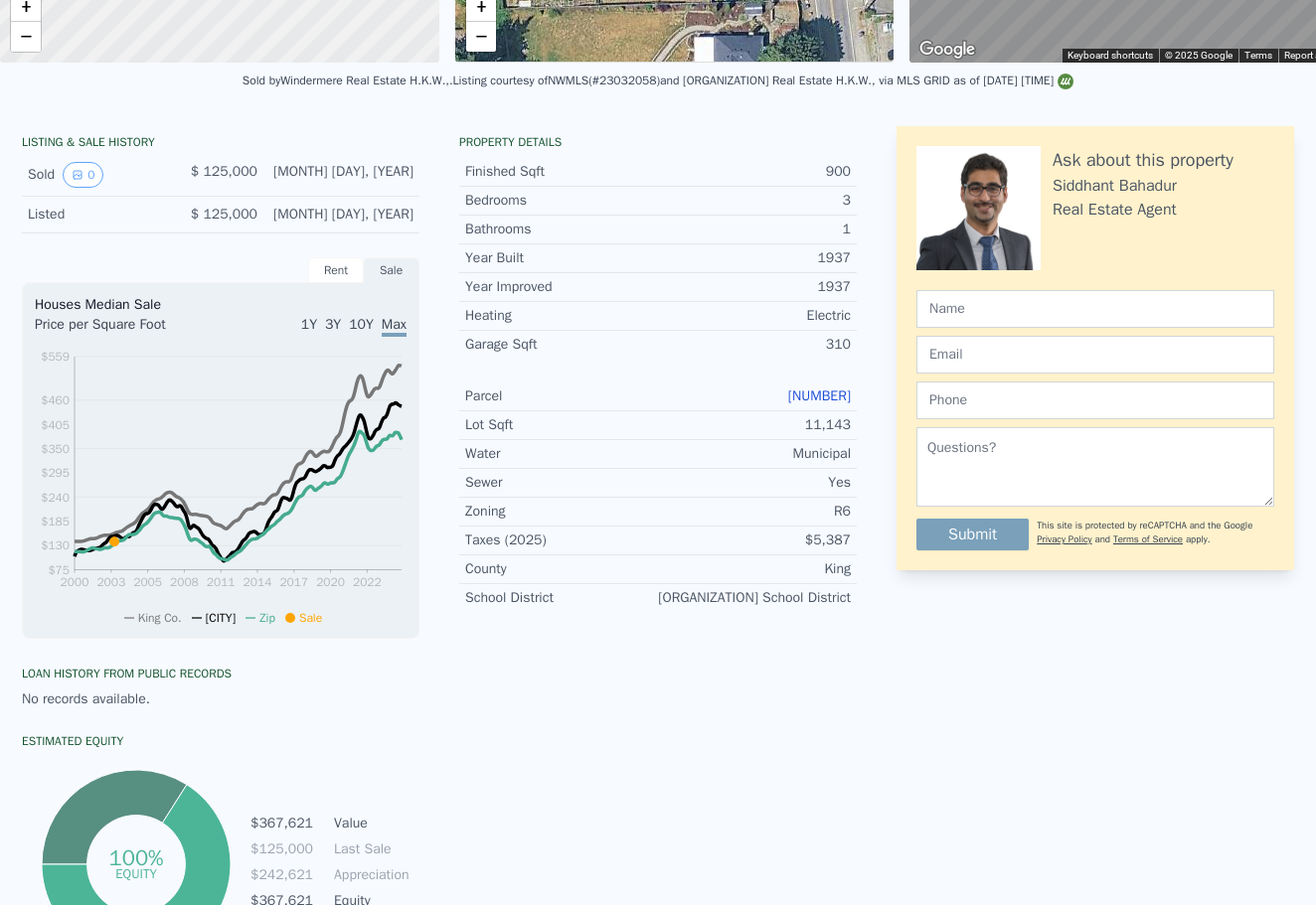 scroll, scrollTop: 0, scrollLeft: 0, axis: both 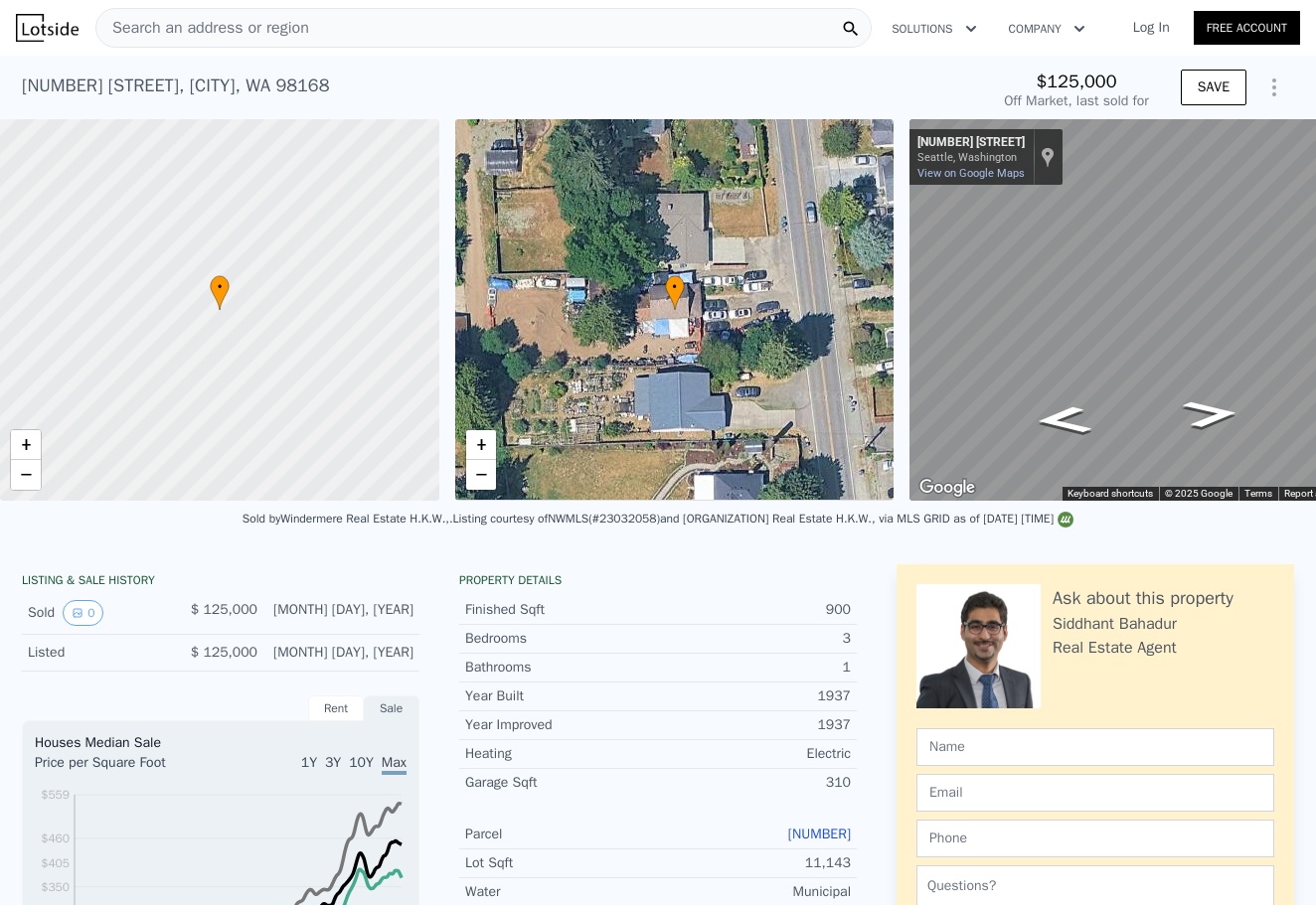type on "$ 555,000" 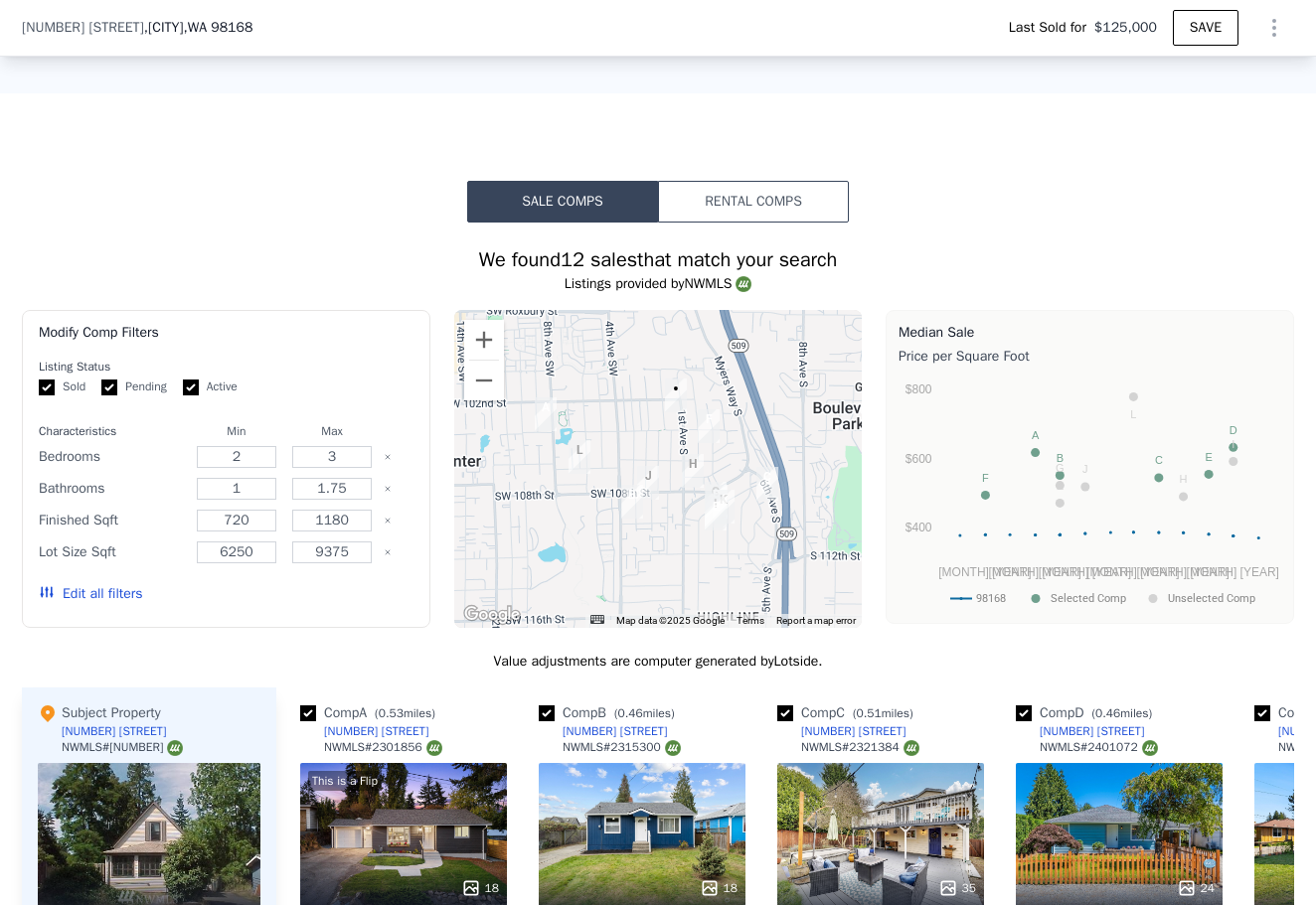 scroll, scrollTop: 1449, scrollLeft: 0, axis: vertical 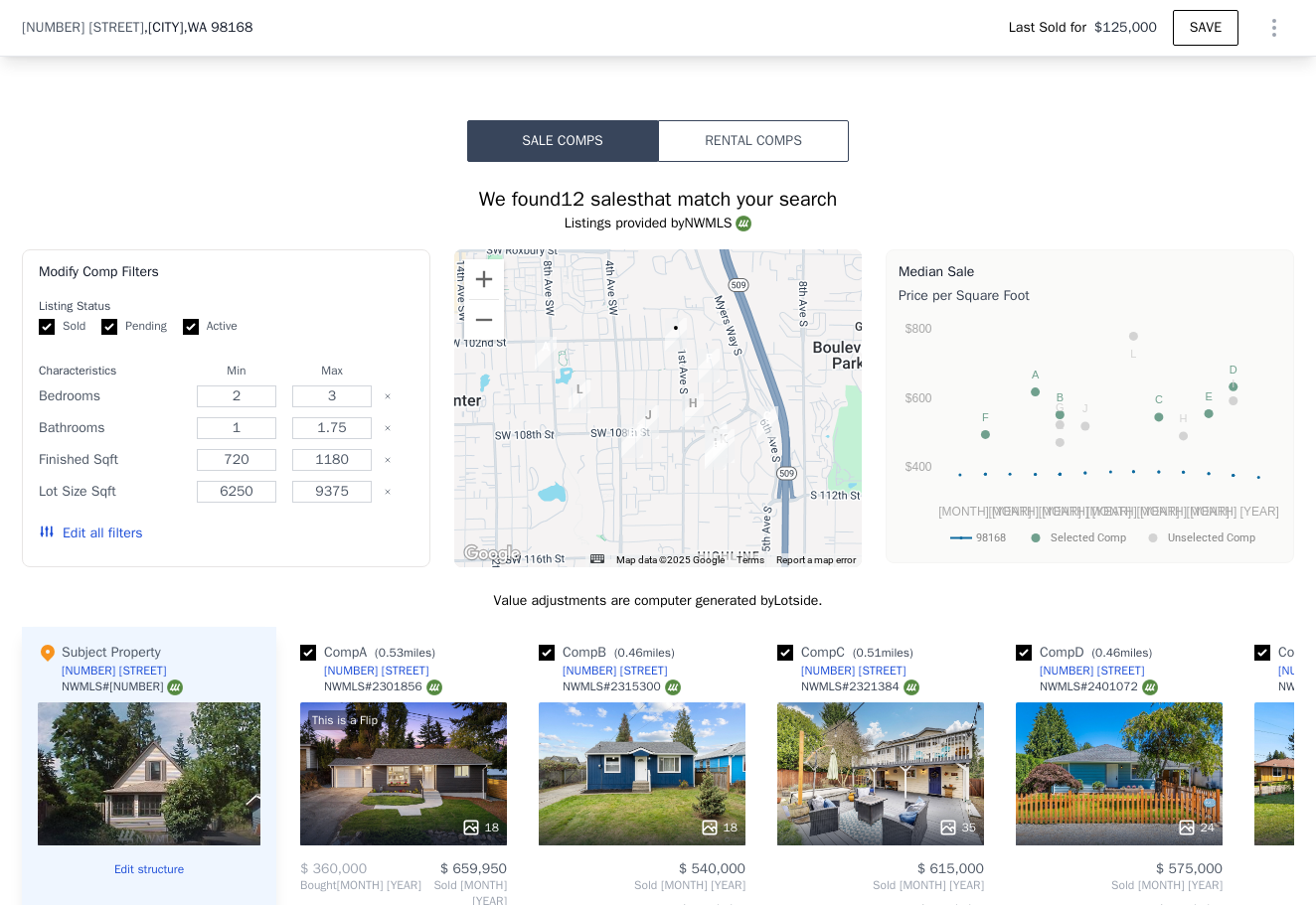 click at bounding box center [658, 408] 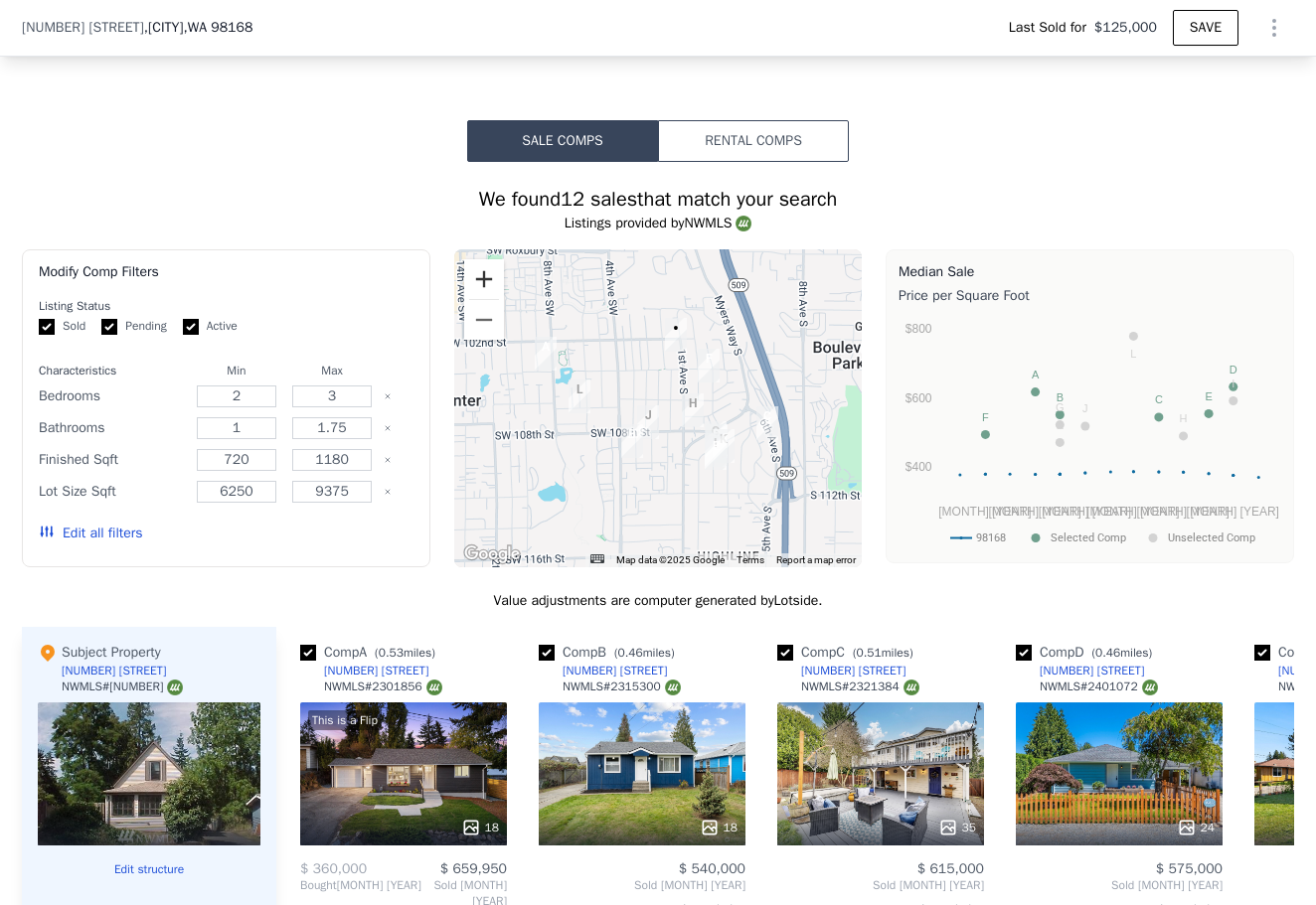 click at bounding box center [484, 279] 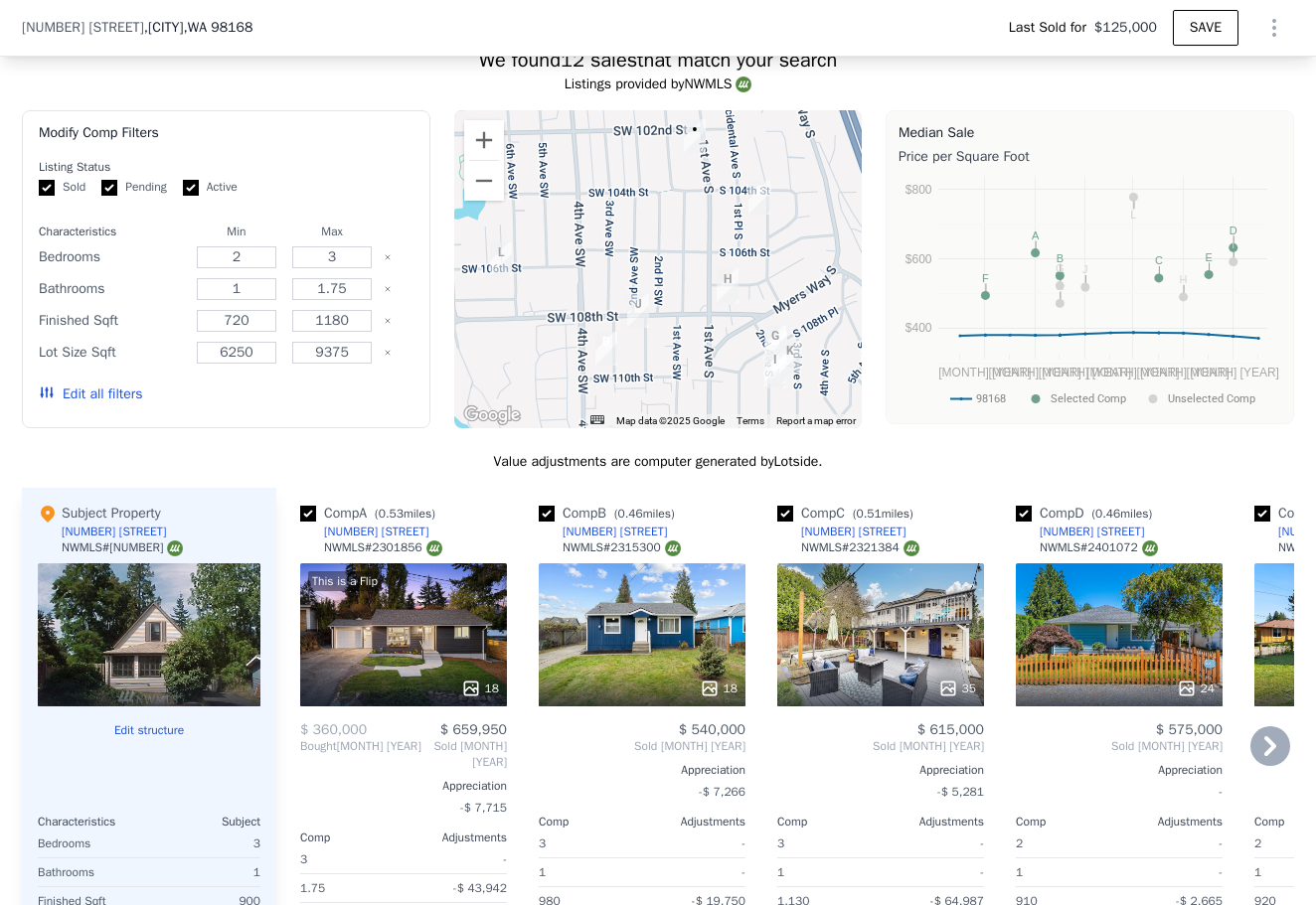 scroll, scrollTop: 1590, scrollLeft: 0, axis: vertical 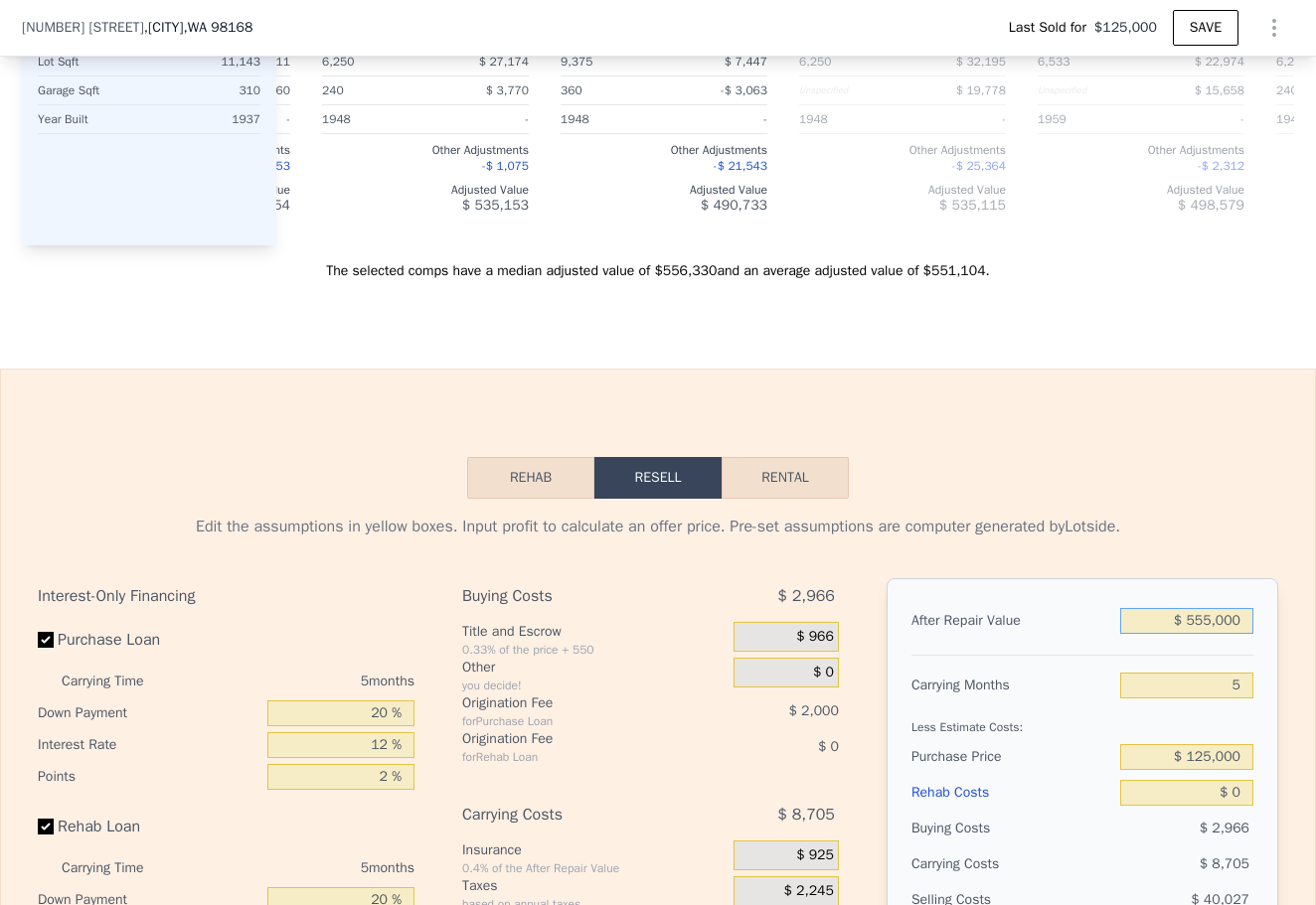 click on "$ 555,000" at bounding box center (1187, 621) 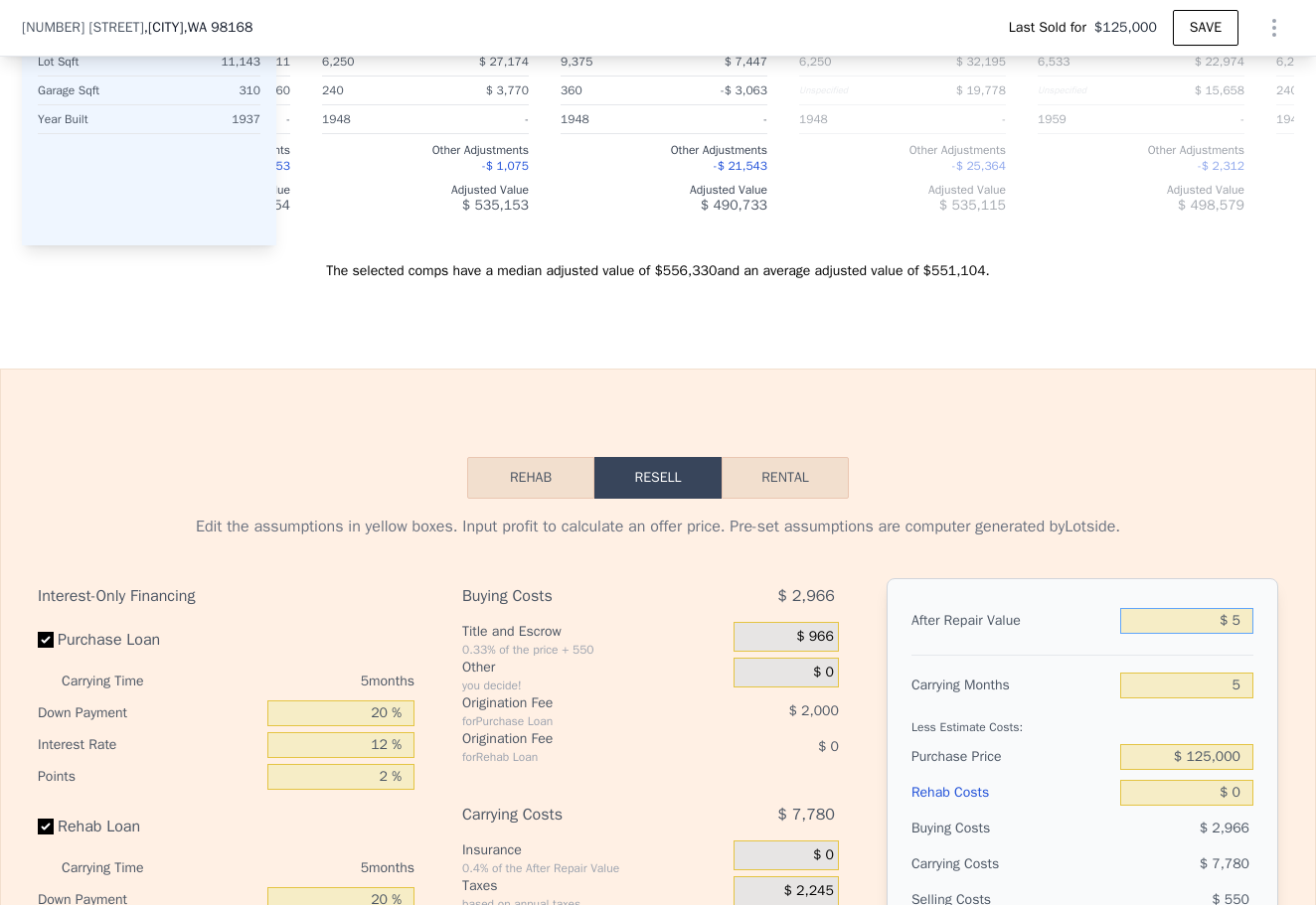 type on "-$ 136,291" 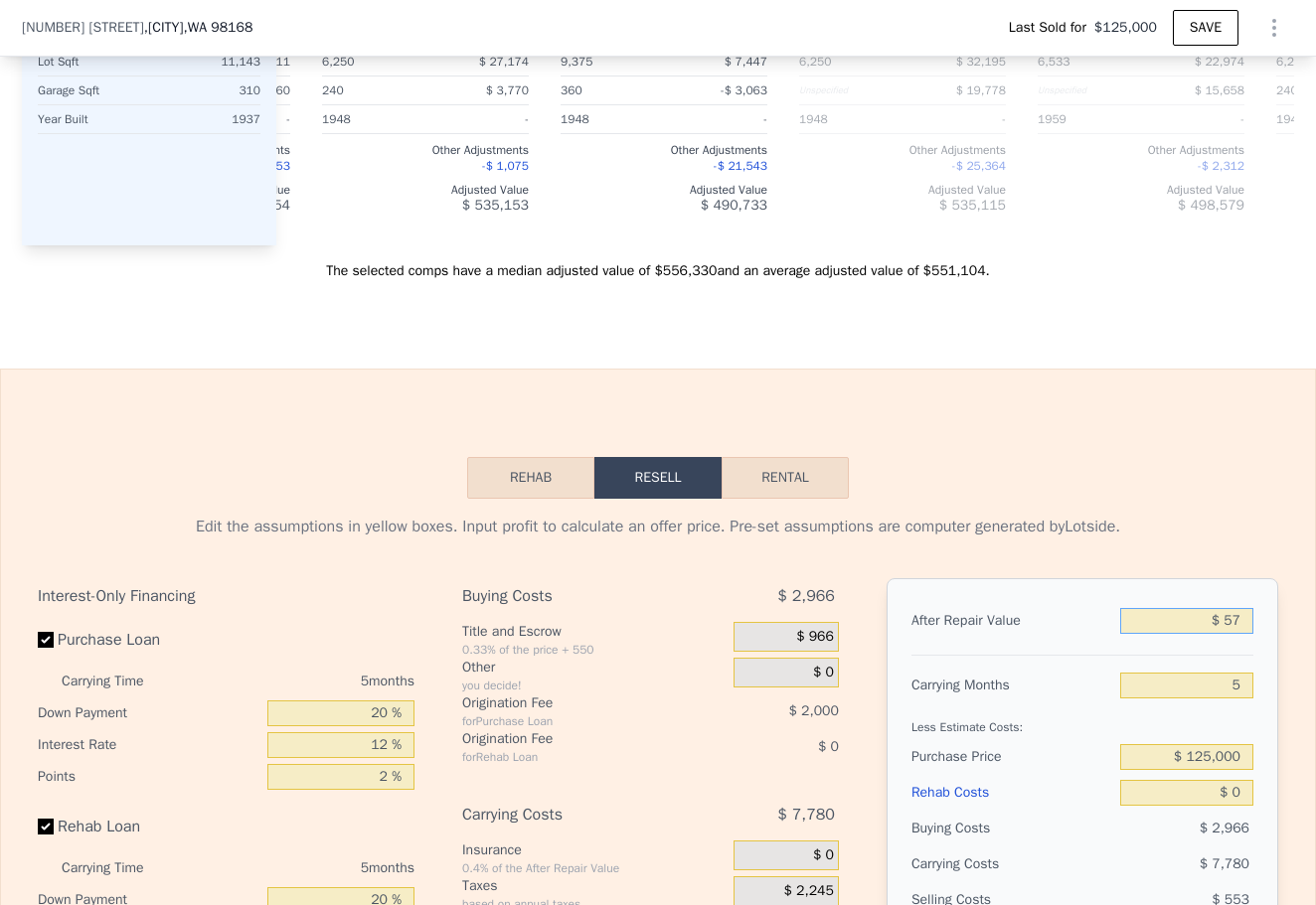 type on "$ 575" 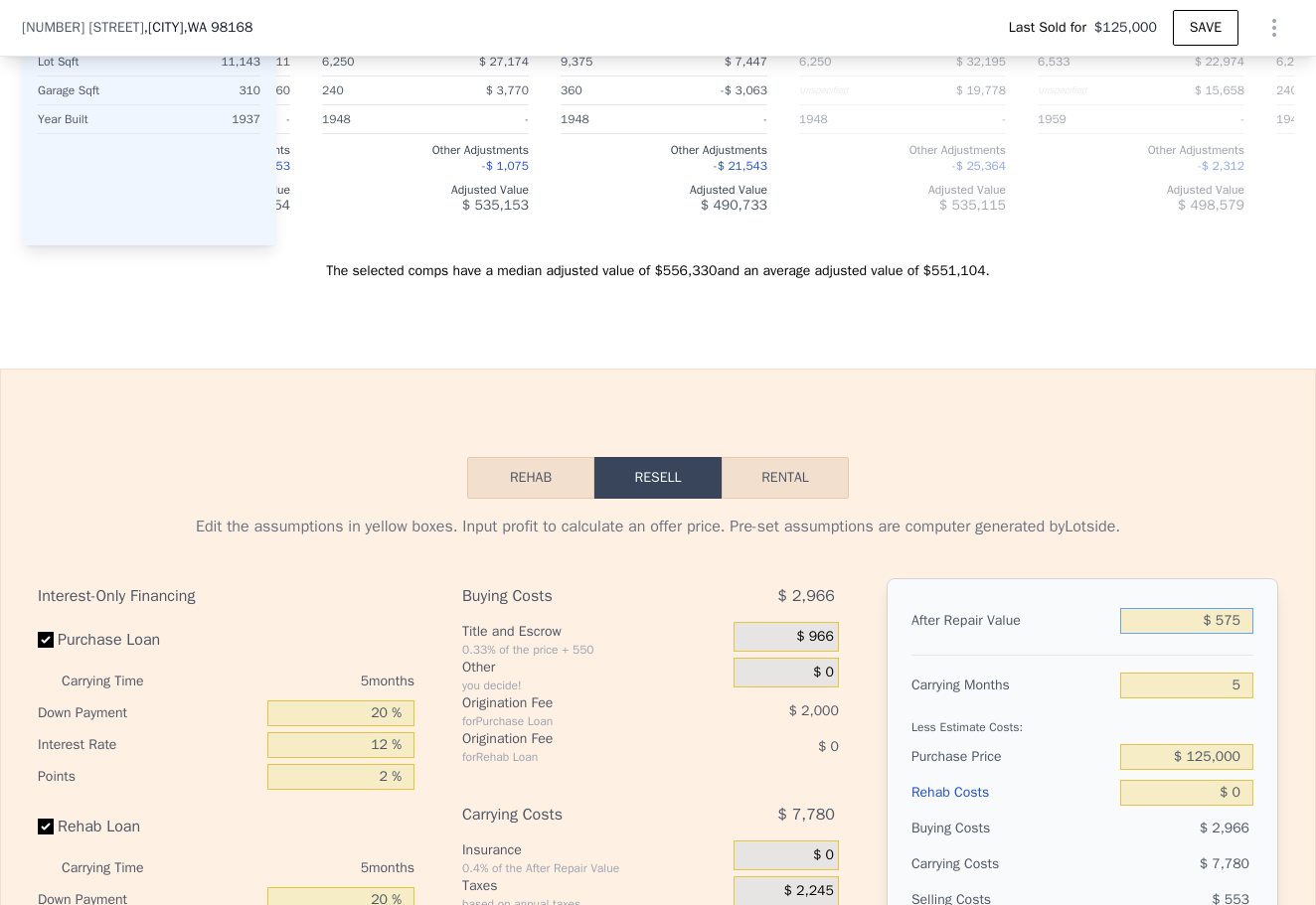 type on "-$ [NUMBER]" 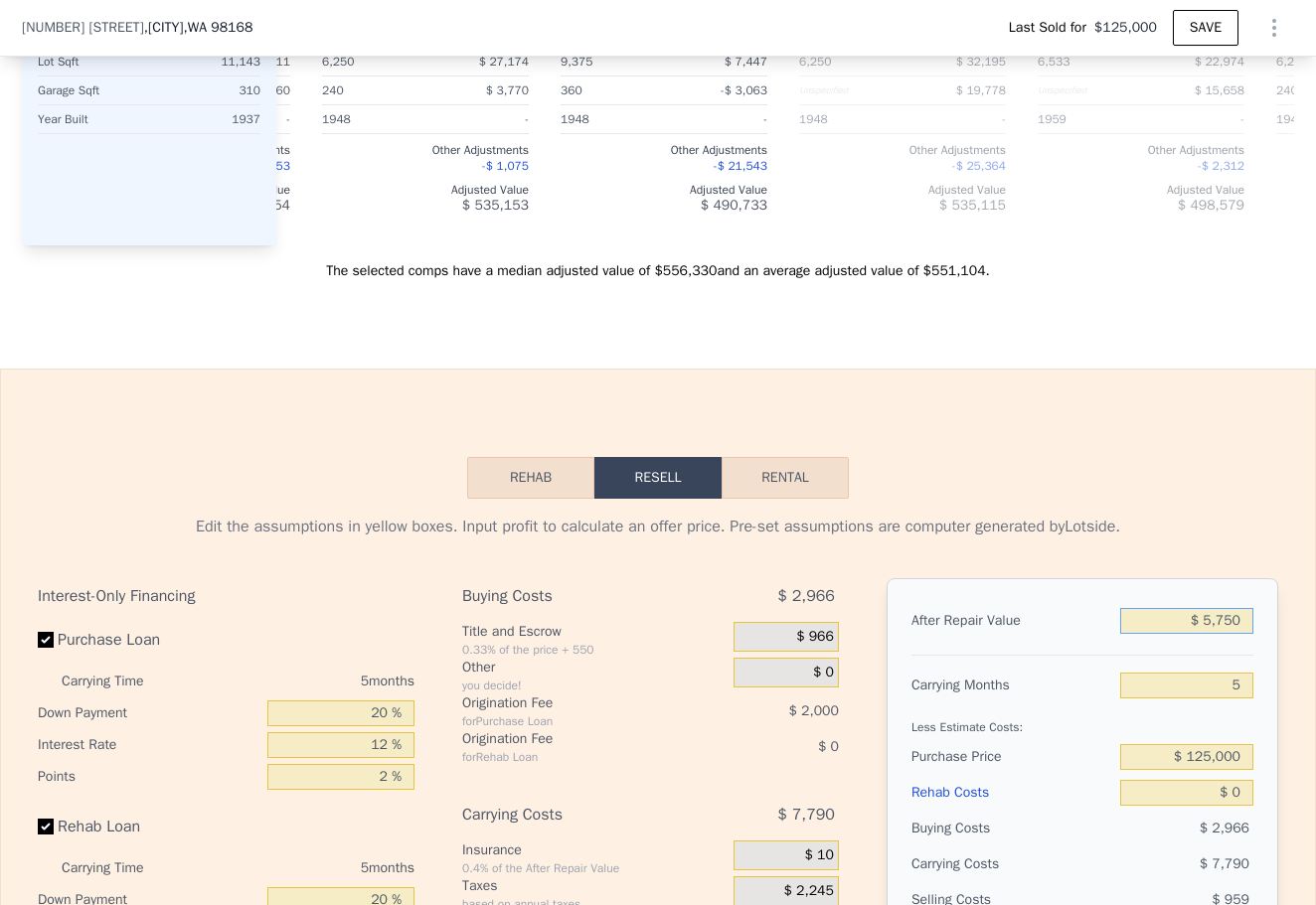 type on "$ 57,500" 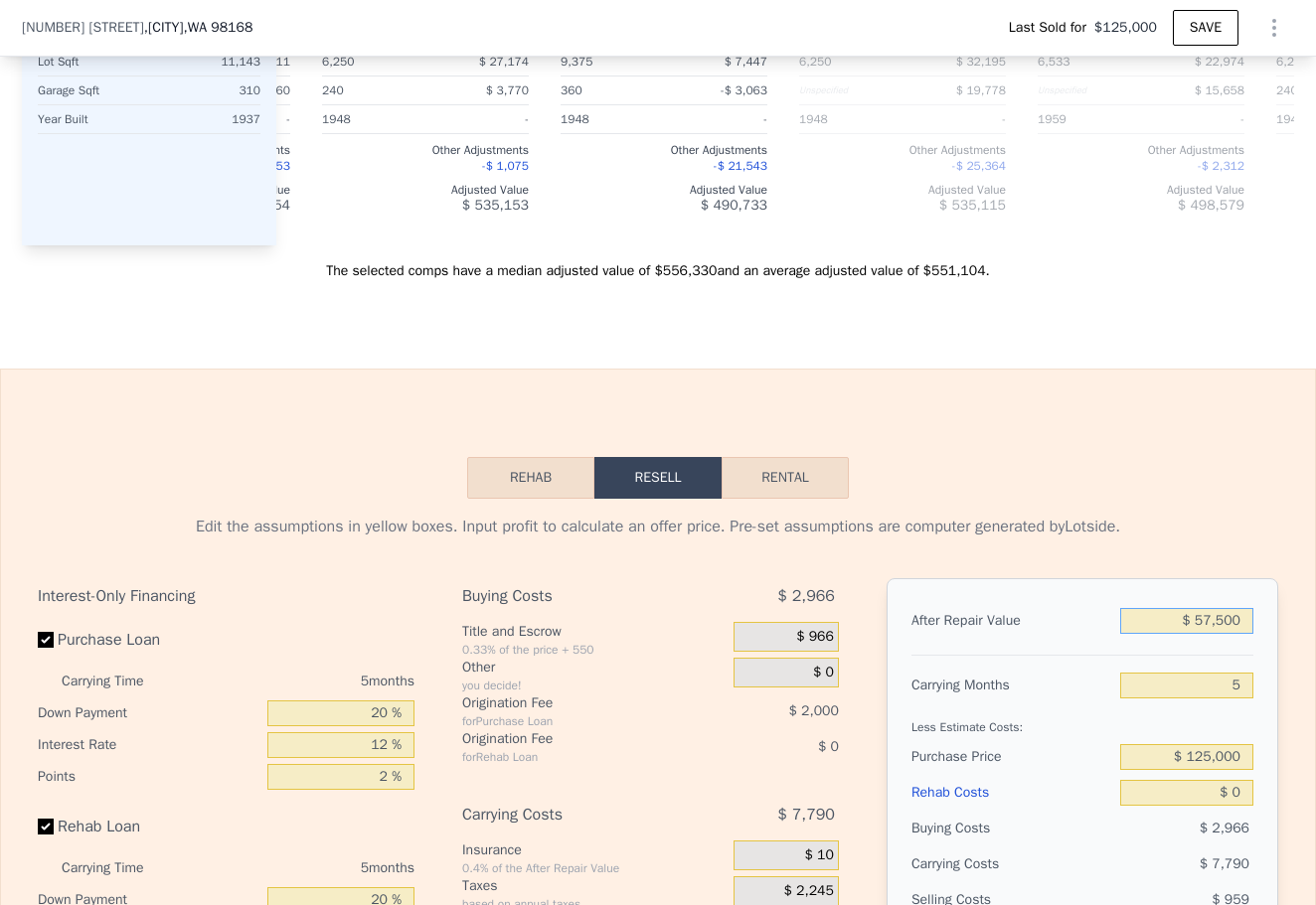 type on "$ 575,000" 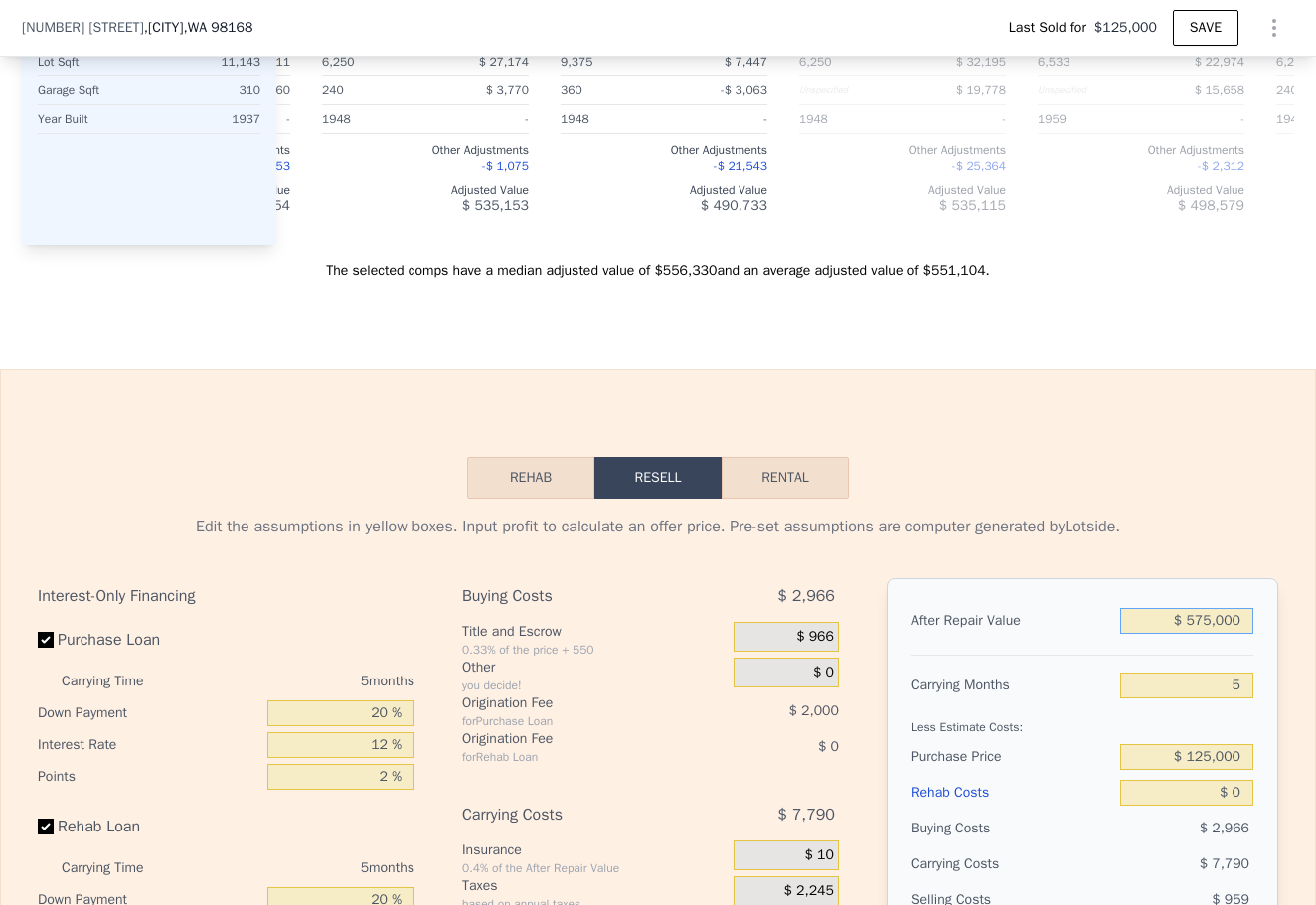 type on "$ 396,846" 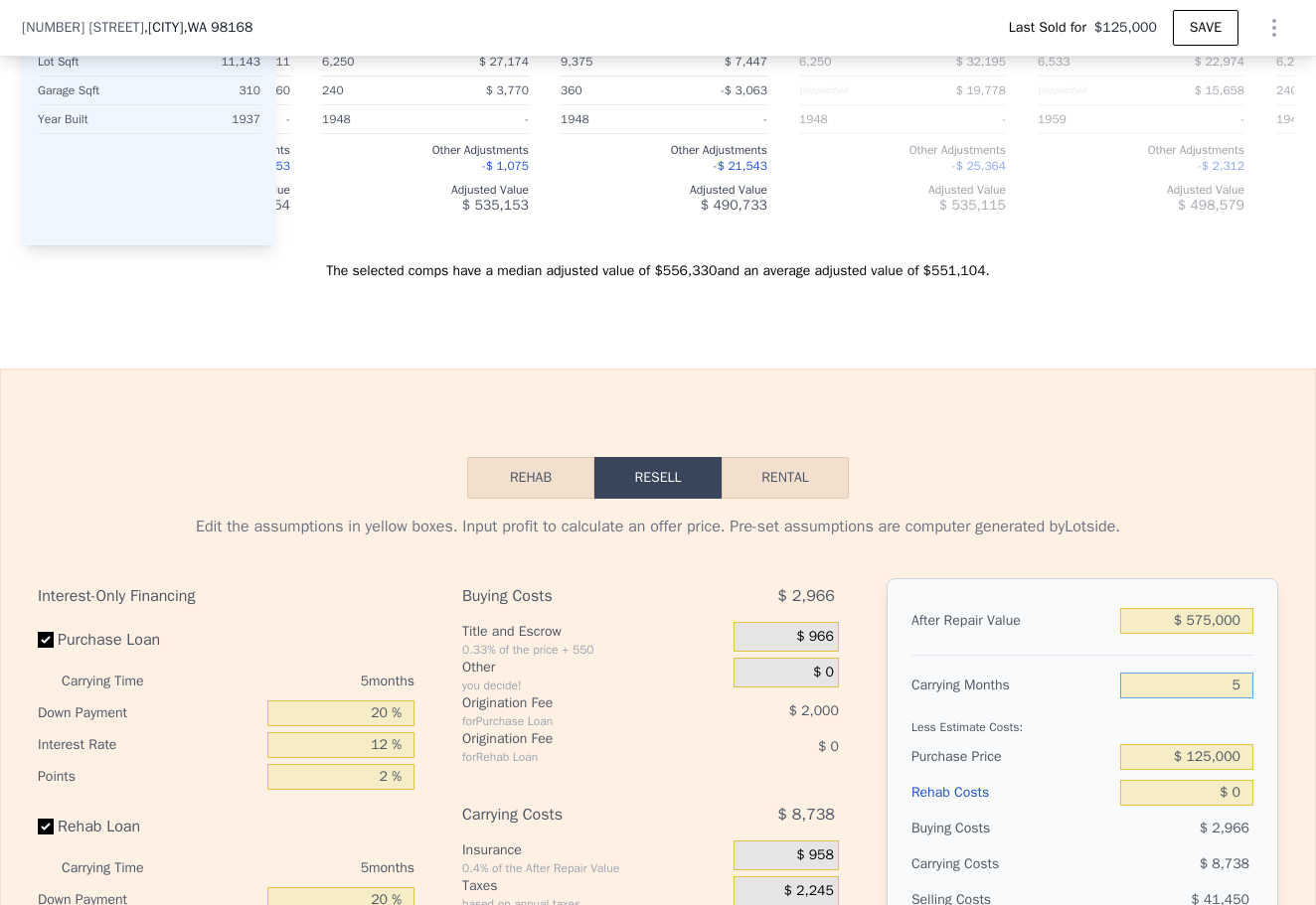 type on "3" 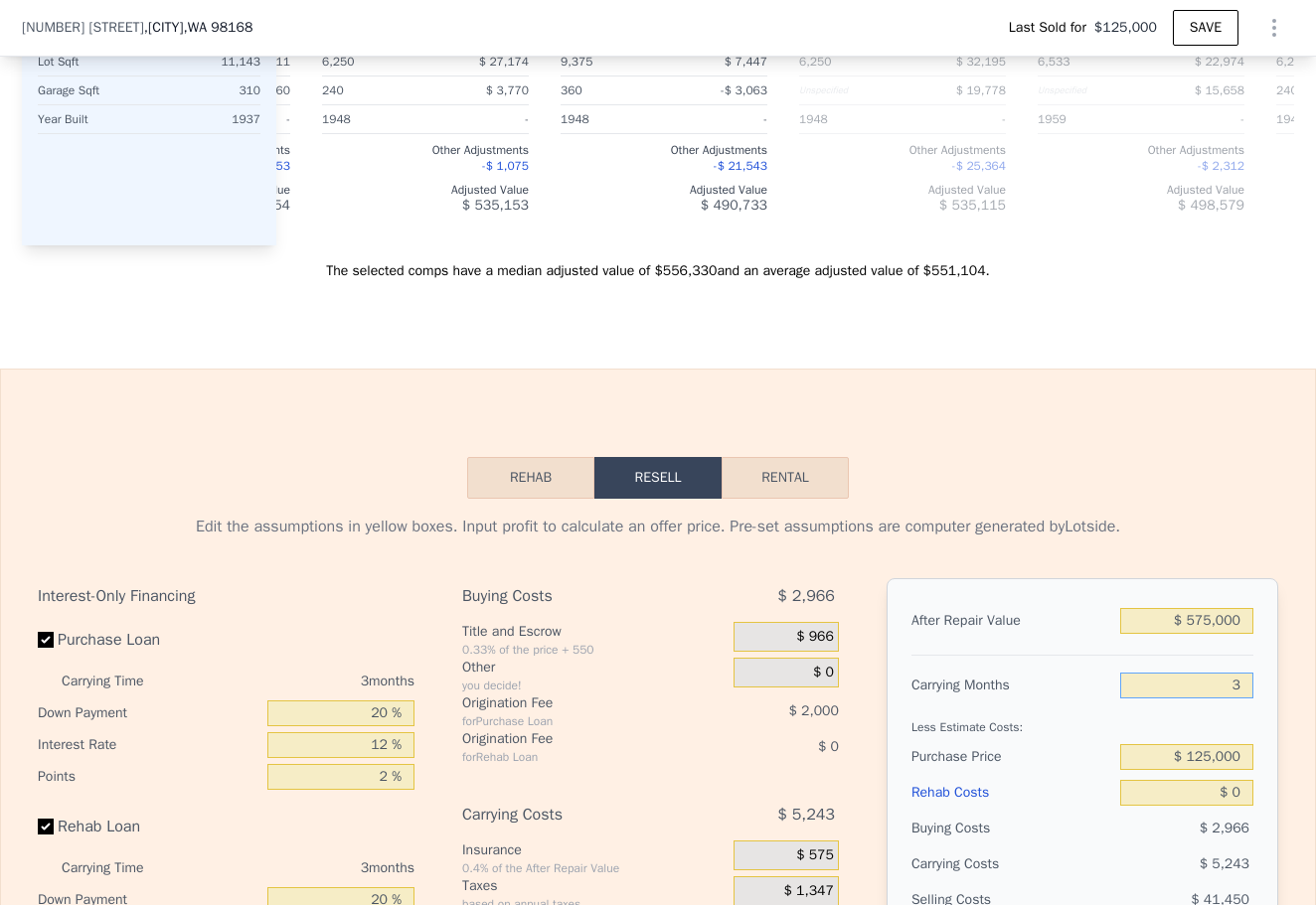 type on "$ [NUMBER]" 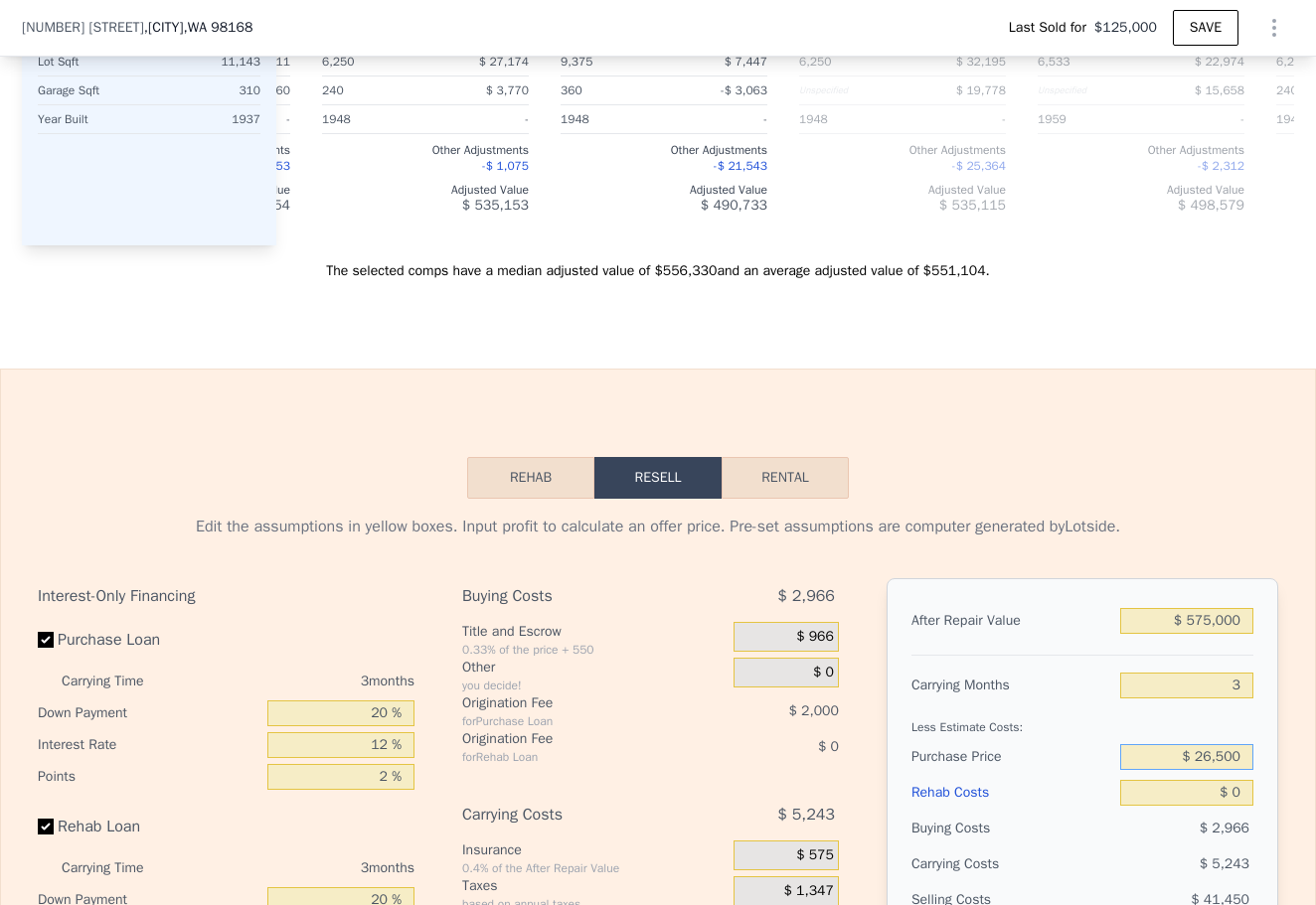 type on "$ 265,000" 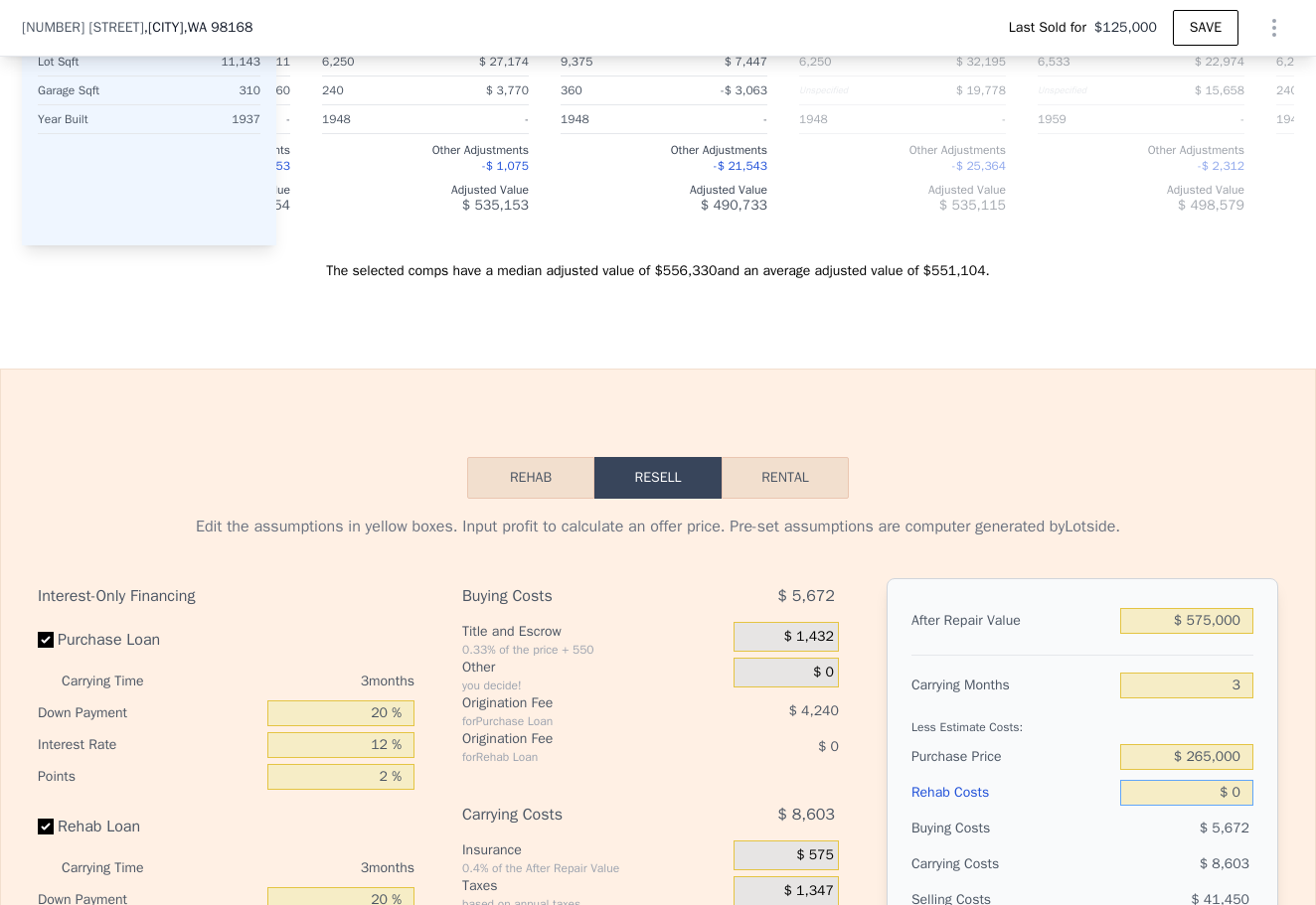 type on "$ 254,275" 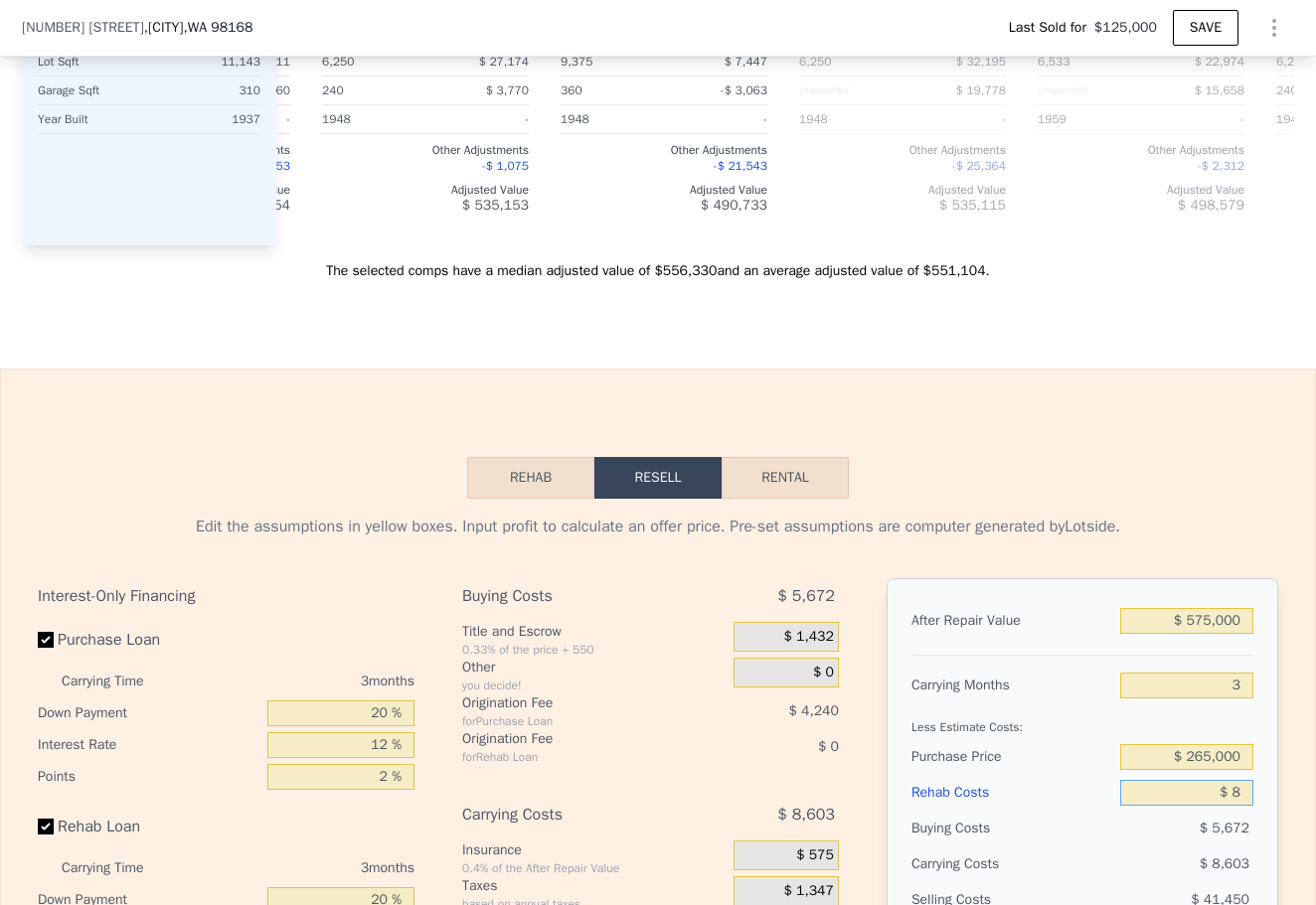 type on "$ 254,267" 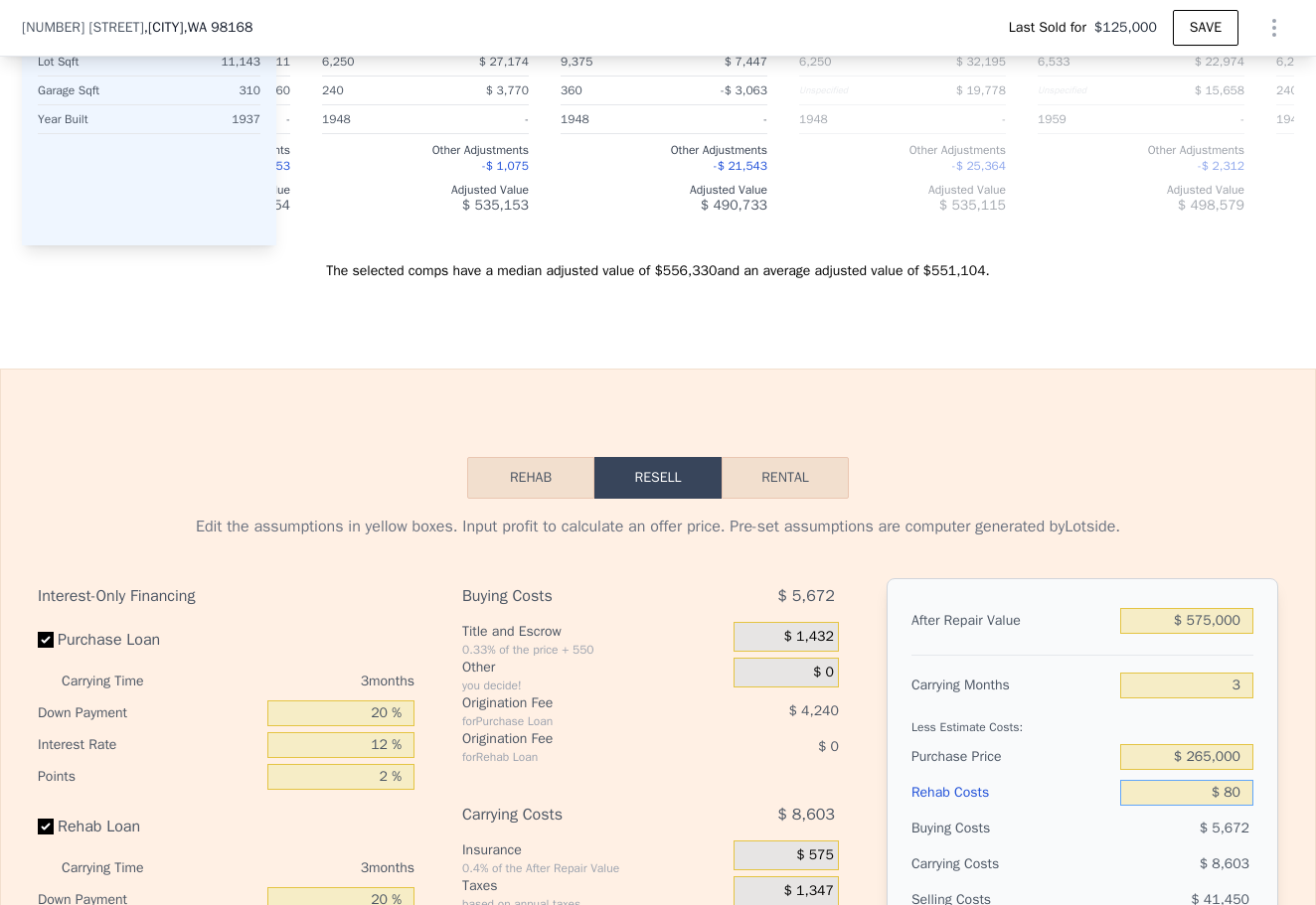type on "$ 800" 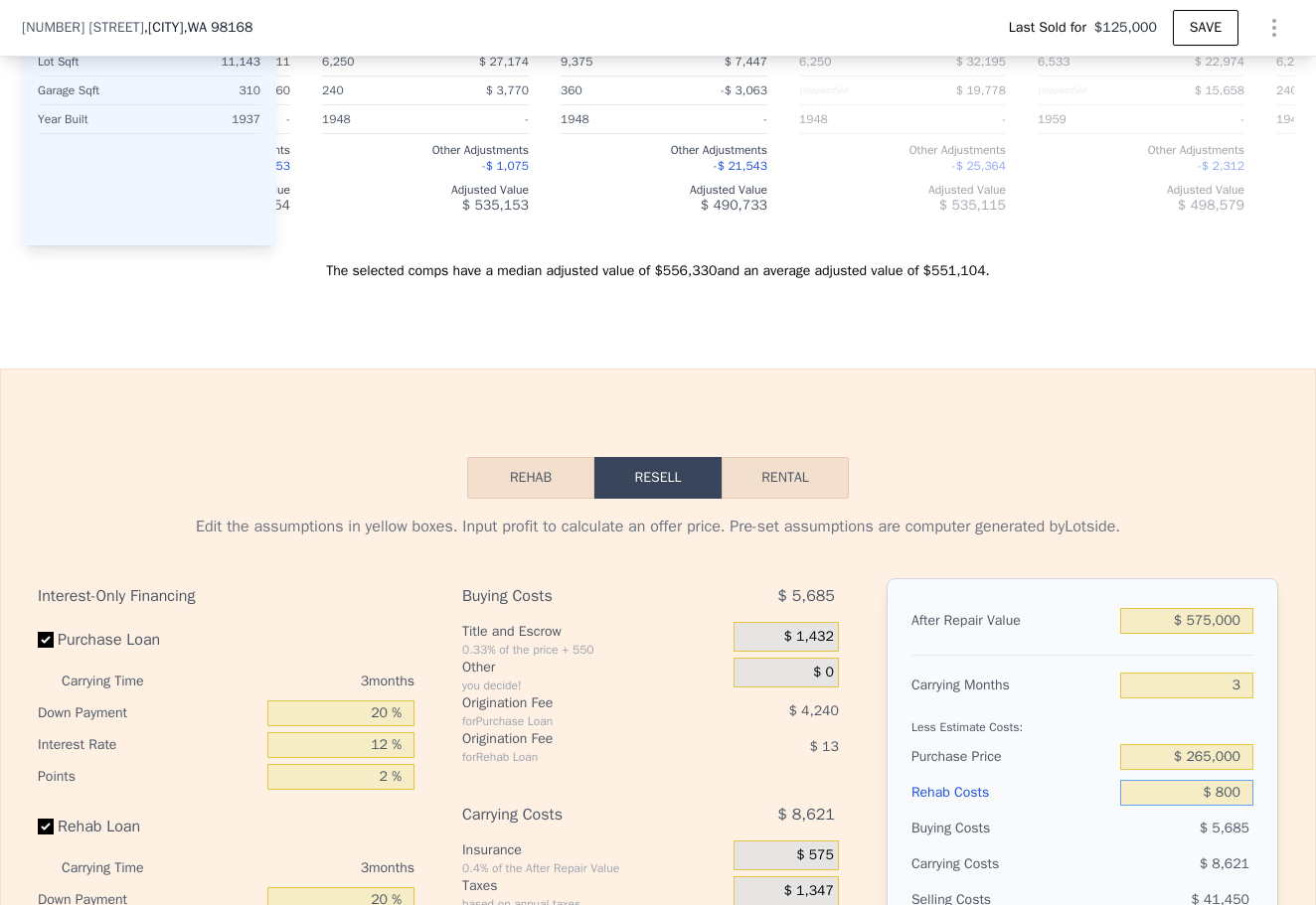 type on "$ 253,444" 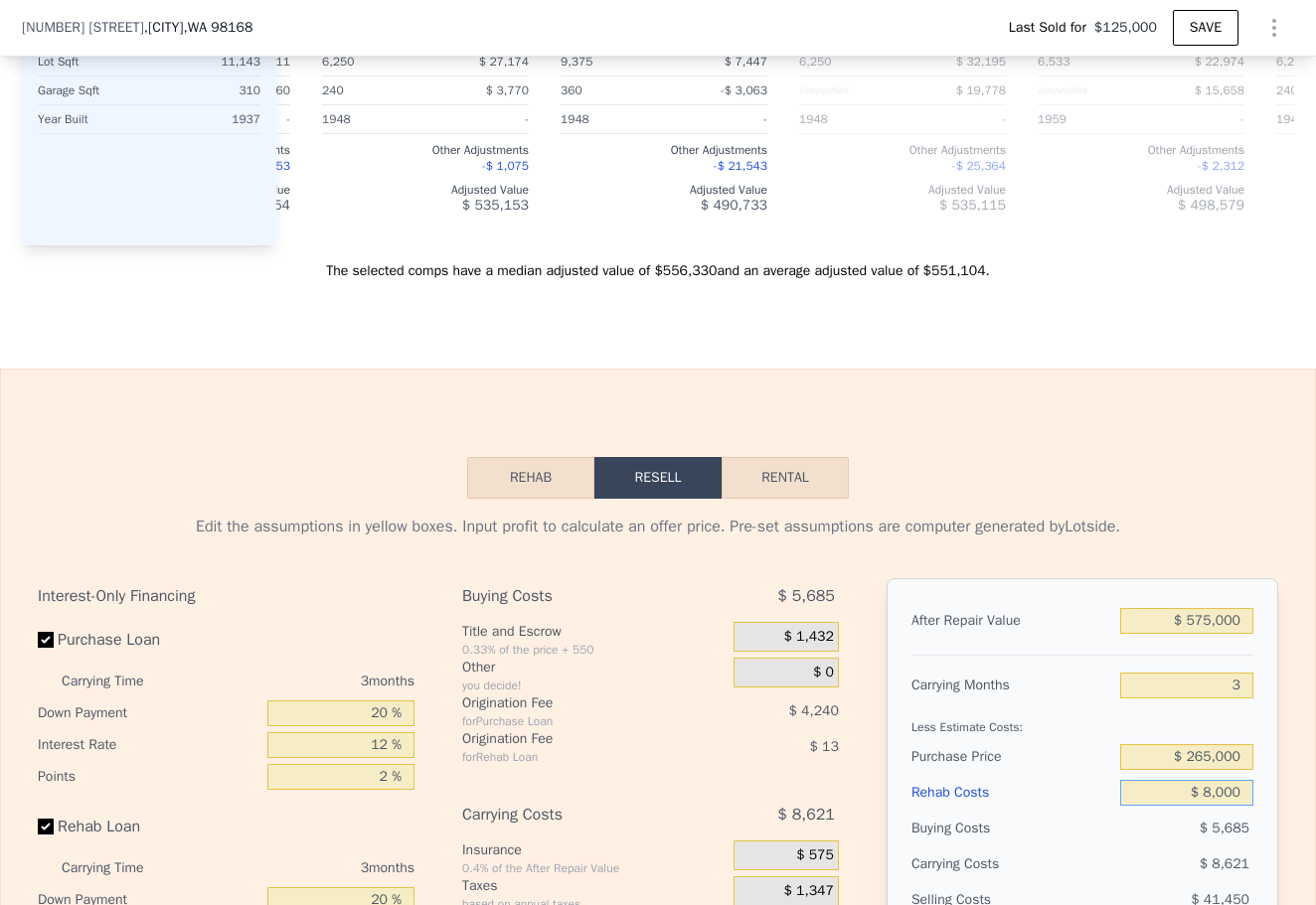 type on "$ 245,955" 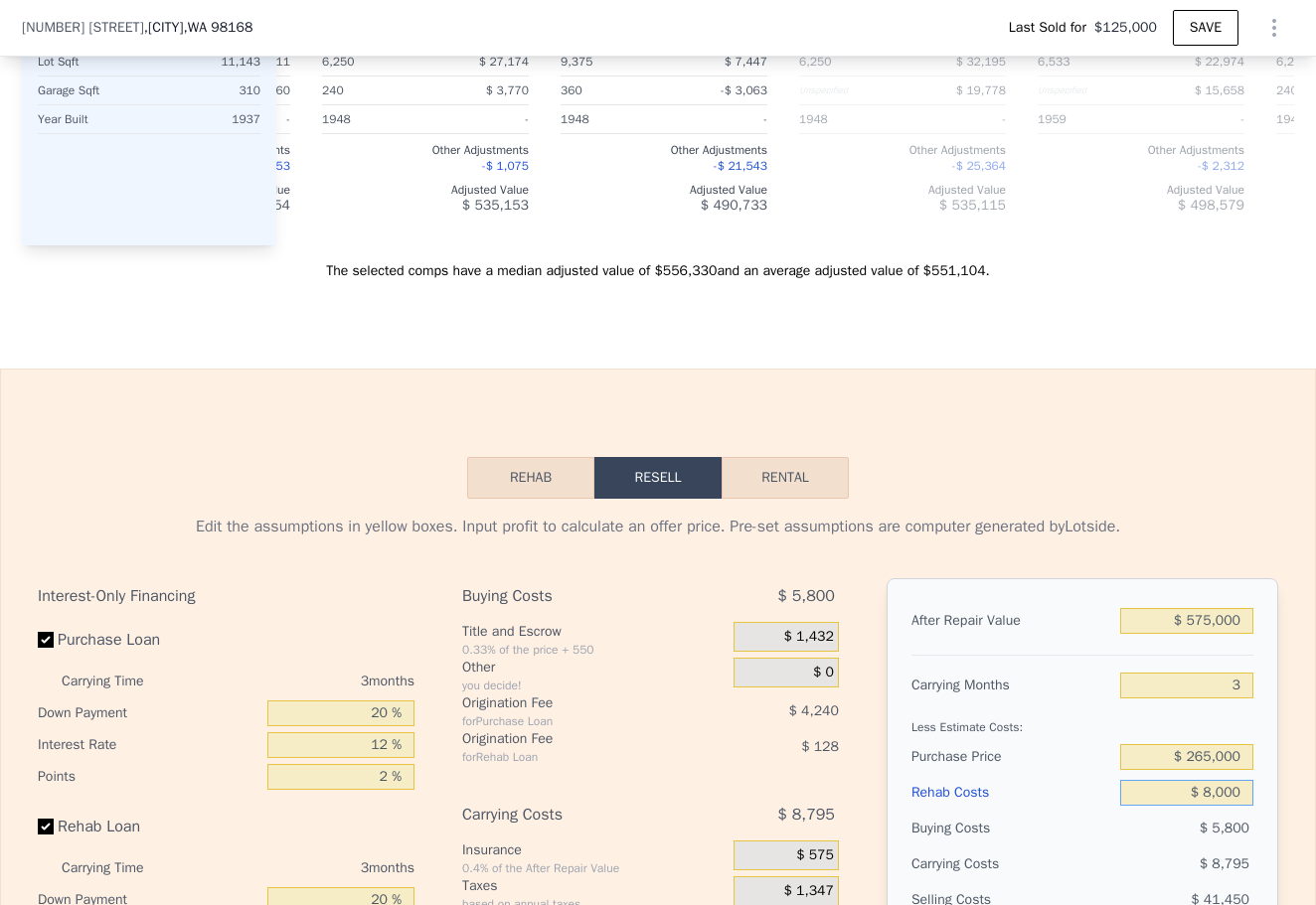 type on "$ 80,000" 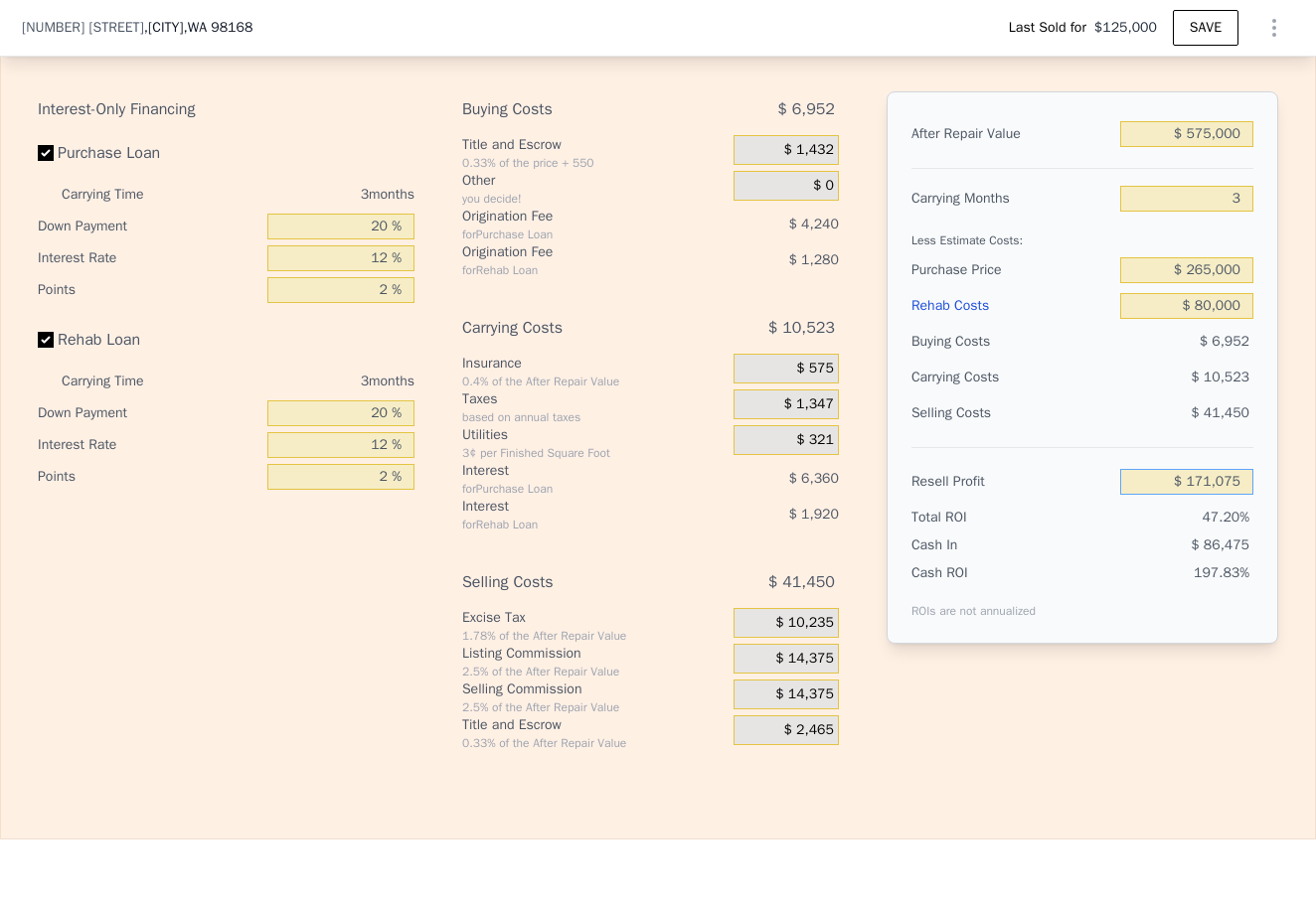 scroll, scrollTop: 2996, scrollLeft: 0, axis: vertical 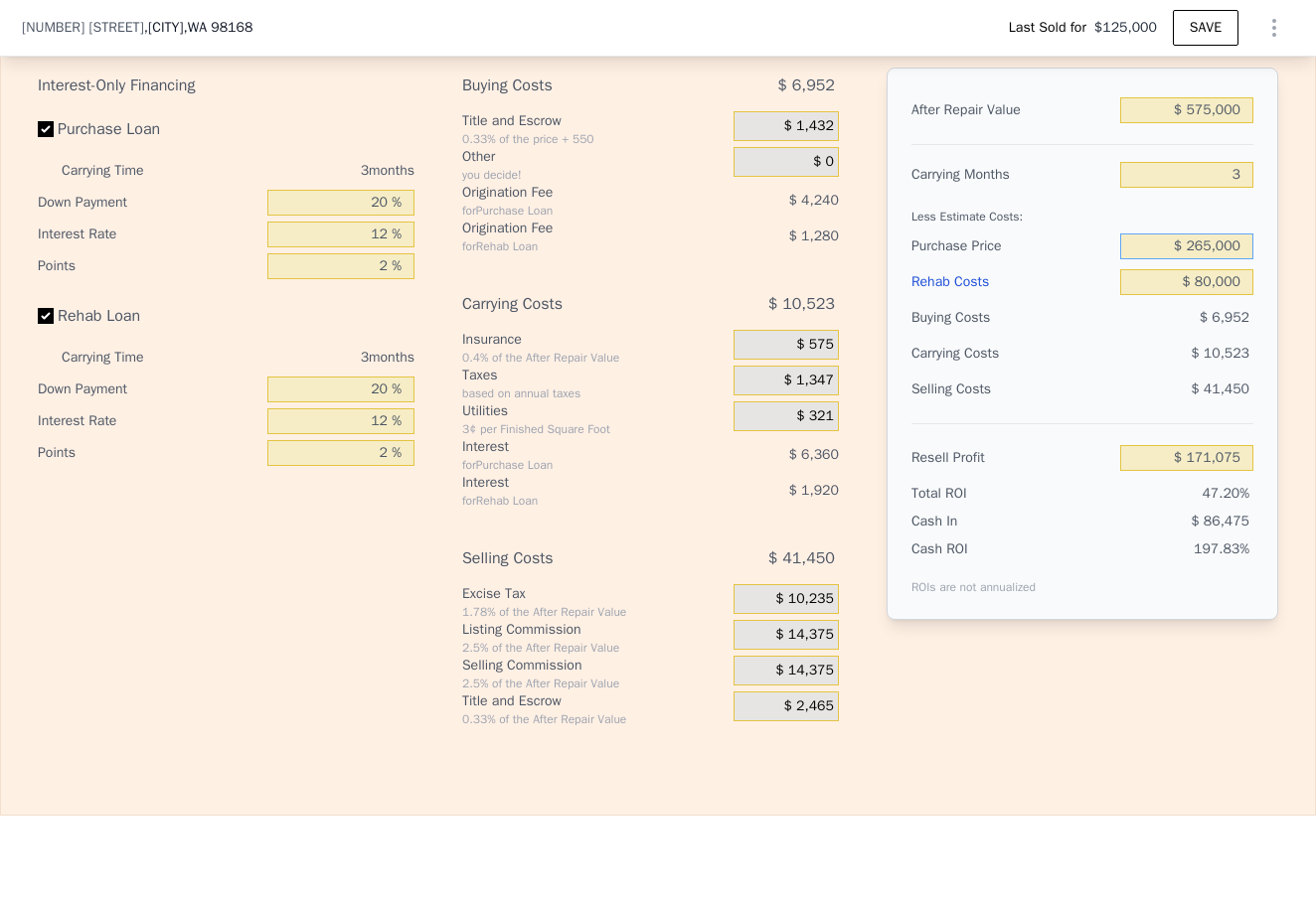 click on "$ 265,000" at bounding box center [1187, 246] 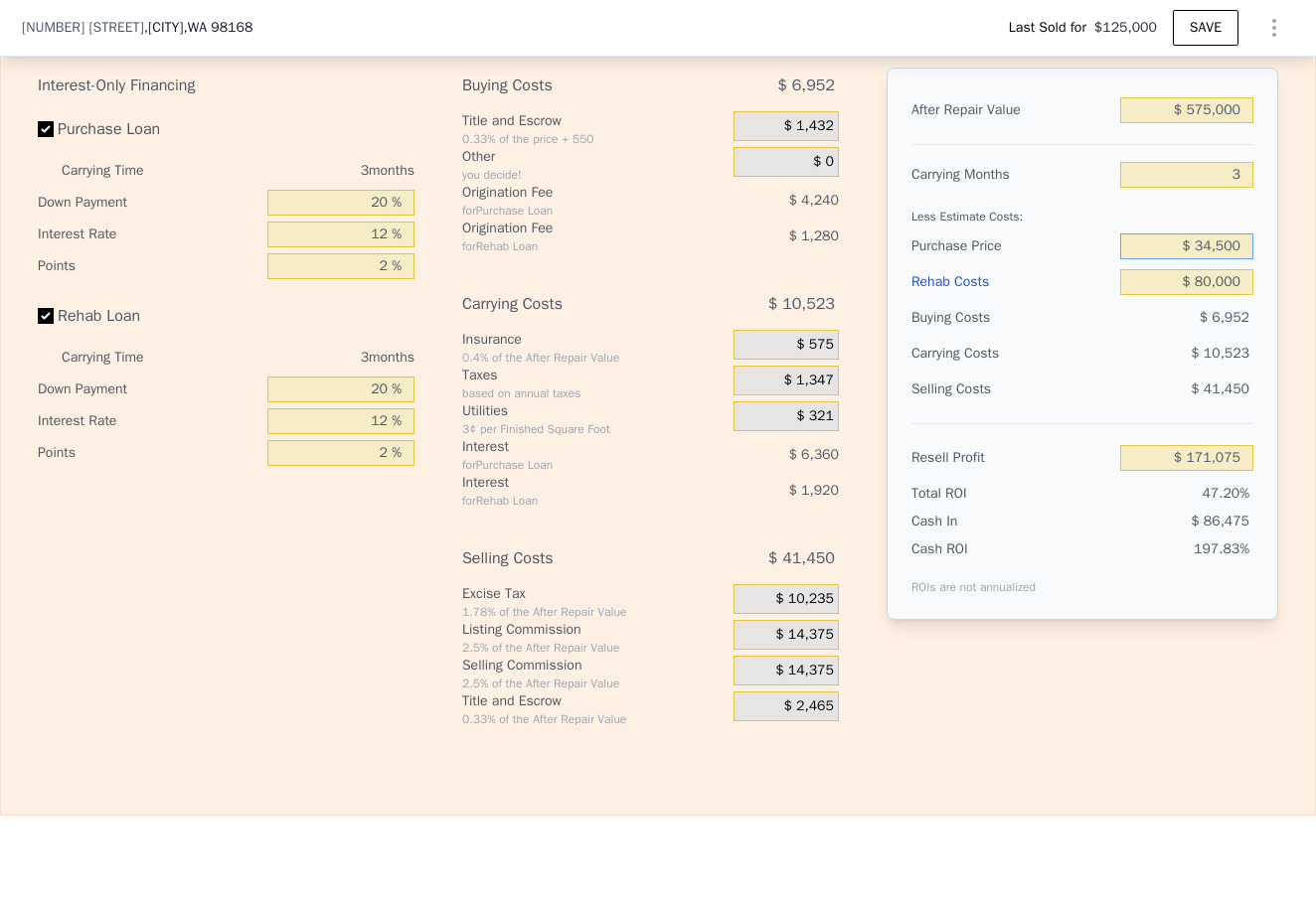 type on "$ 345,000" 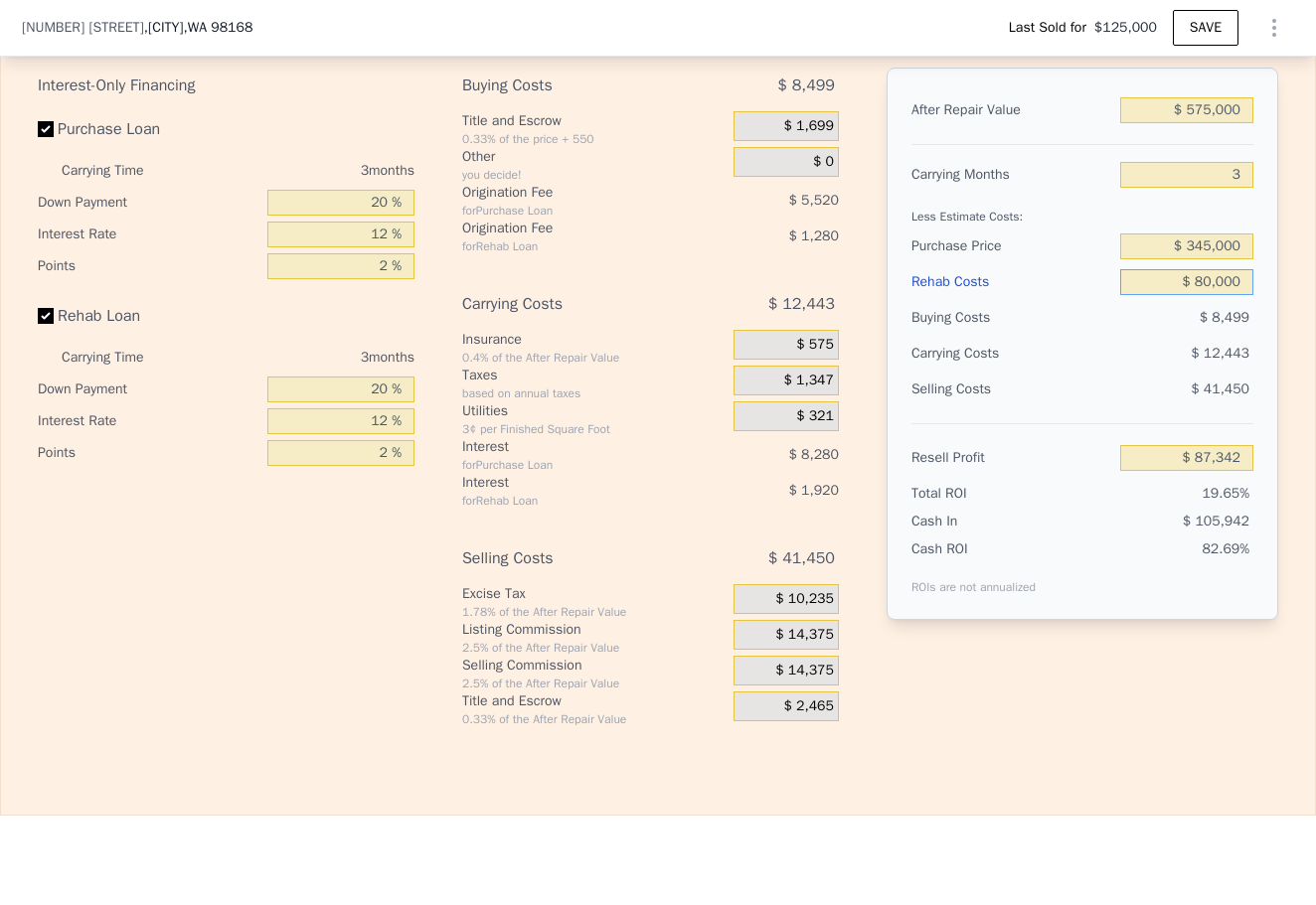 type on "$ [NUMBER]" 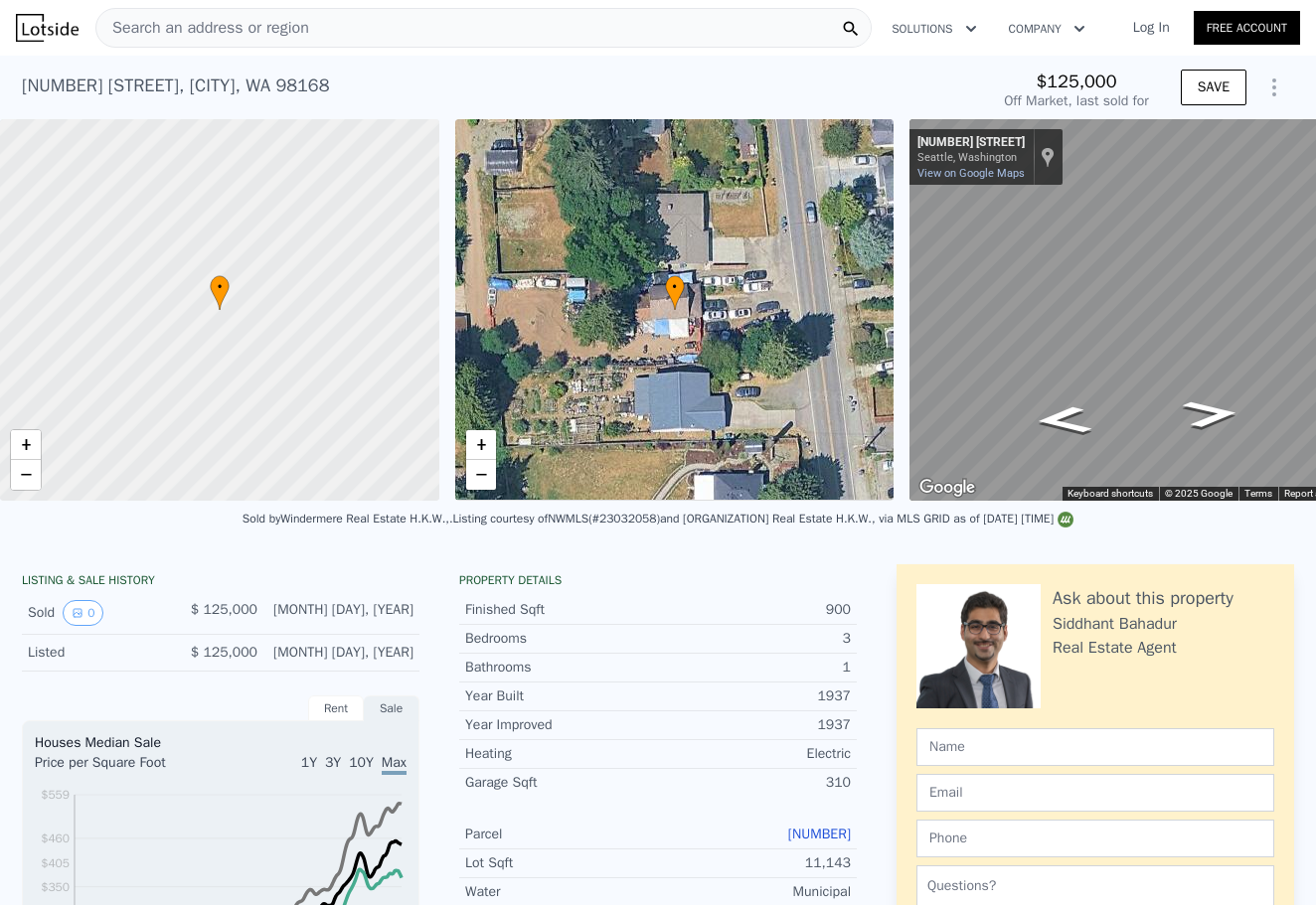scroll, scrollTop: 0, scrollLeft: 0, axis: both 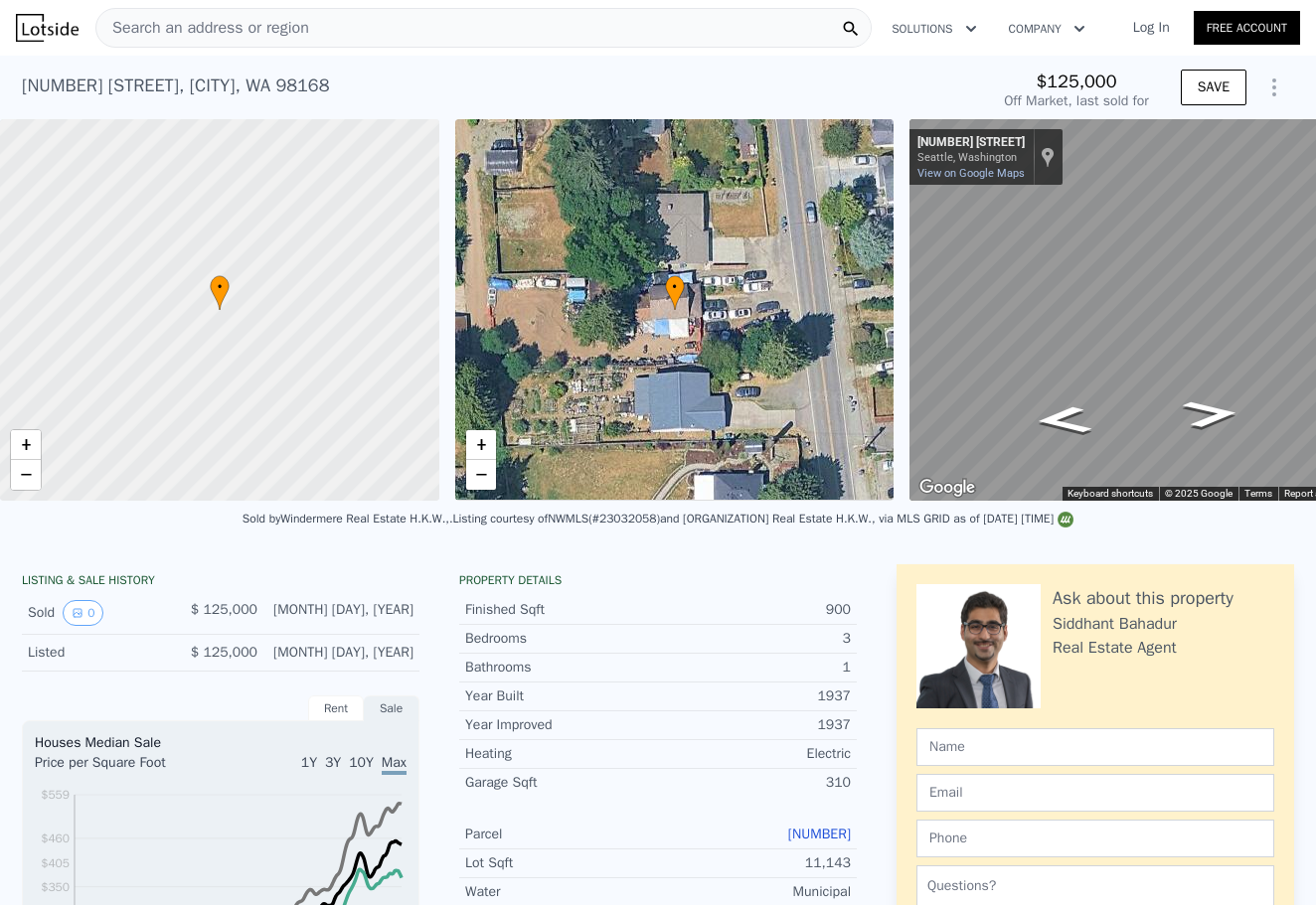click on "Search an address or region" at bounding box center (203, 28) 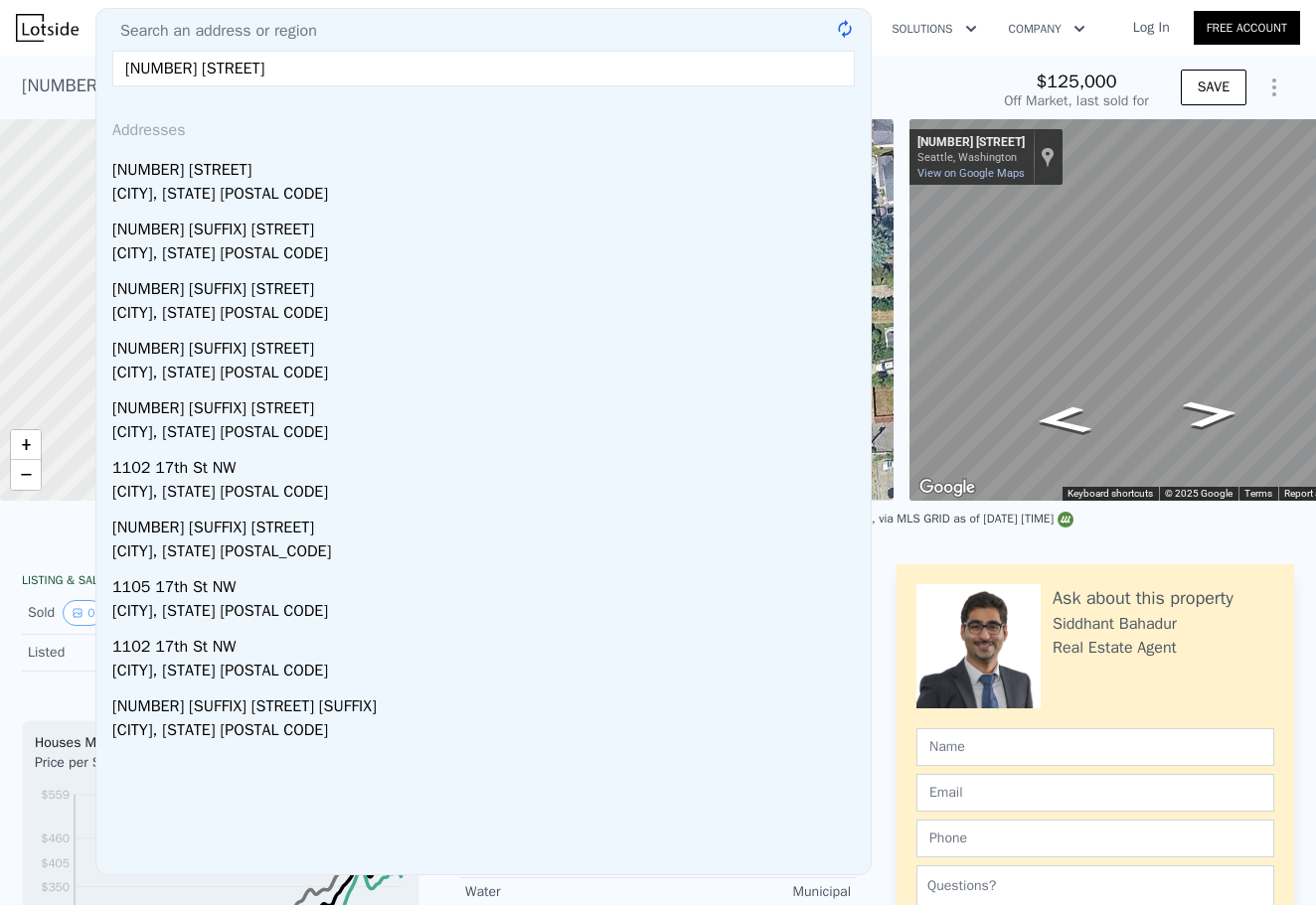 drag, startPoint x: 251, startPoint y: 305, endPoint x: 334, endPoint y: 75, distance: 244.51789 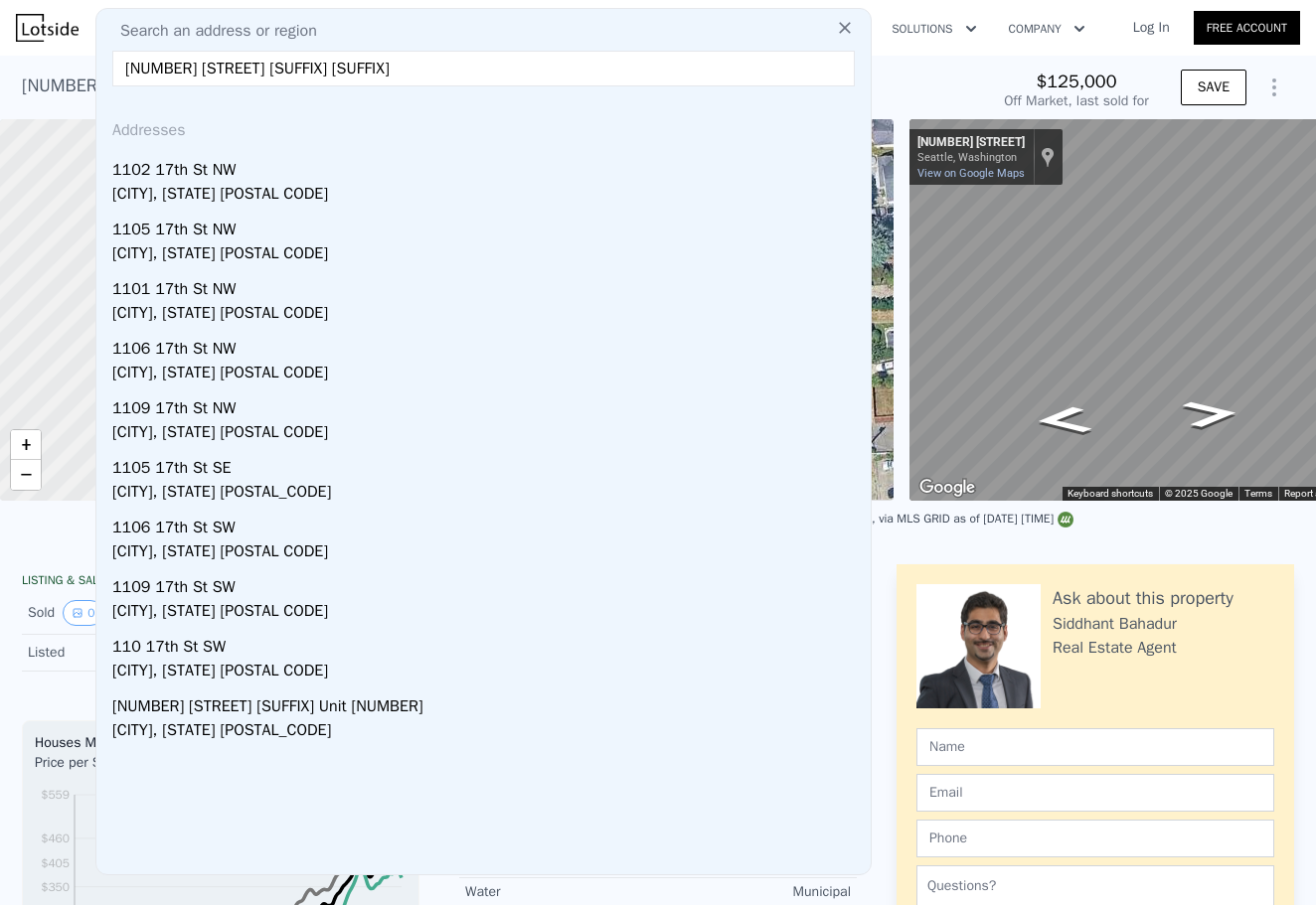 click on "[NUMBER] [STREET] [SUFFIX] [SUFFIX]" at bounding box center [483, 69] 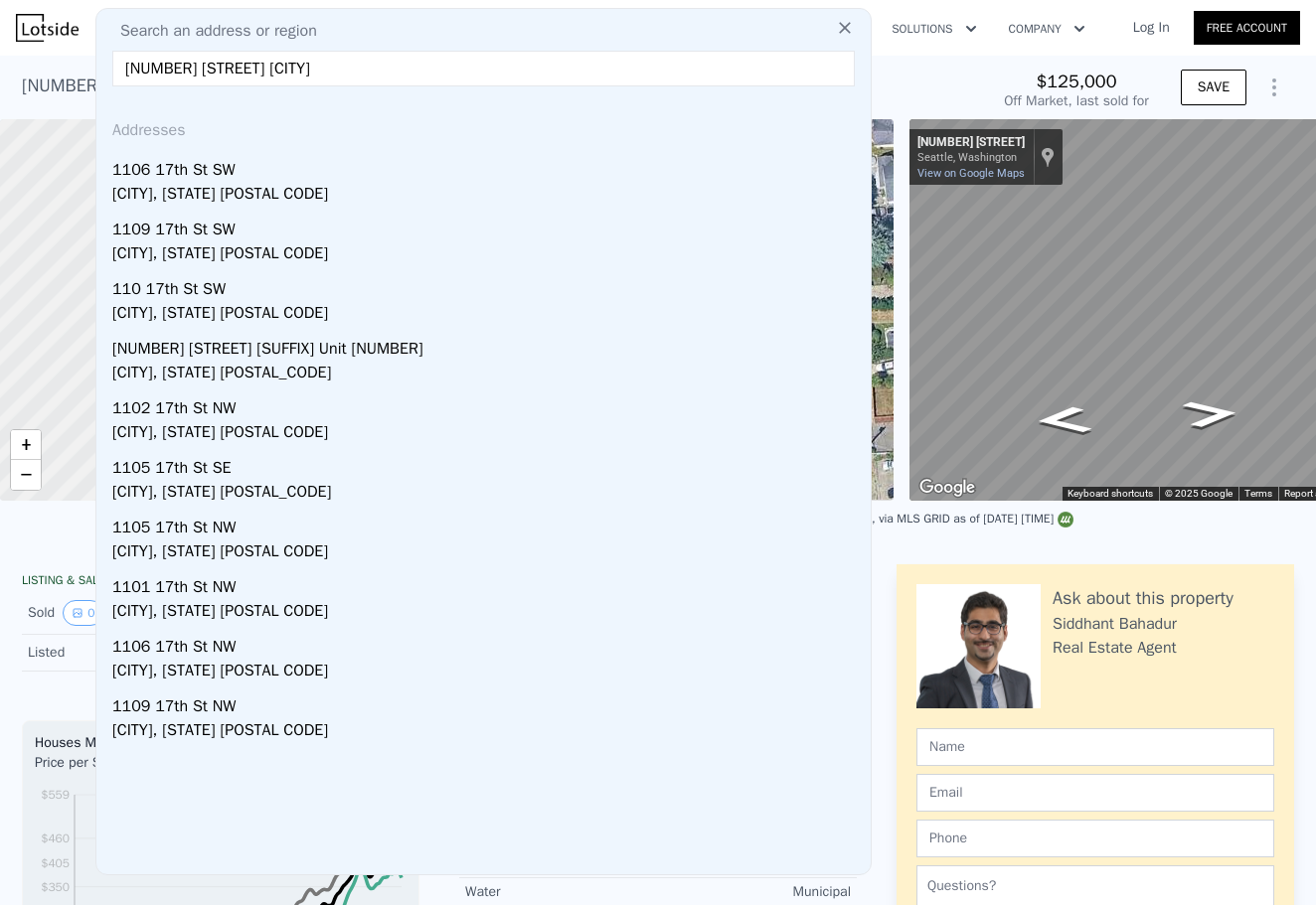 click on "[NUMBER] [STREET] [CITY]" at bounding box center (483, 69) 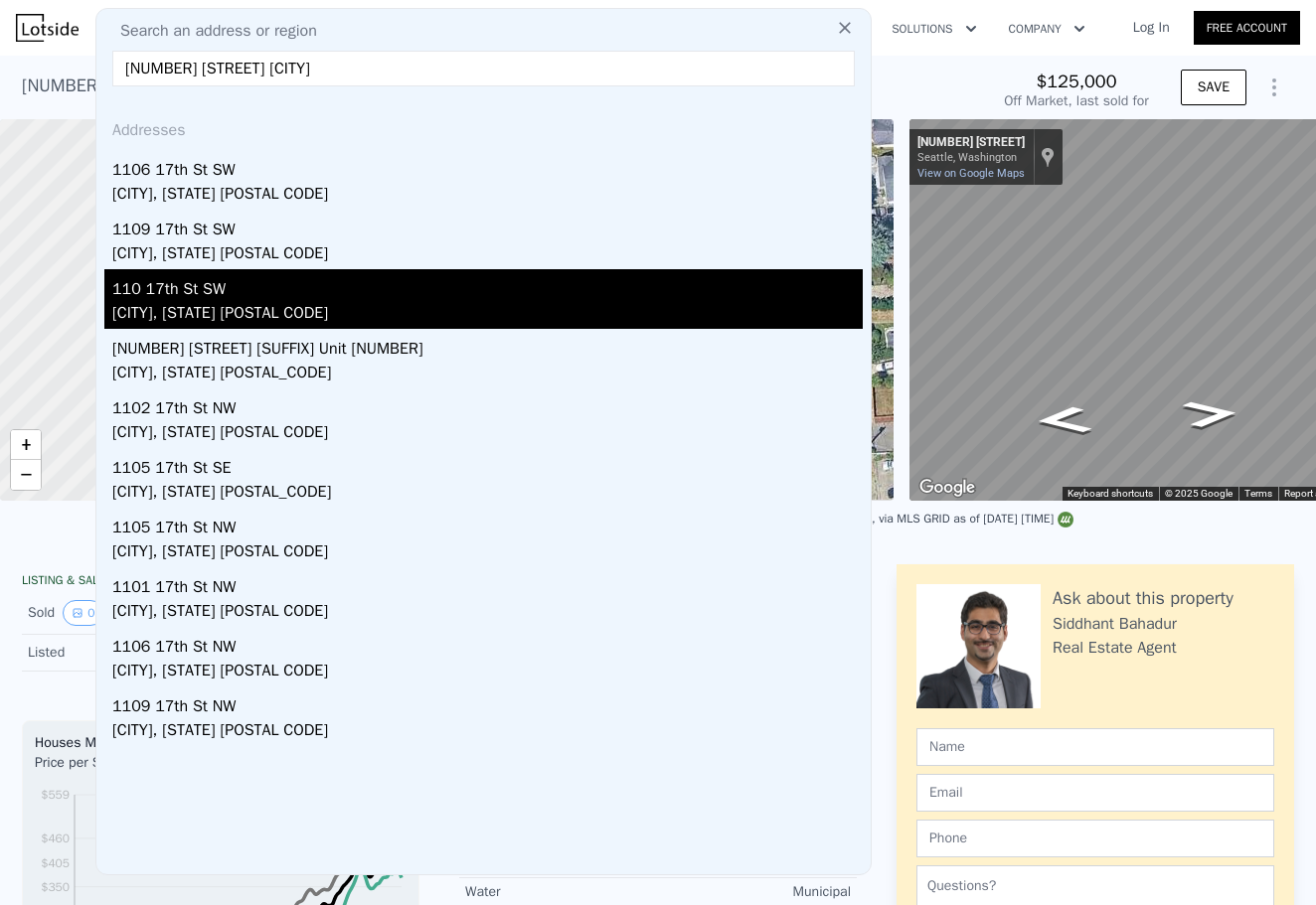 type on "[NUMBER] [STREET] [CITY]" 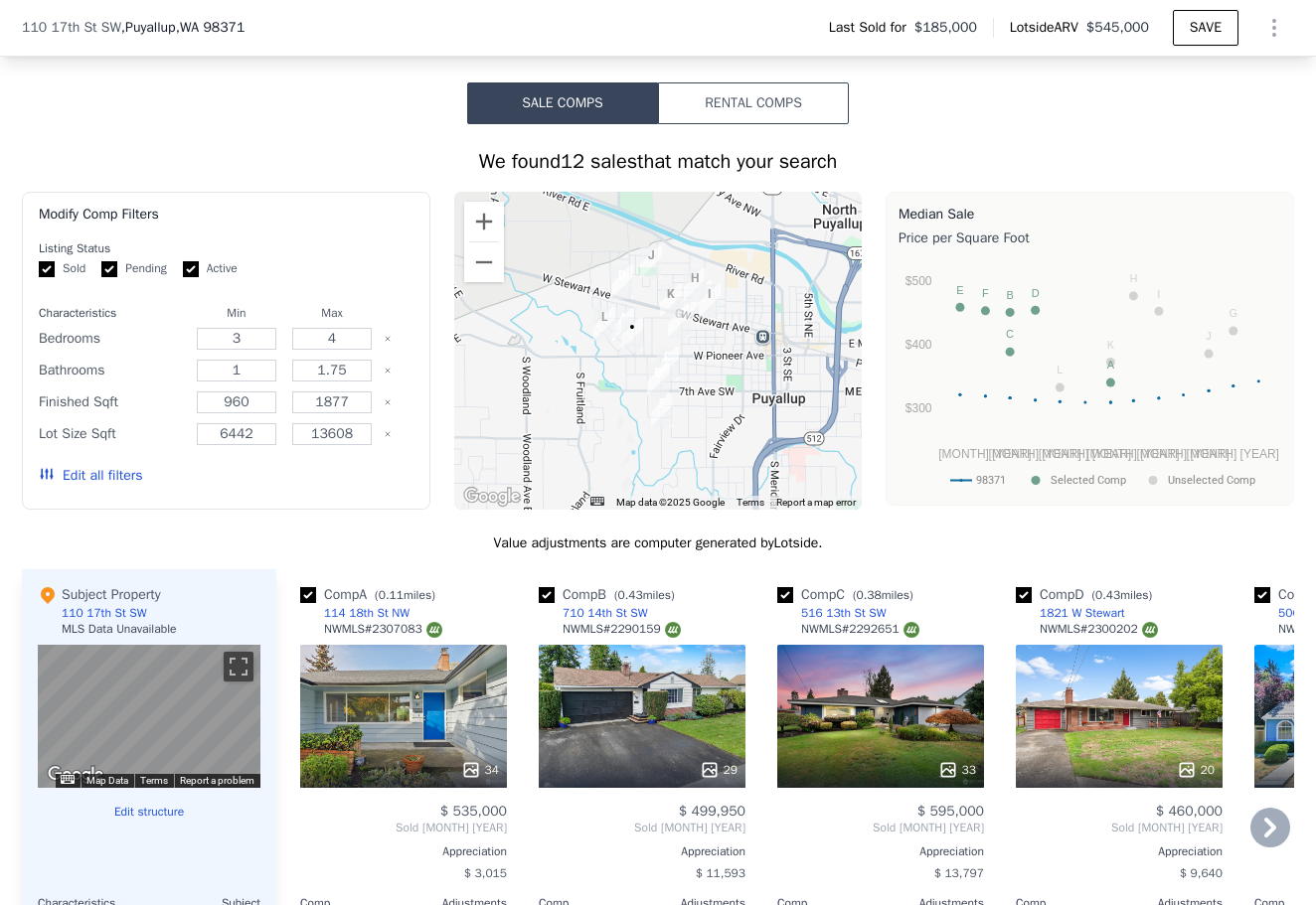 scroll, scrollTop: 1586, scrollLeft: 0, axis: vertical 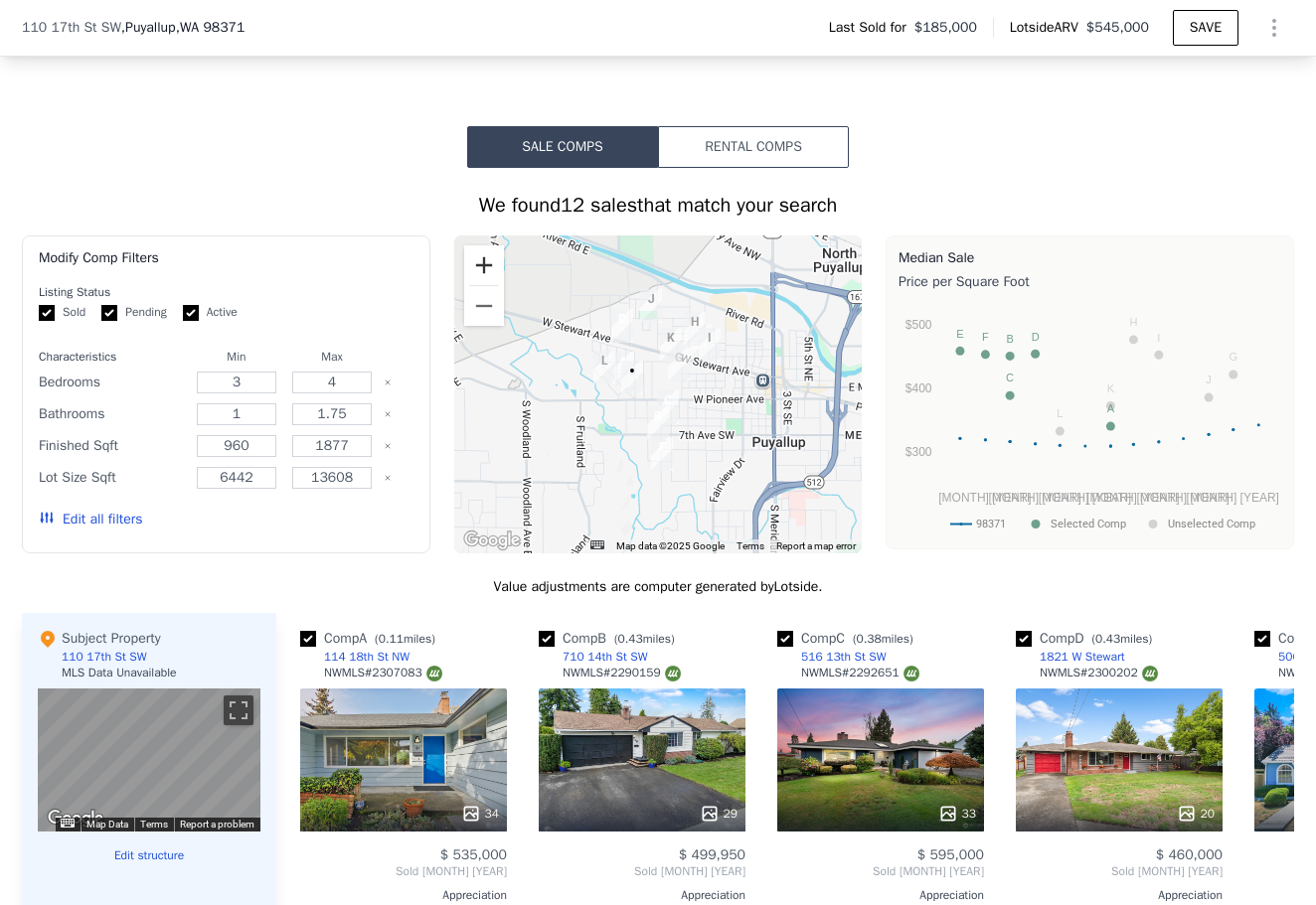click at bounding box center [484, 265] 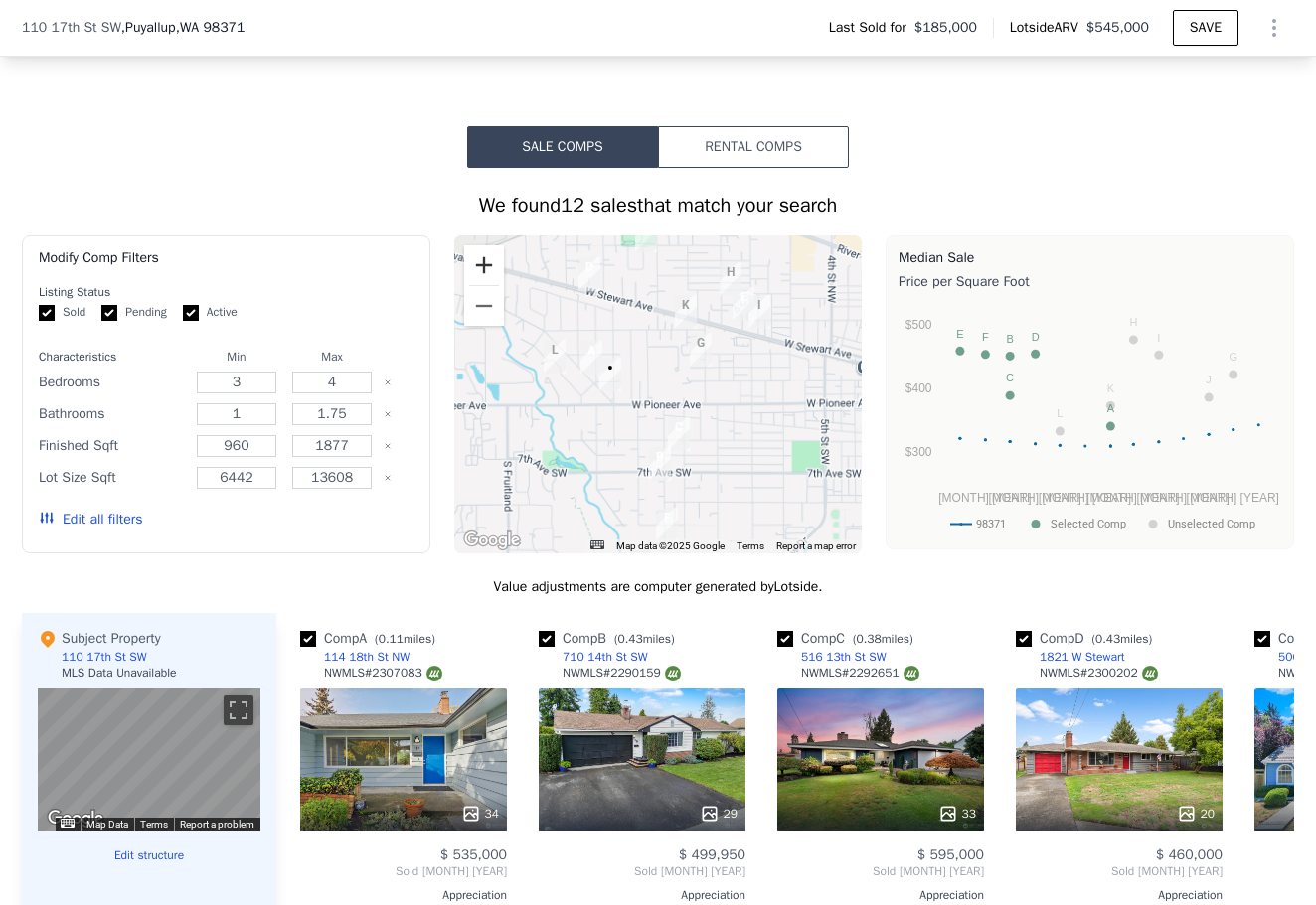 click at bounding box center [484, 265] 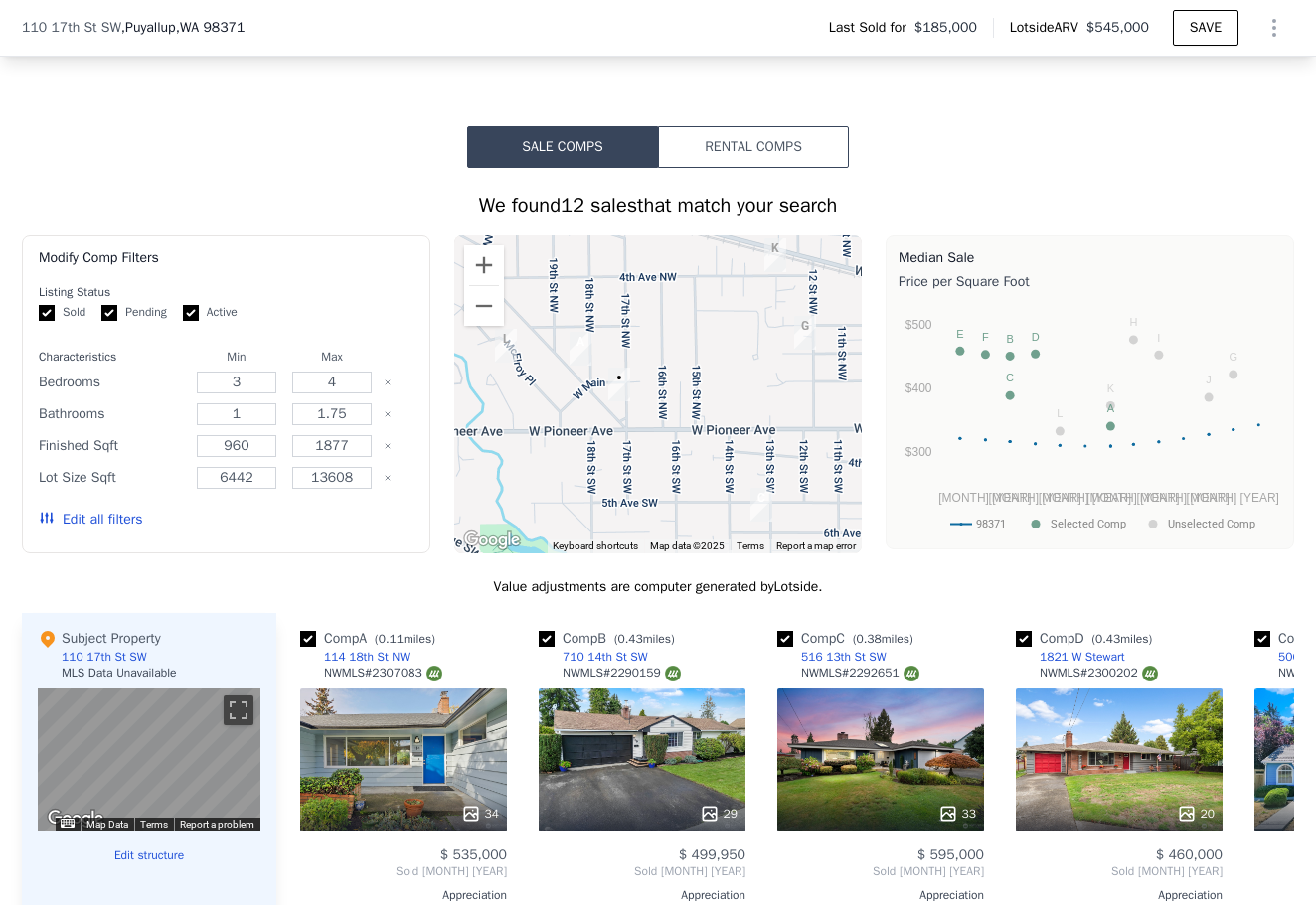 drag, startPoint x: 604, startPoint y: 309, endPoint x: 666, endPoint y: 325, distance: 64.03124 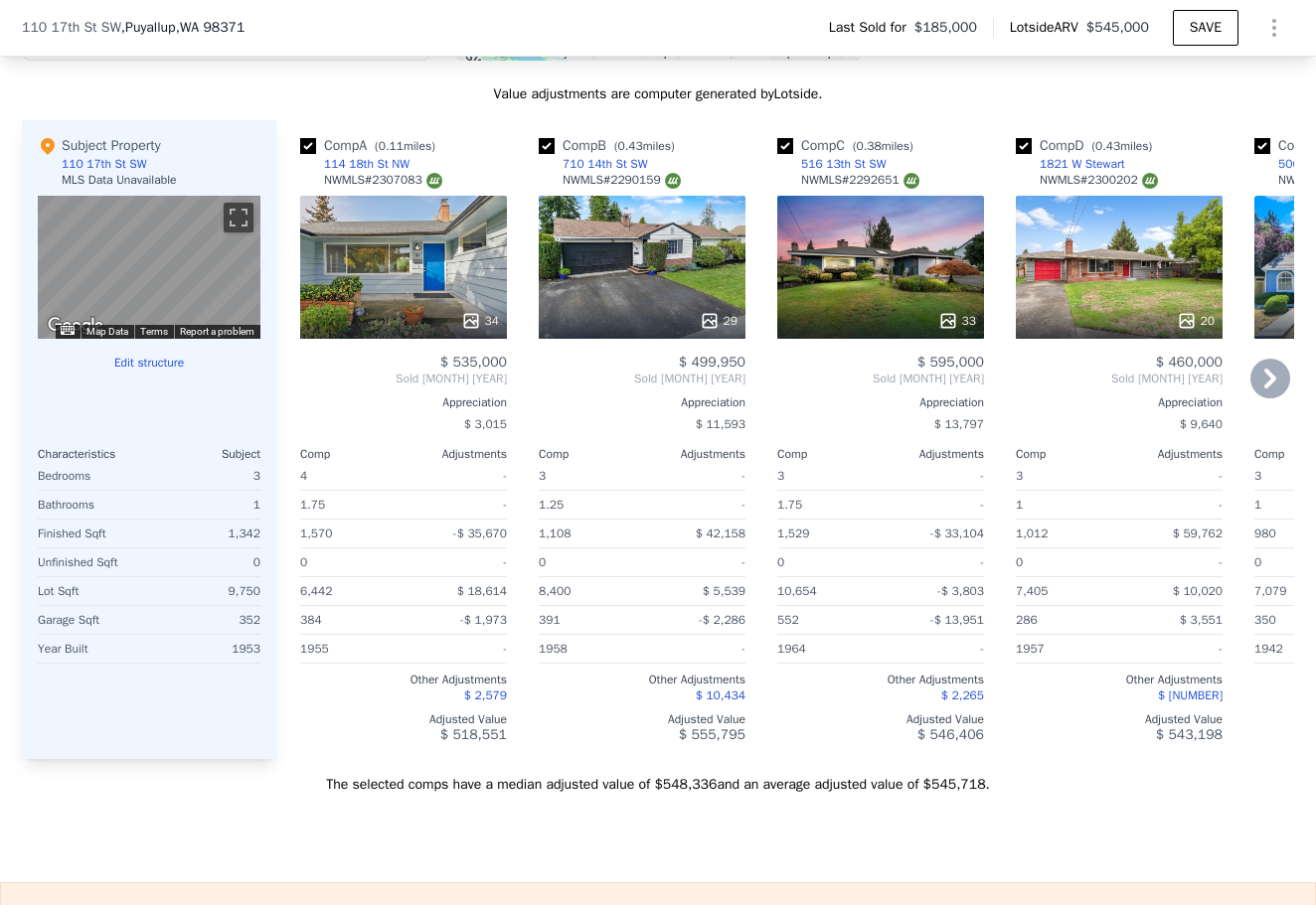 scroll, scrollTop: 2072, scrollLeft: 0, axis: vertical 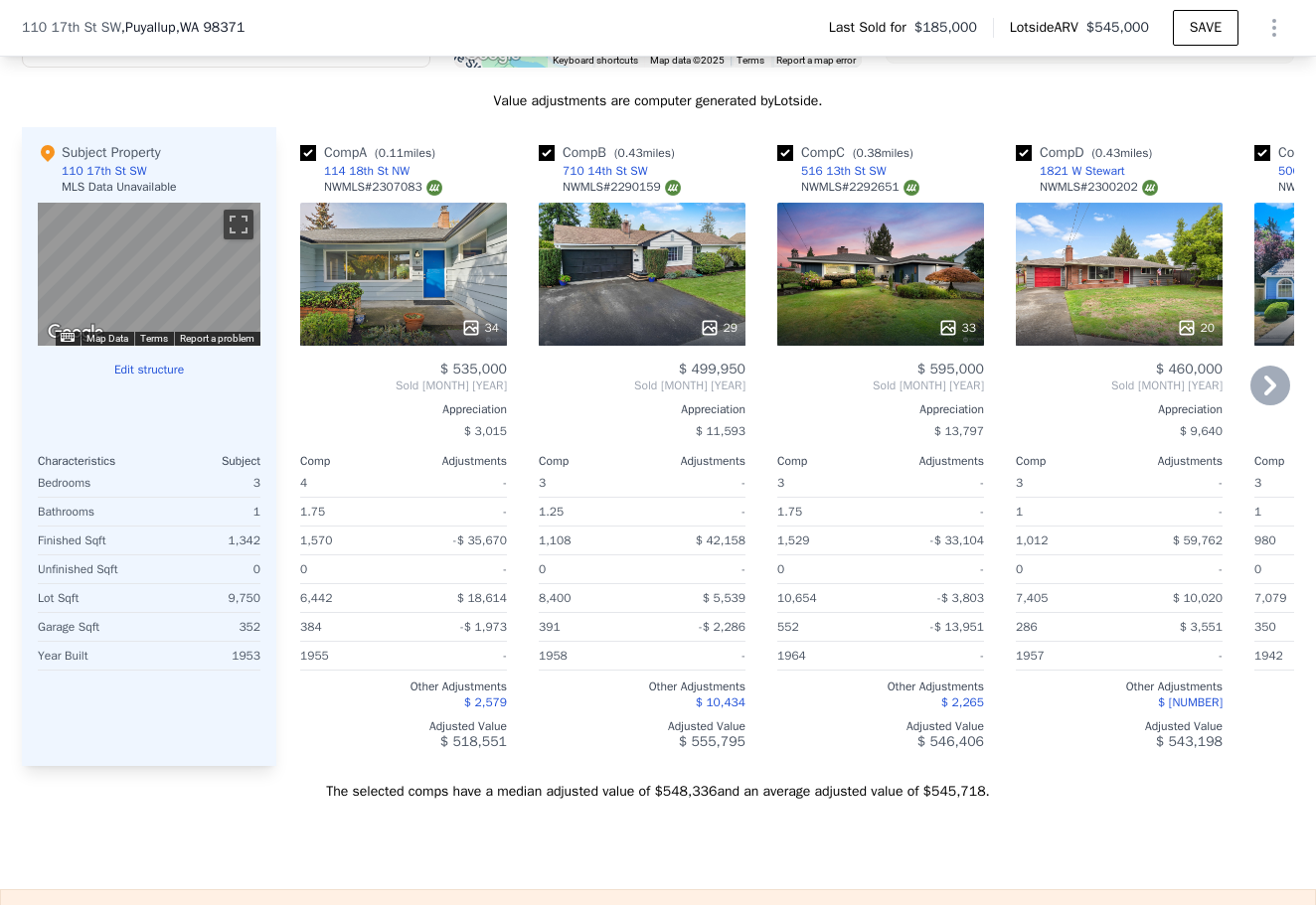 click on "34" at bounding box center (404, 274) 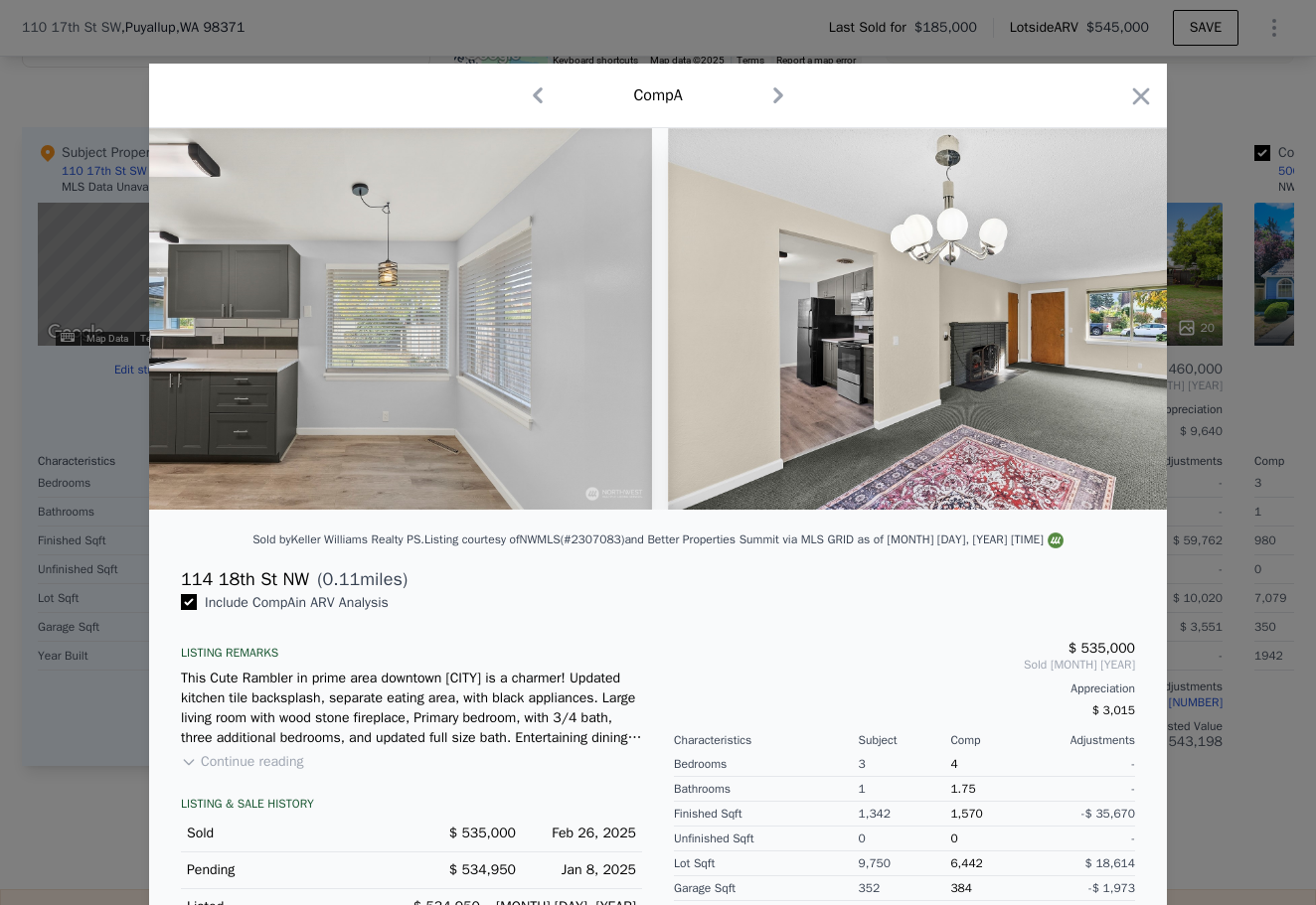 scroll, scrollTop: 0, scrollLeft: 3490, axis: horizontal 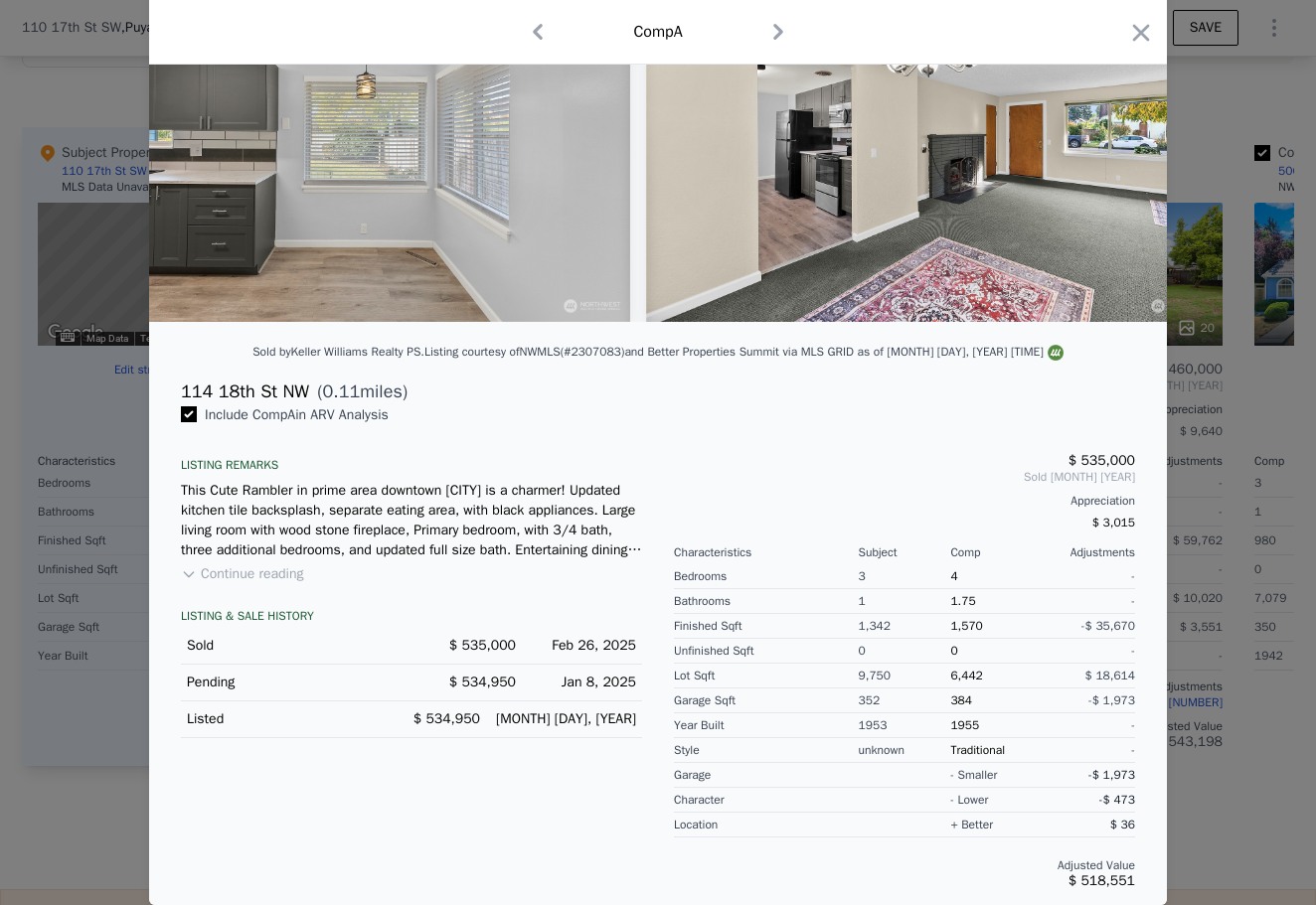click on "Continue reading" at bounding box center [242, 574] 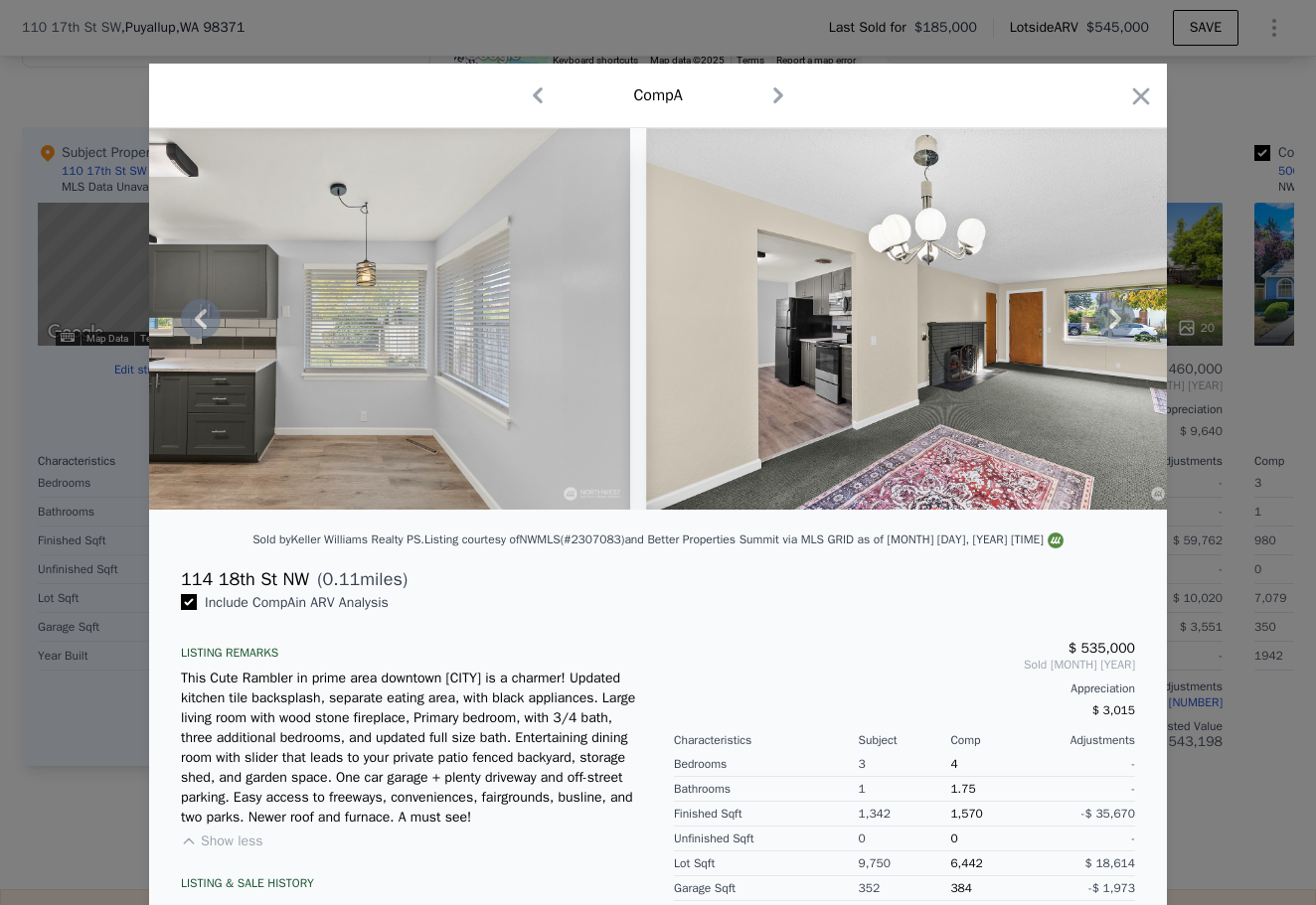scroll, scrollTop: 0, scrollLeft: 0, axis: both 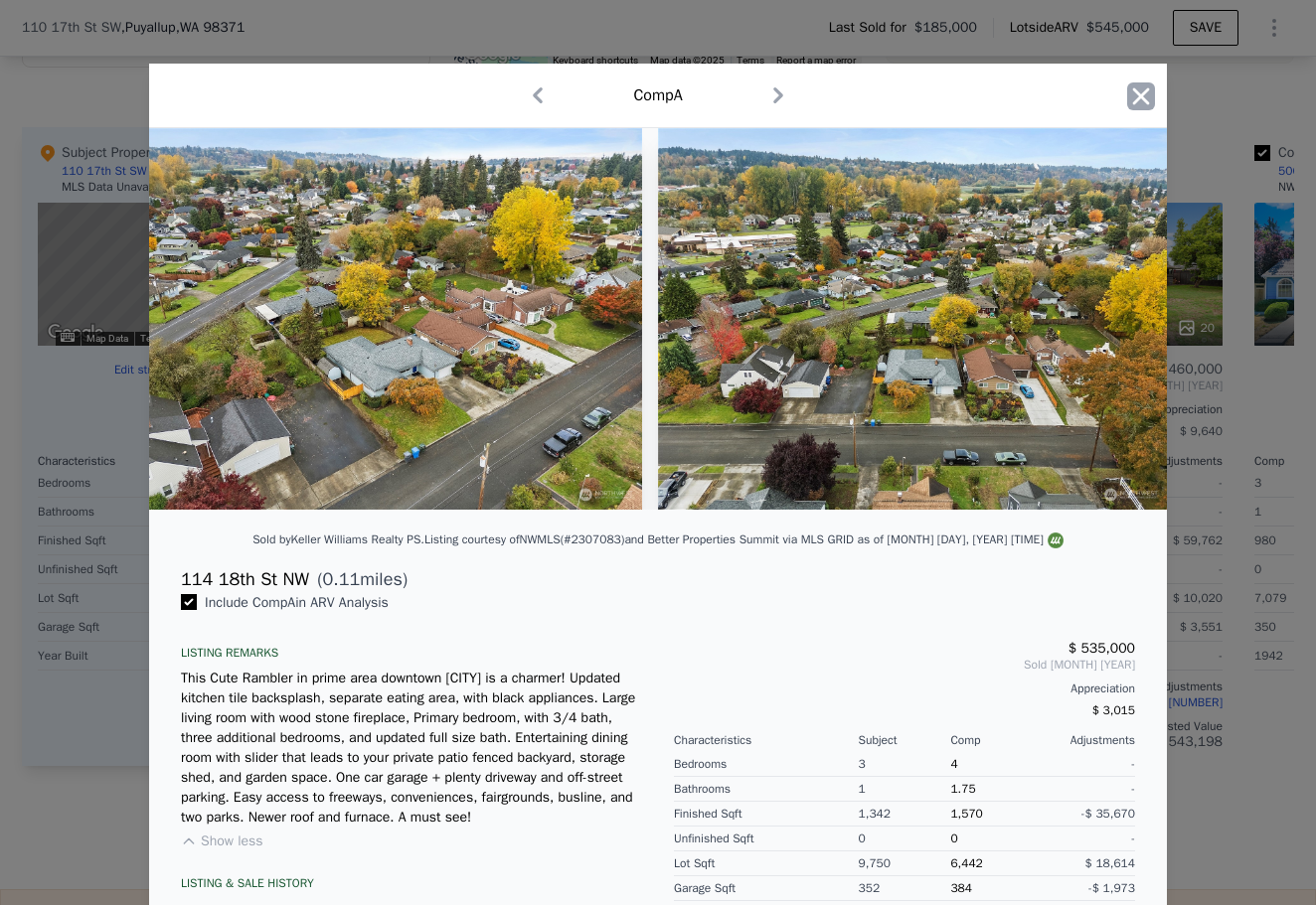 click 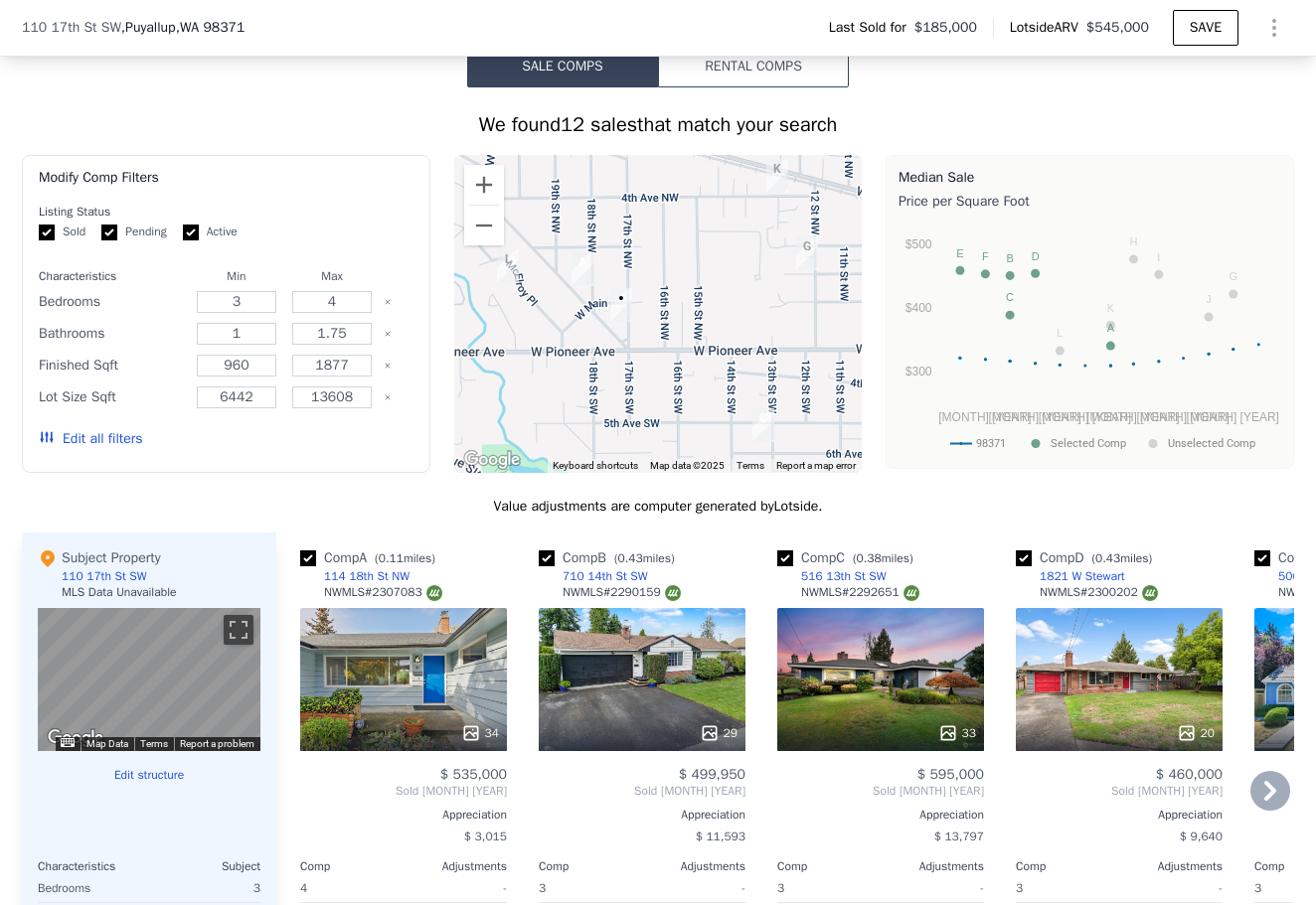 scroll, scrollTop: 1667, scrollLeft: 0, axis: vertical 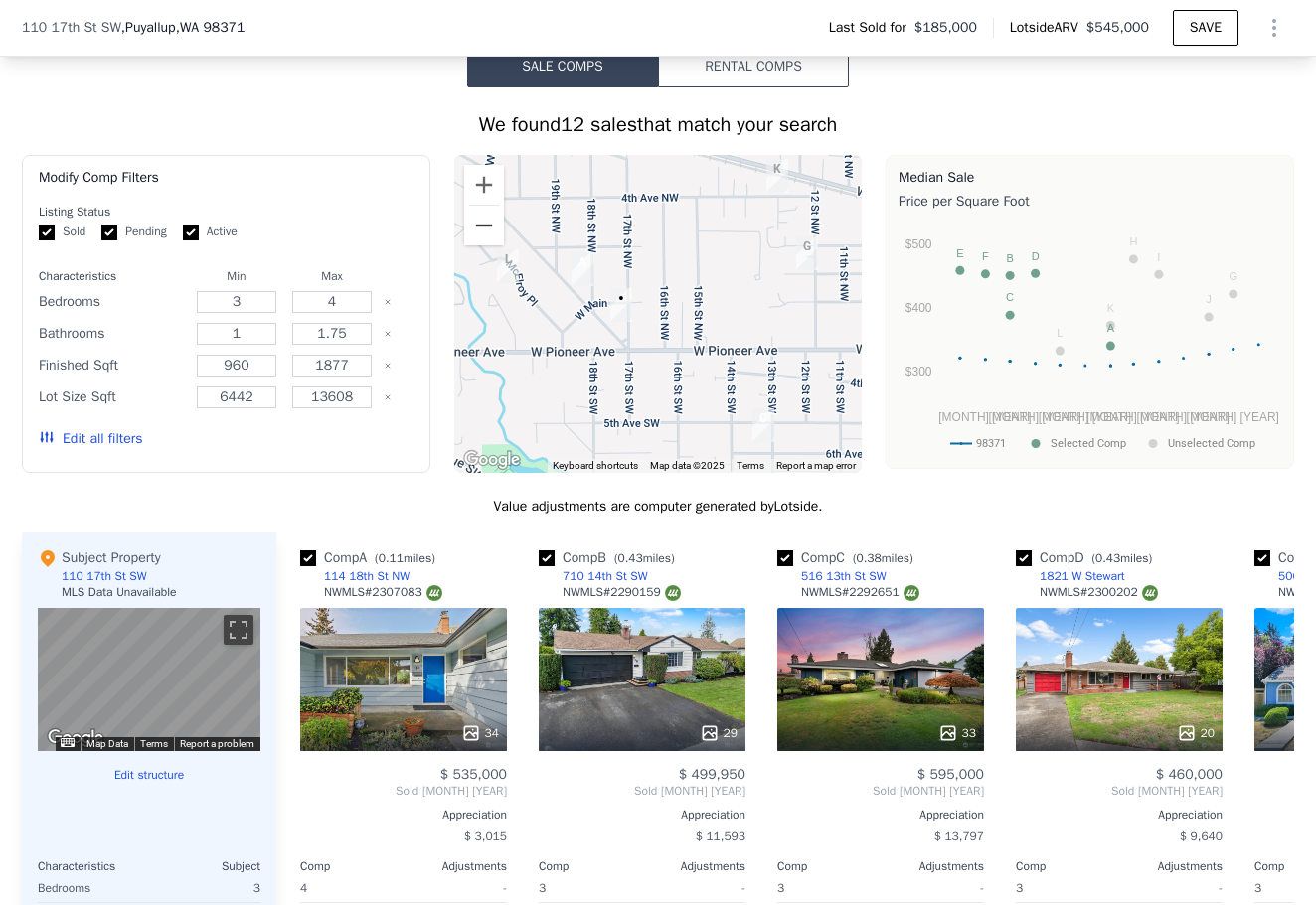 click at bounding box center (484, 226) 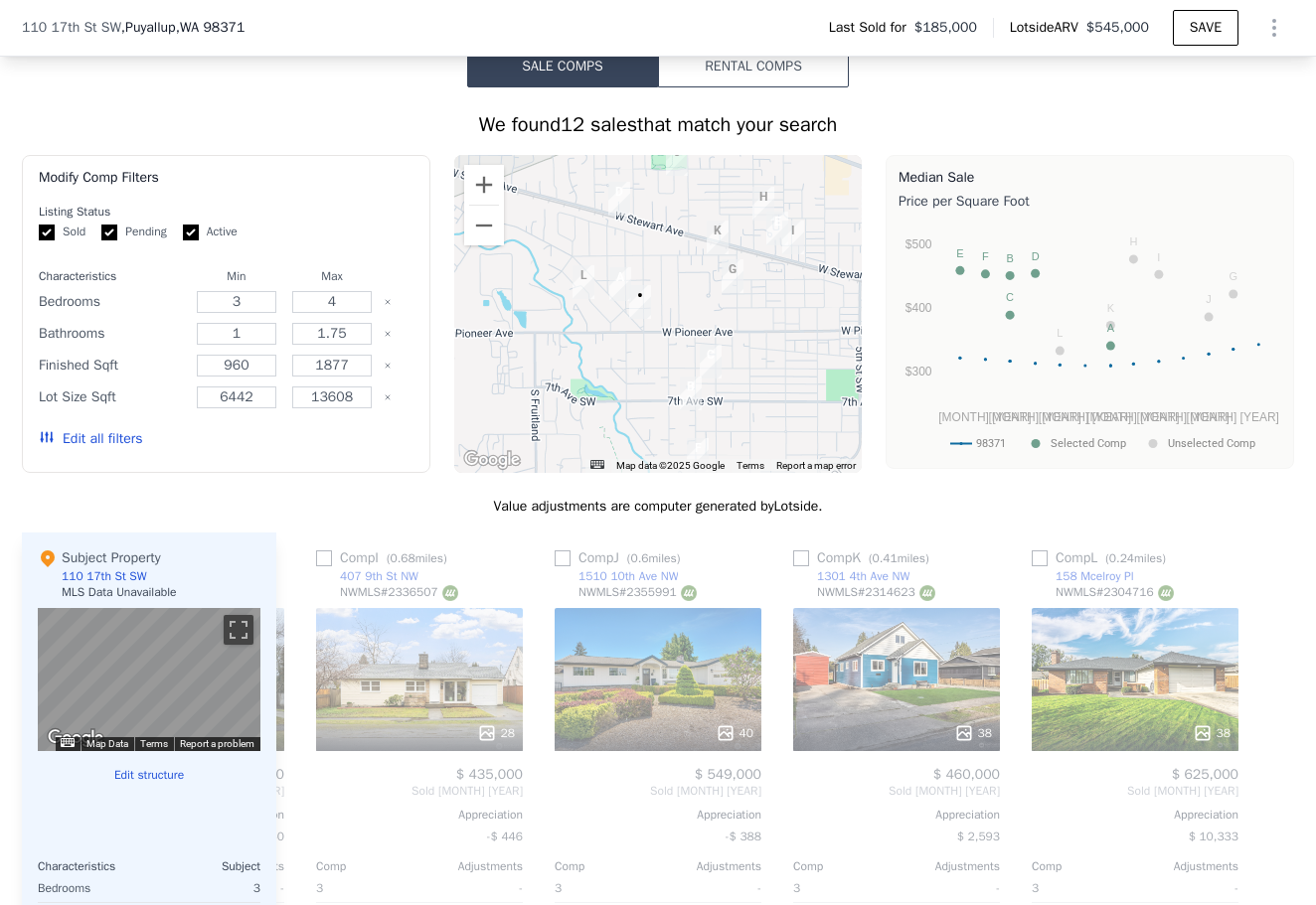 scroll, scrollTop: 0, scrollLeft: 1892, axis: horizontal 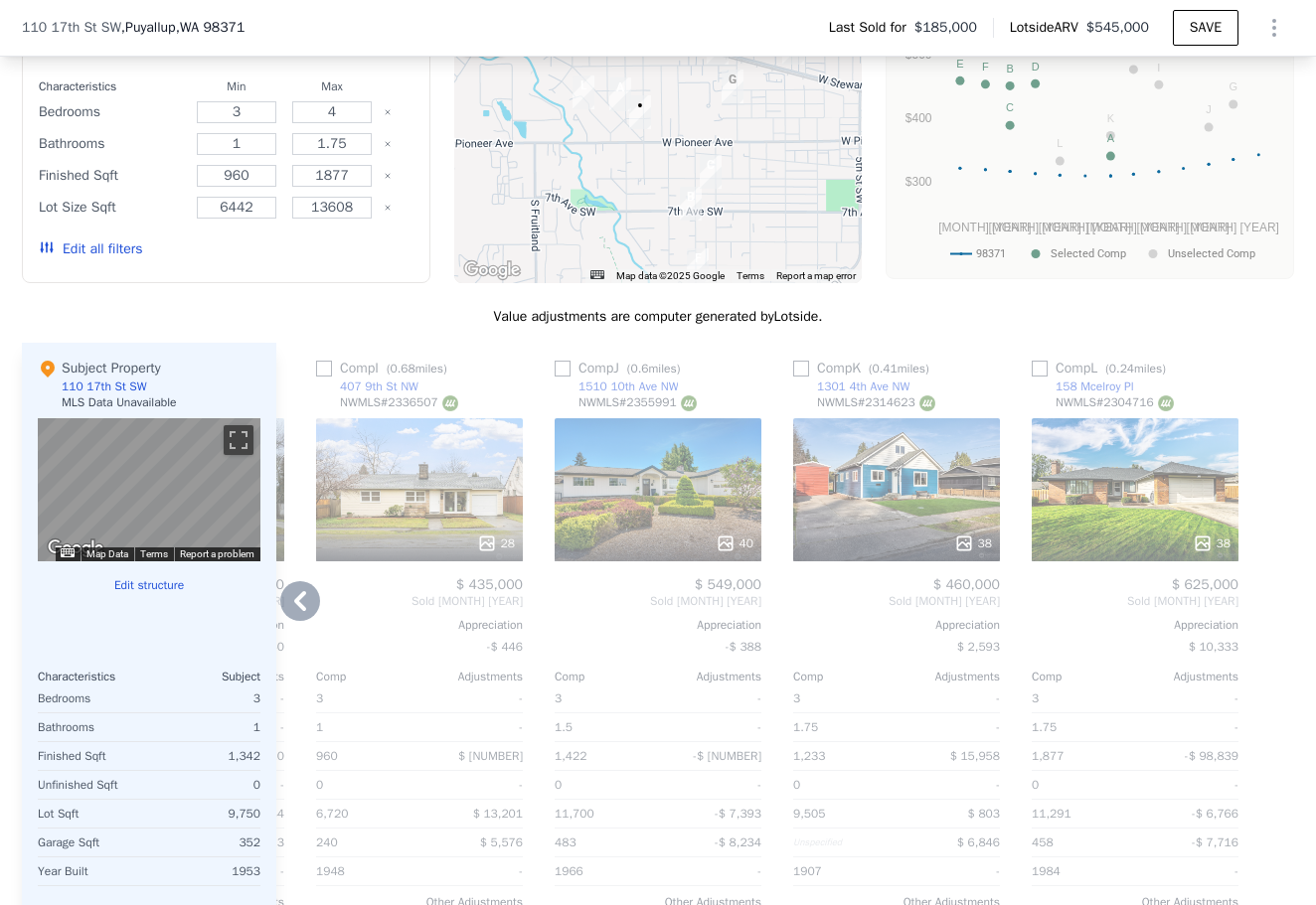 click on "38" at bounding box center (1135, 490) 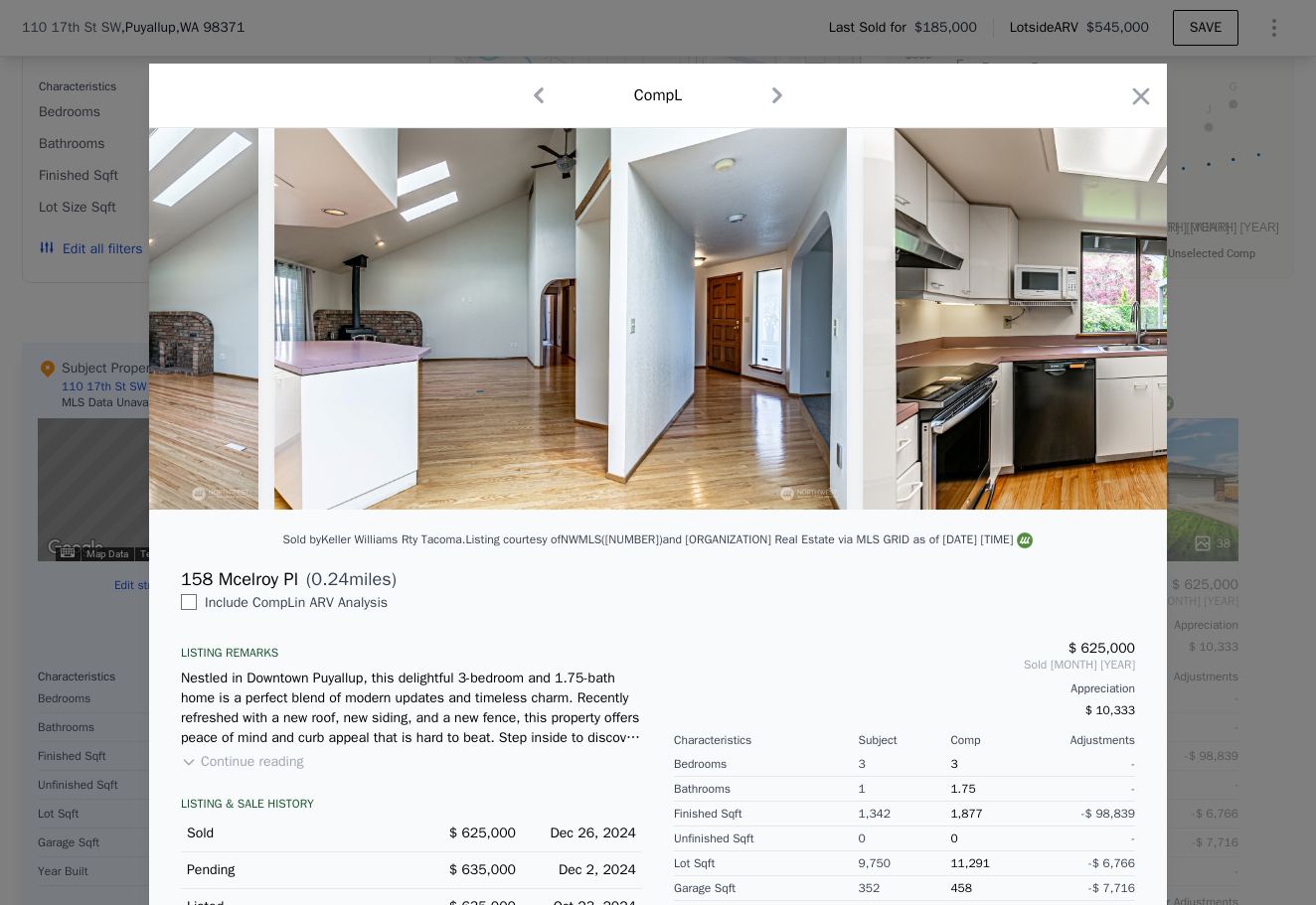 scroll, scrollTop: 0, scrollLeft: 8636, axis: horizontal 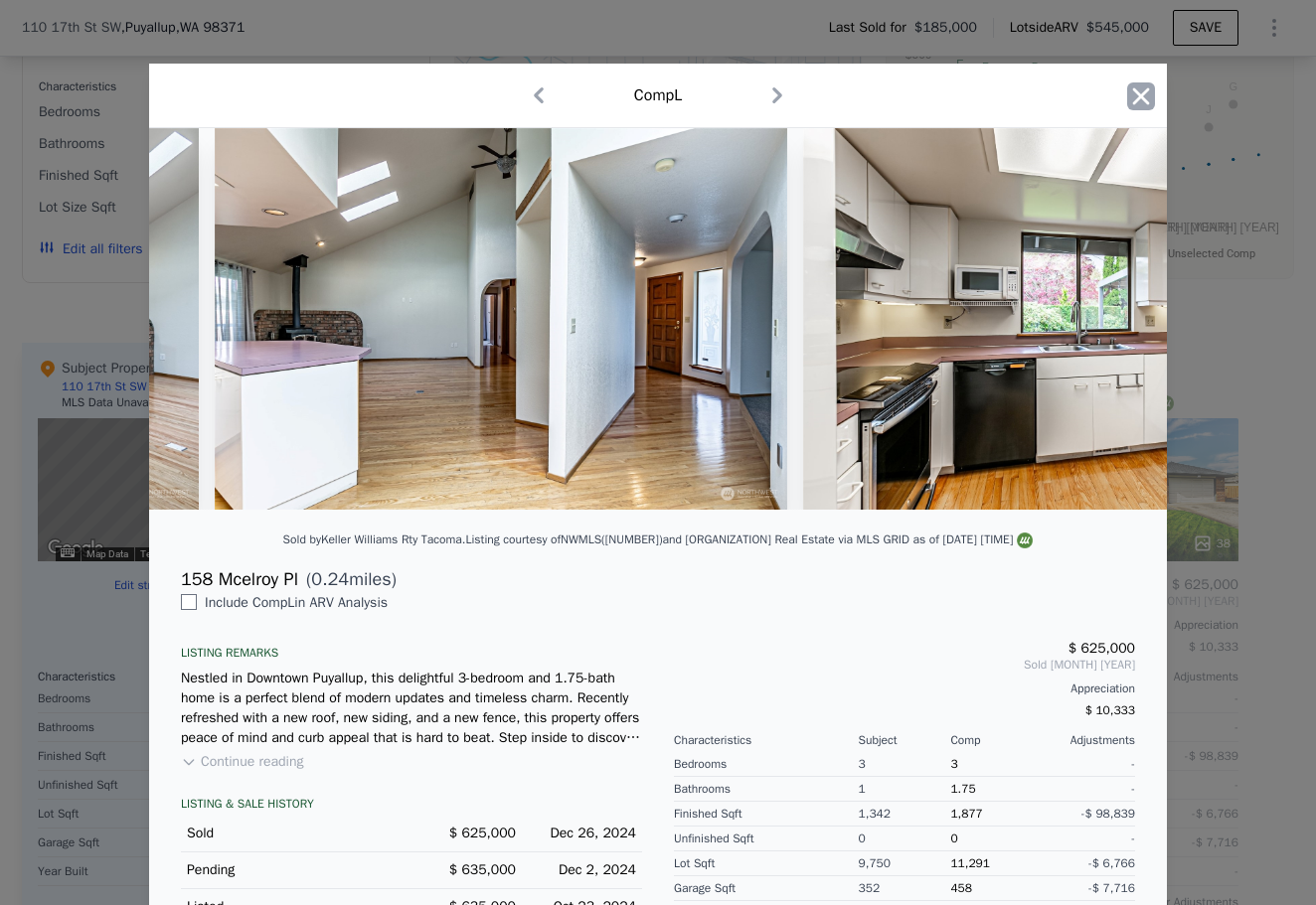 click 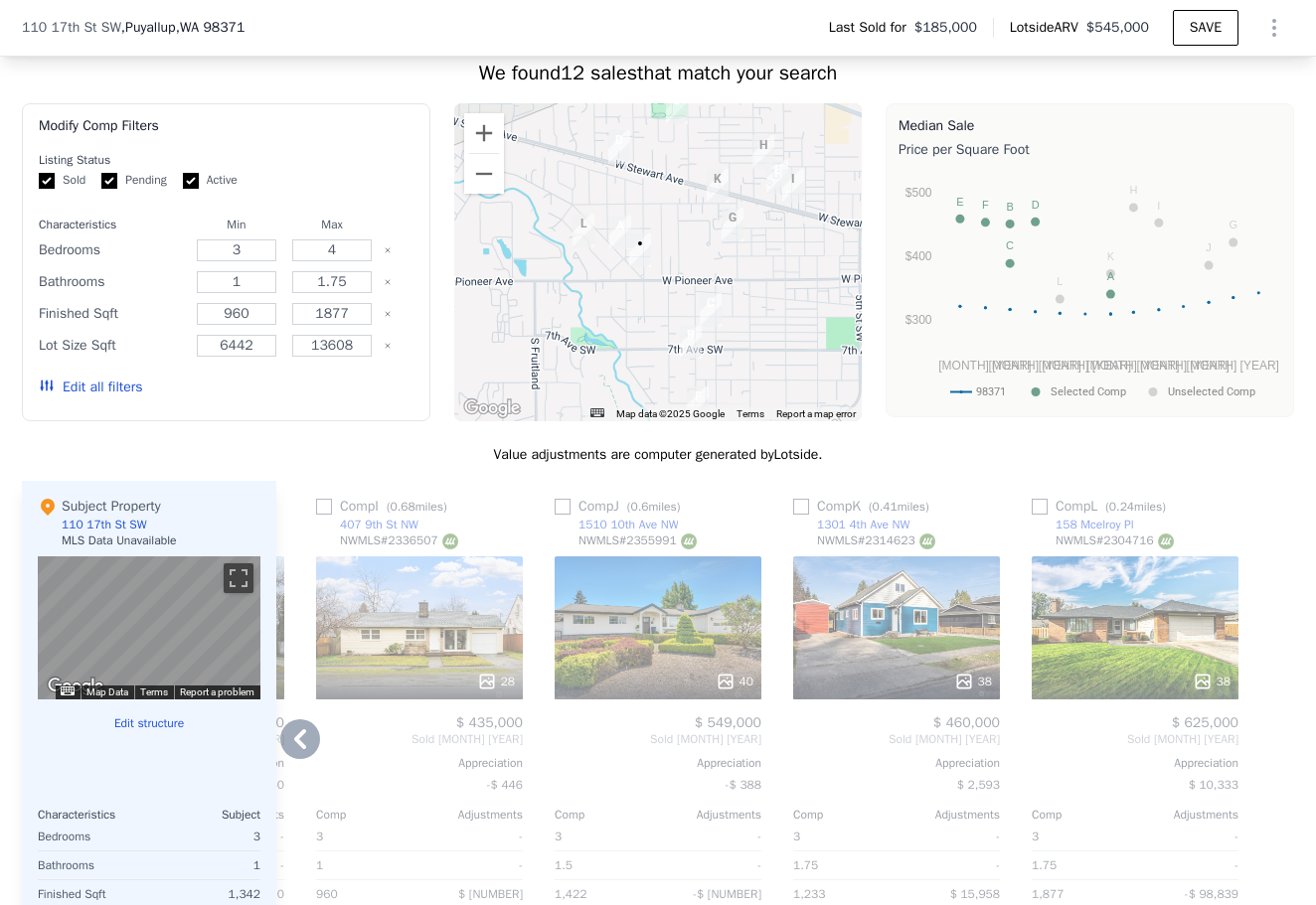 scroll, scrollTop: 1716, scrollLeft: 0, axis: vertical 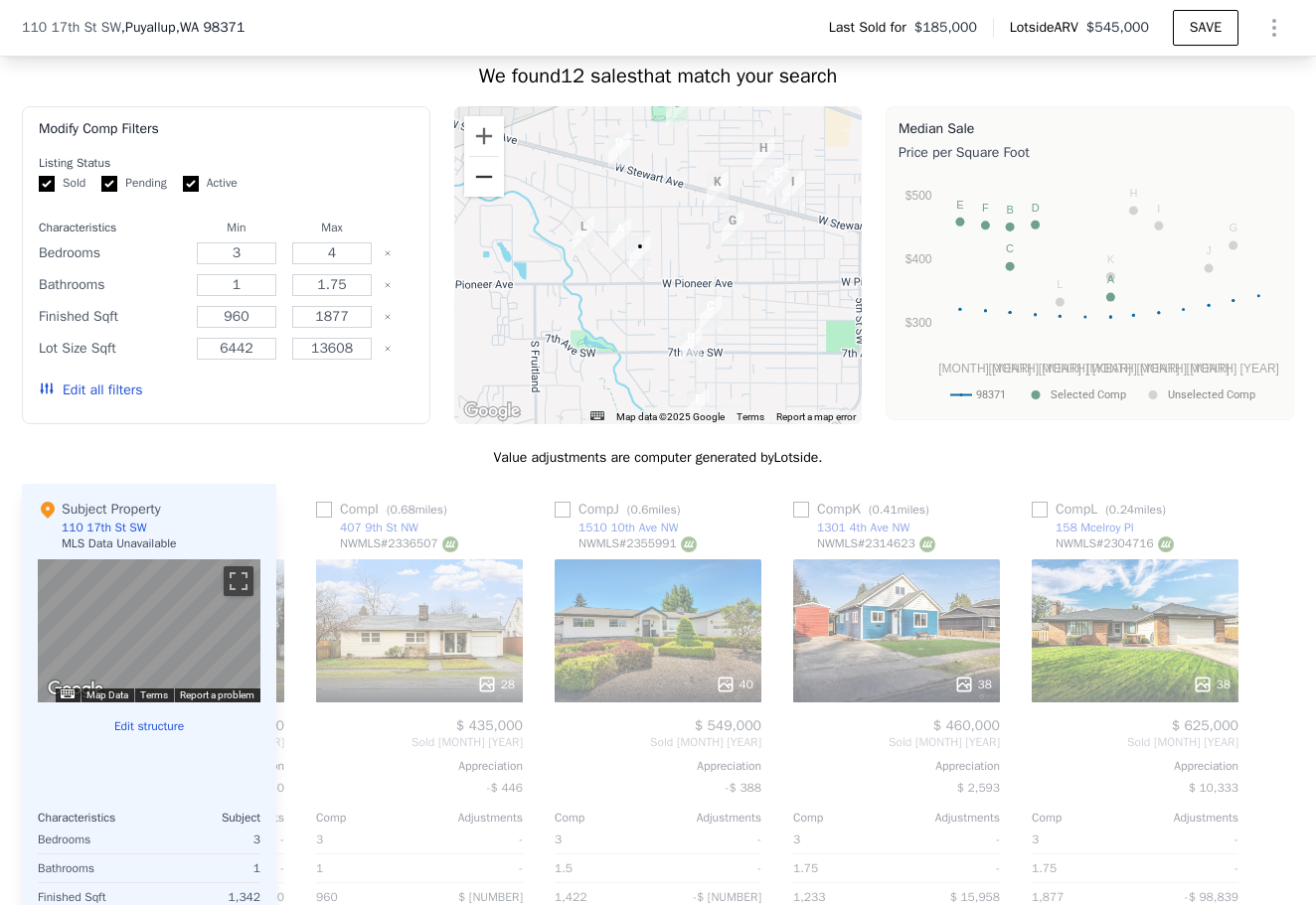 click at bounding box center (484, 177) 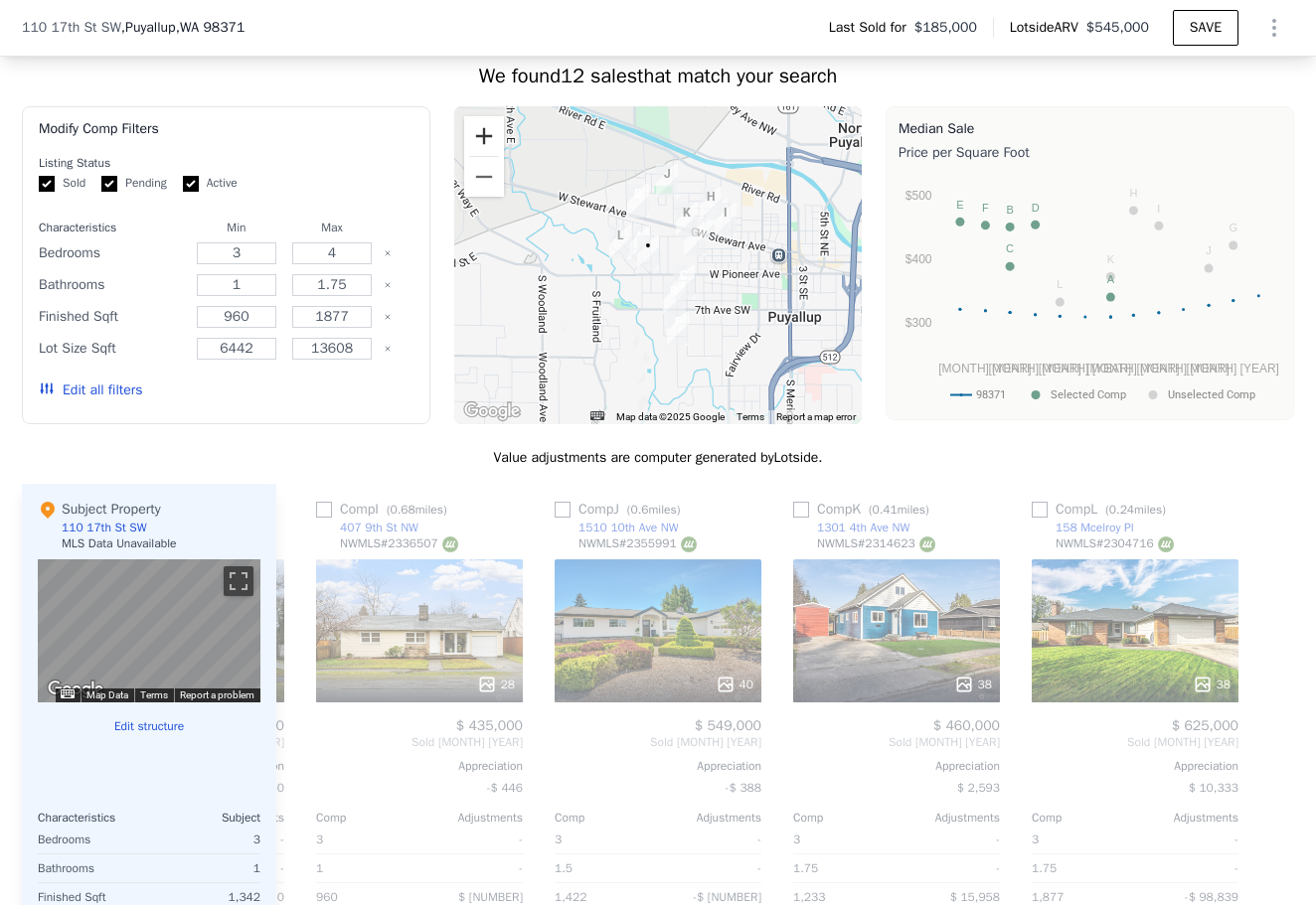 click at bounding box center (484, 136) 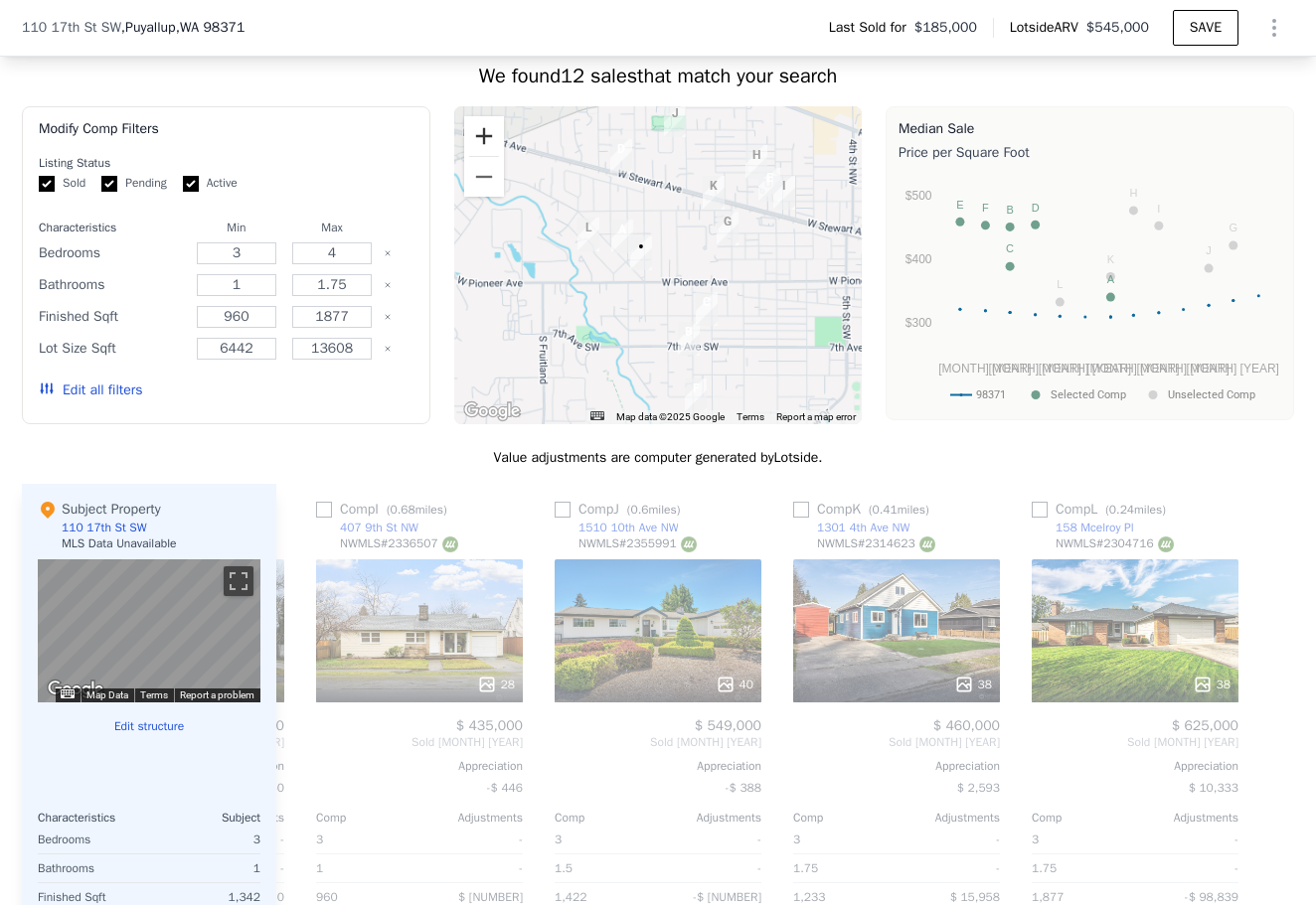 click at bounding box center (484, 136) 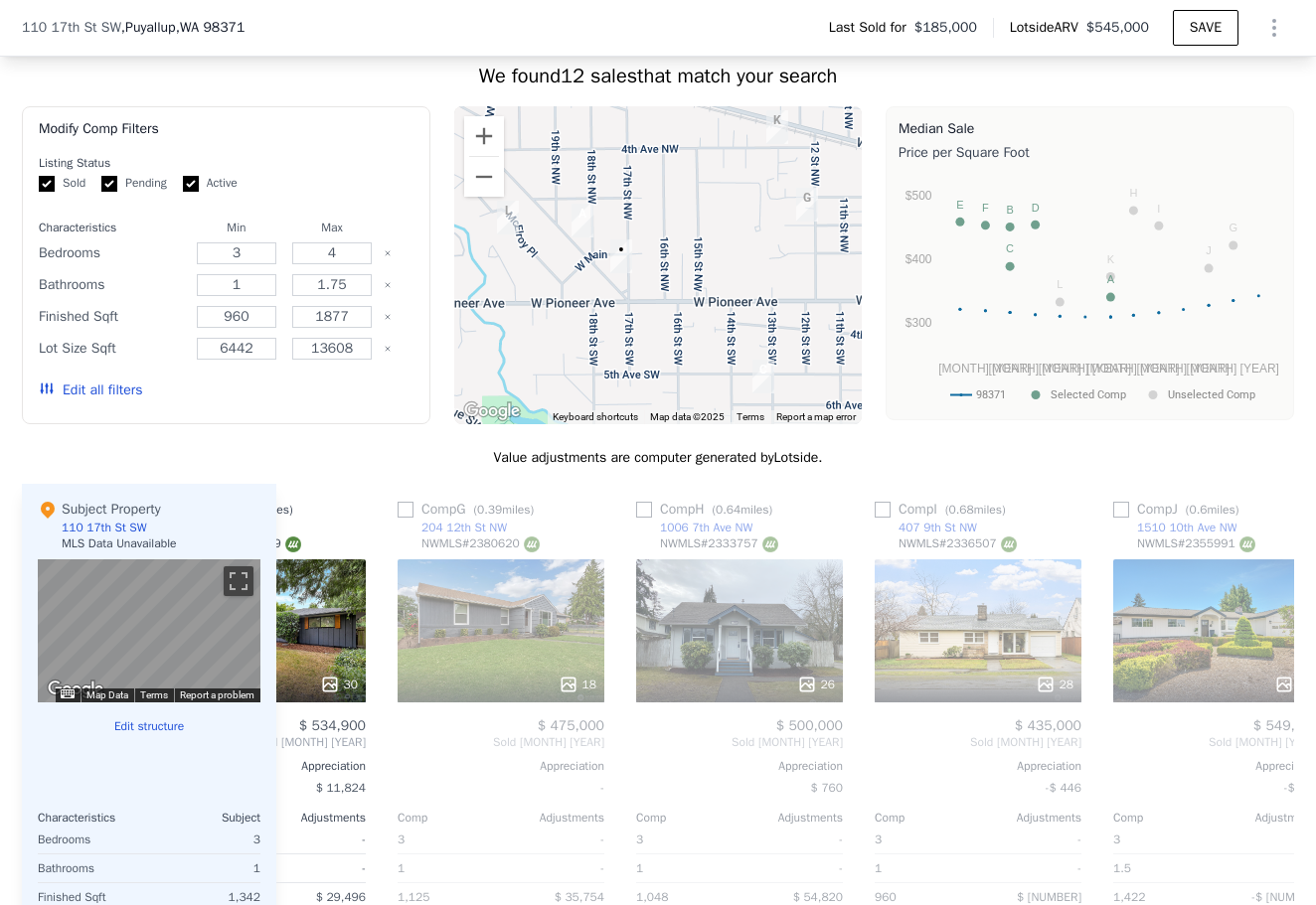 scroll, scrollTop: 0, scrollLeft: 1333, axis: horizontal 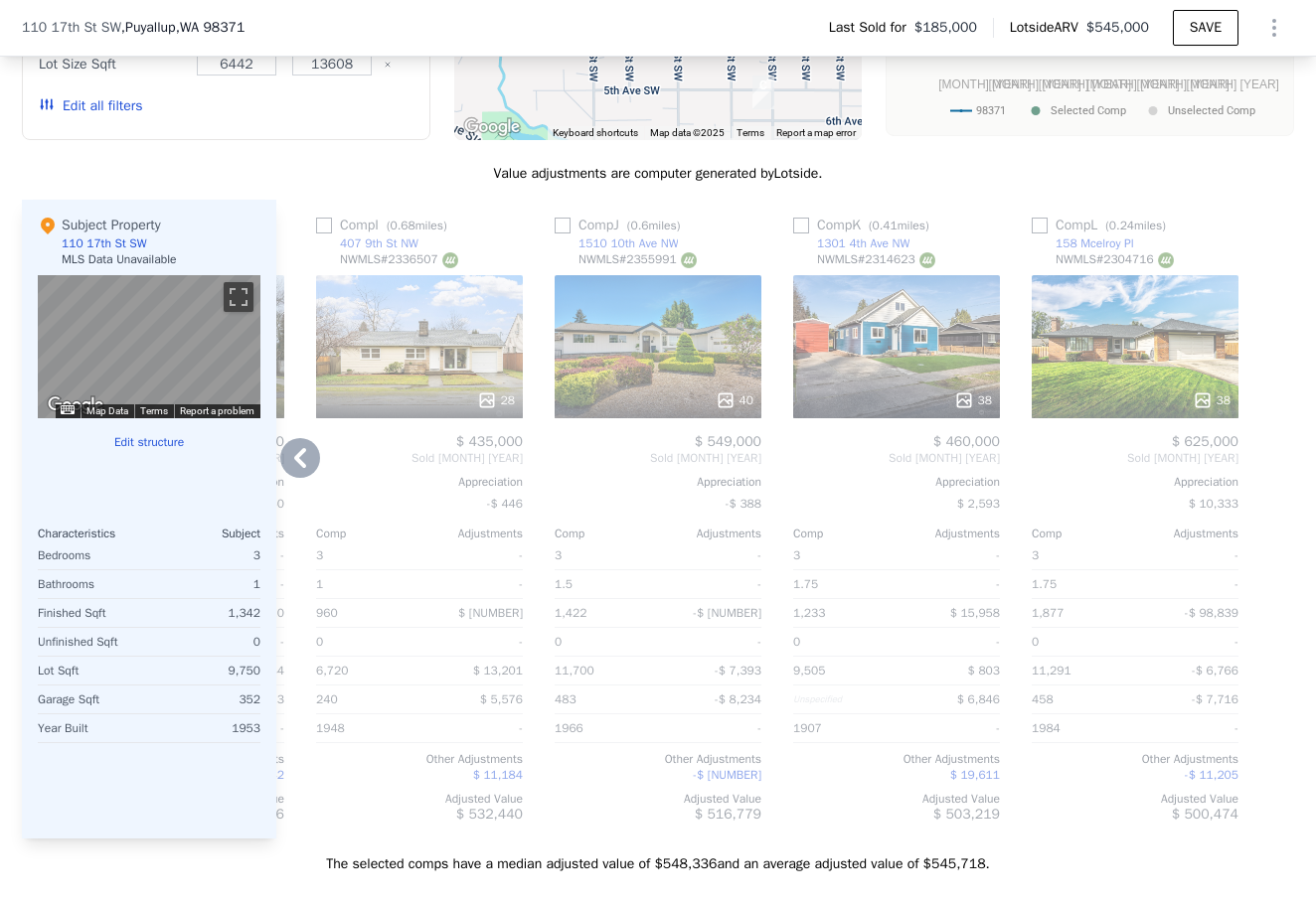 click on "40" at bounding box center (658, 347) 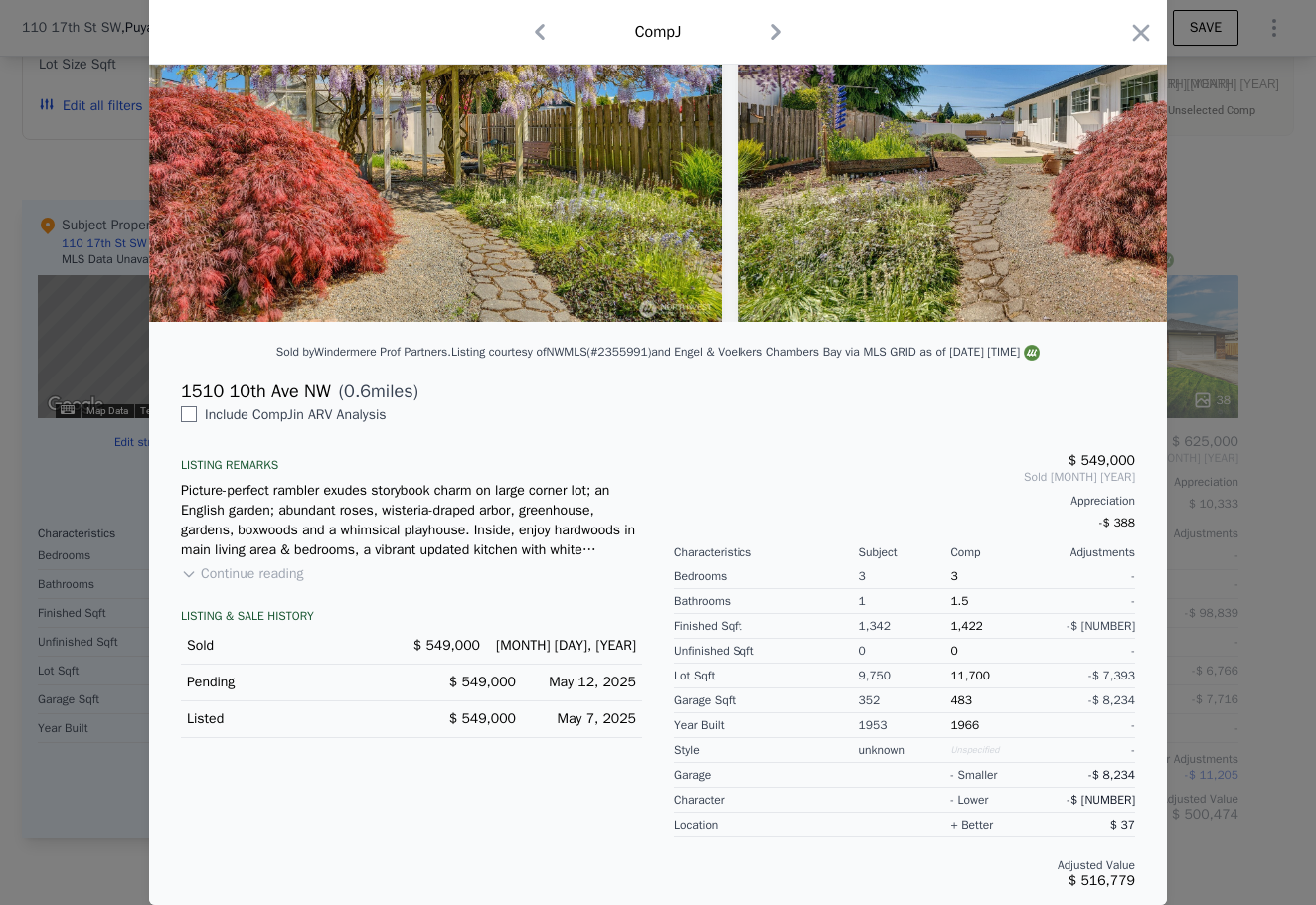 scroll, scrollTop: 188, scrollLeft: 0, axis: vertical 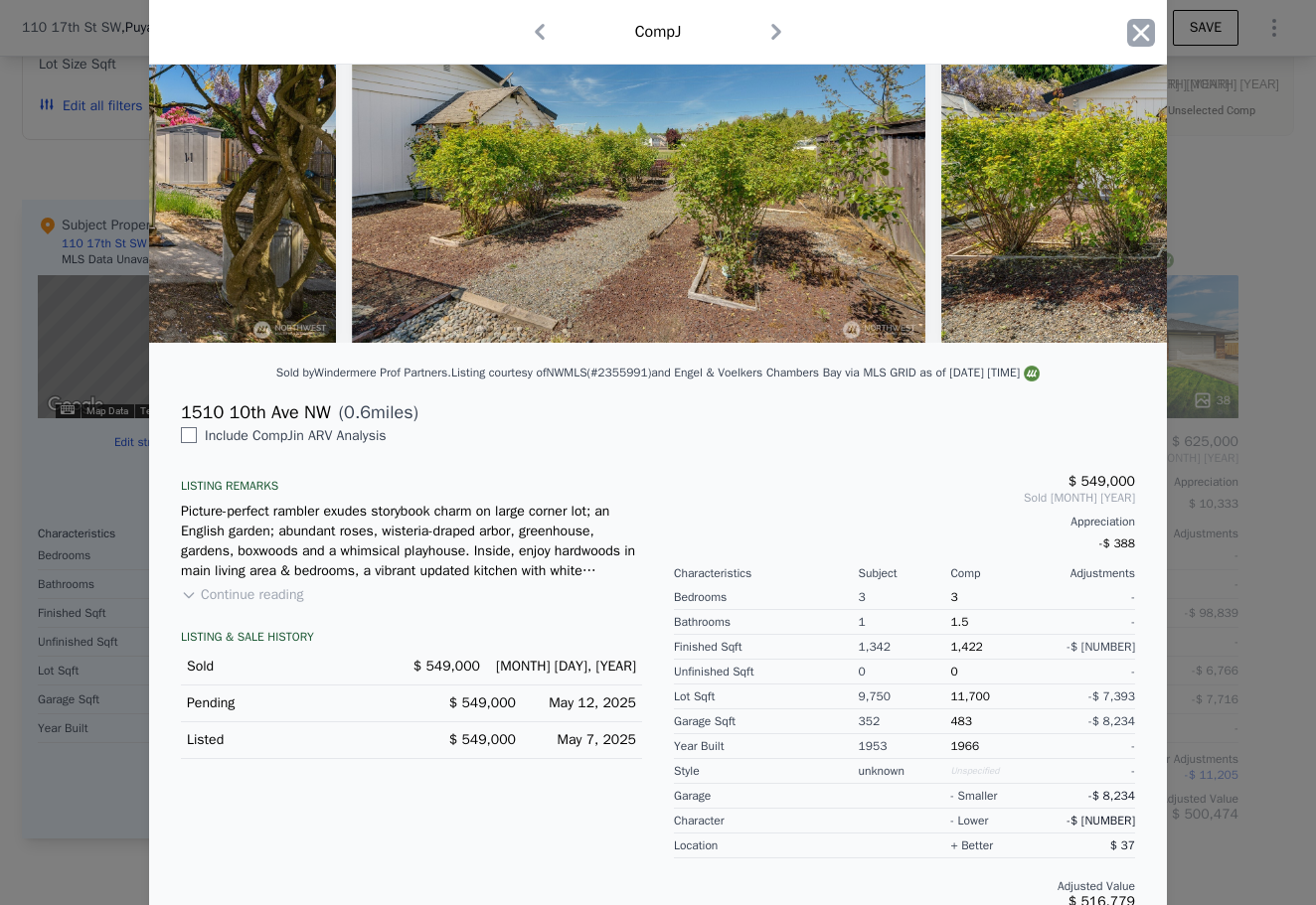 click 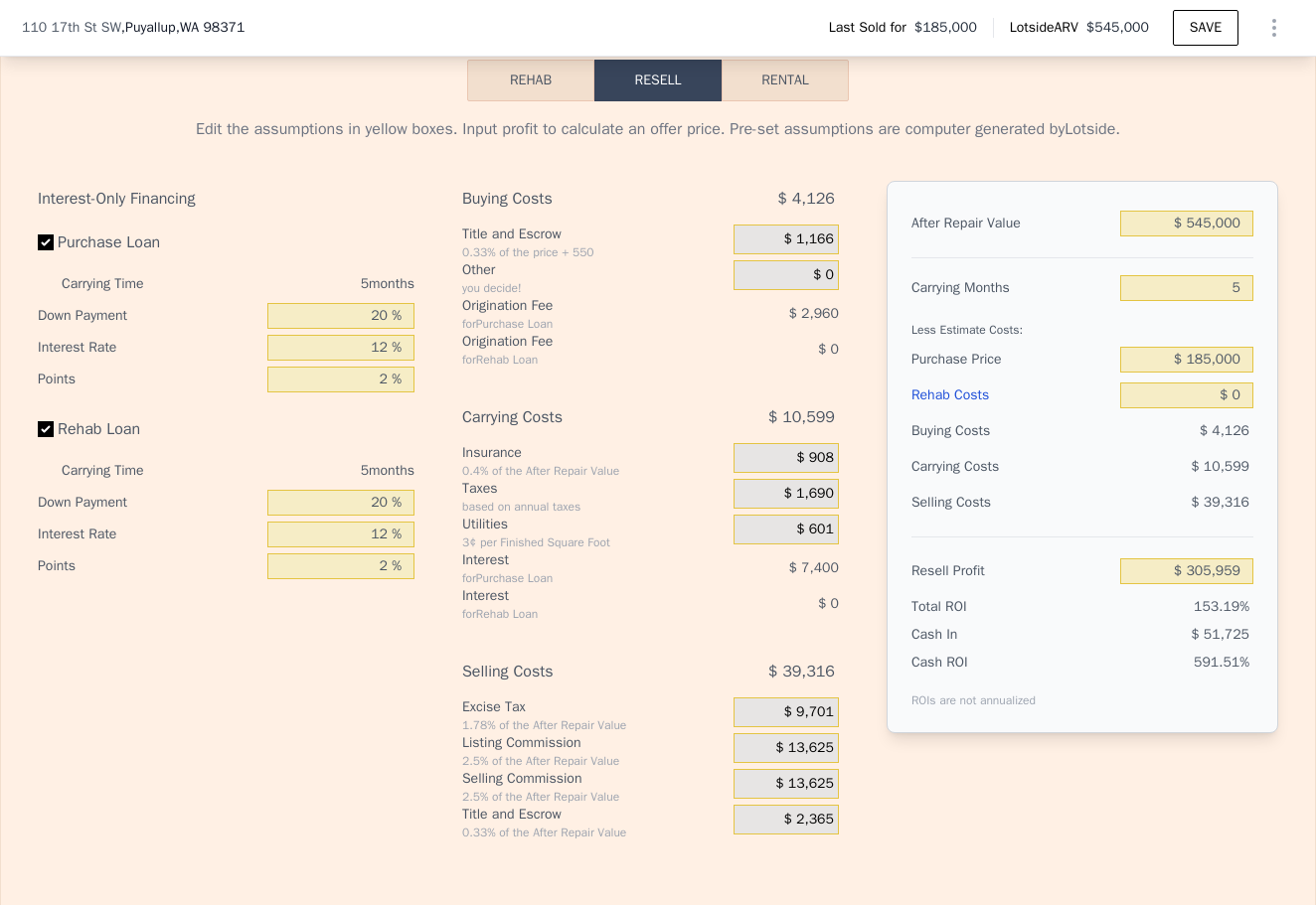 scroll, scrollTop: 2954, scrollLeft: 0, axis: vertical 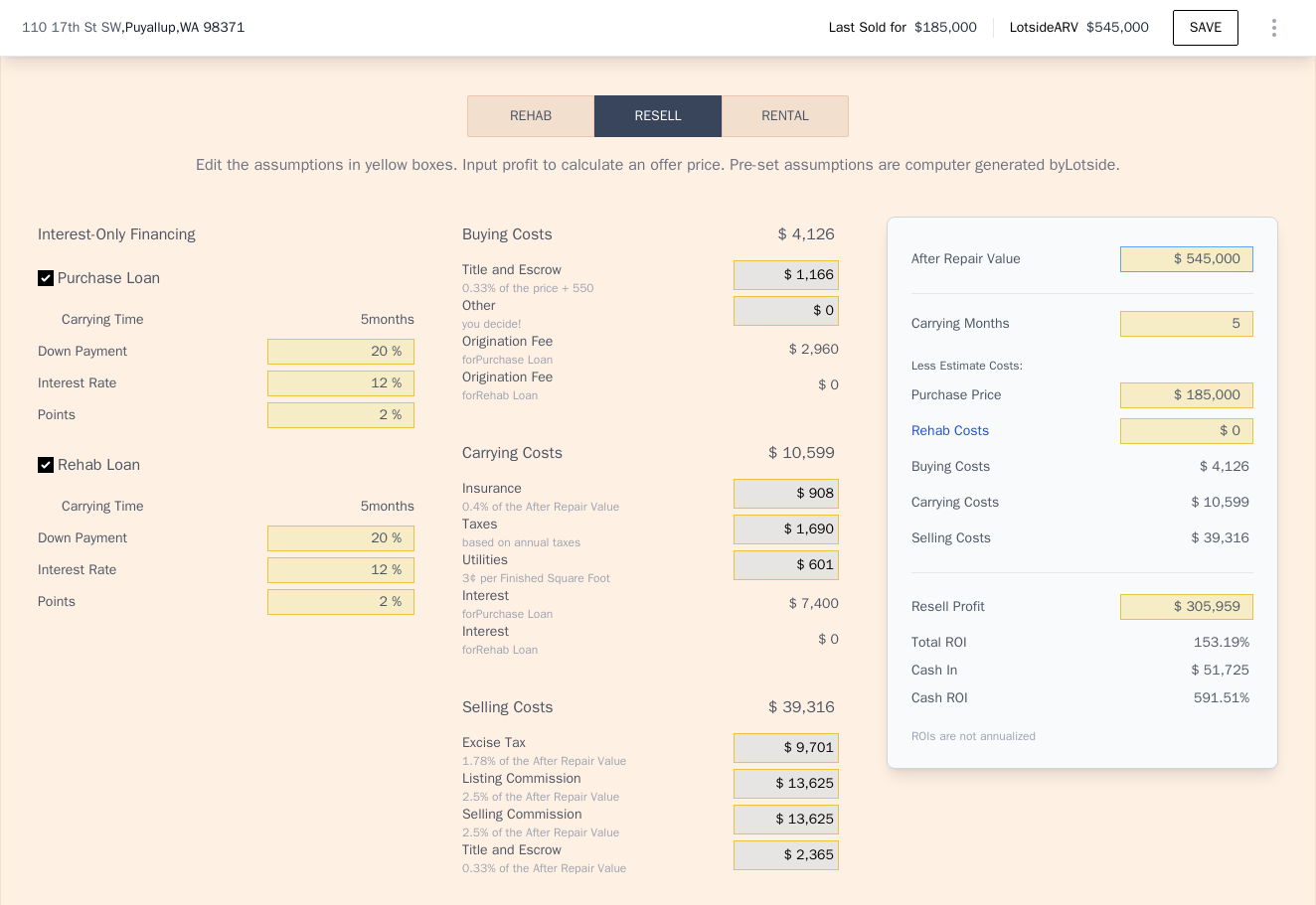 click on "$ 545,000" at bounding box center [1187, 259] 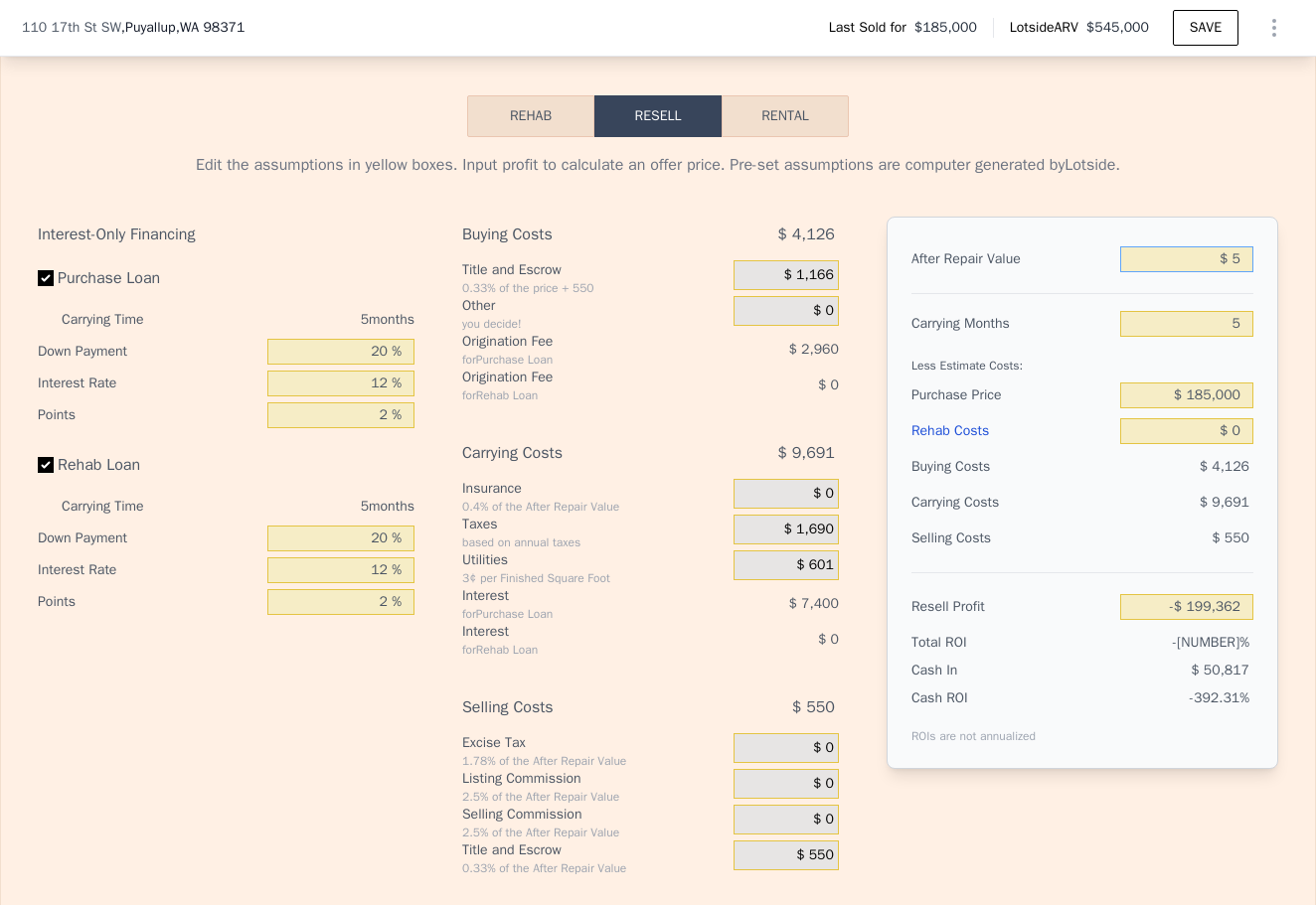 type on "-$ 199,362" 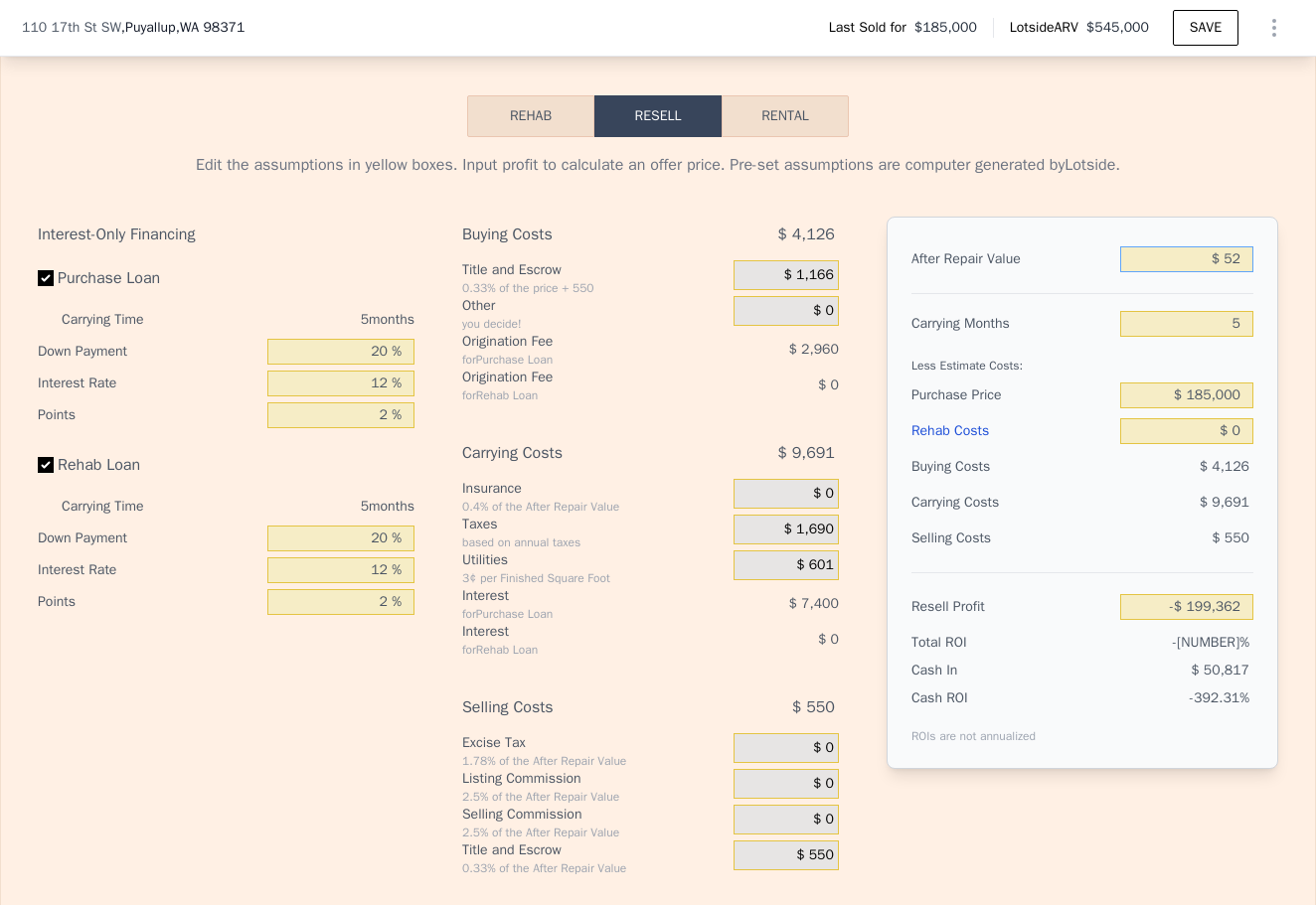 type on "-$ 199,318" 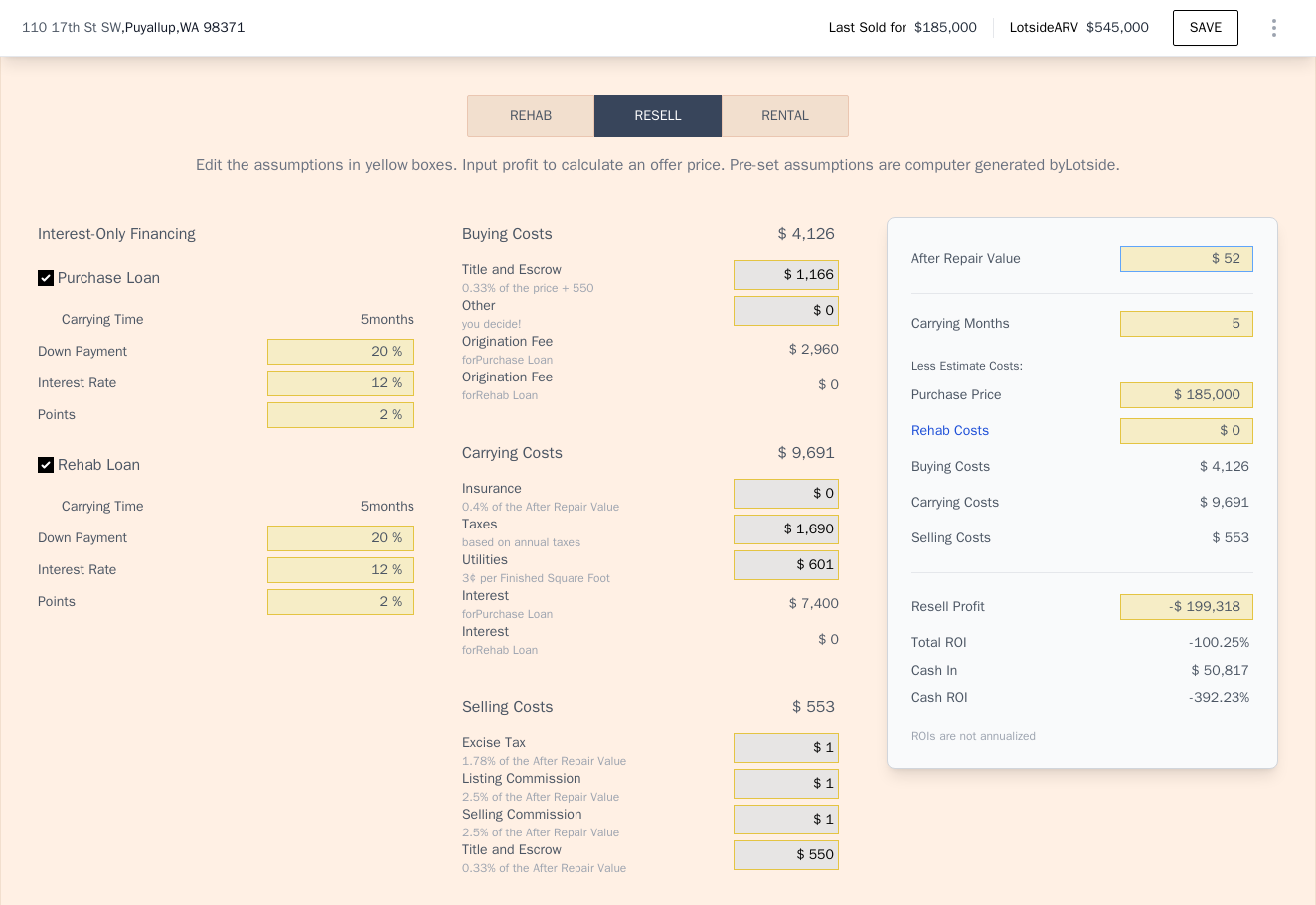 type on "$ 525" 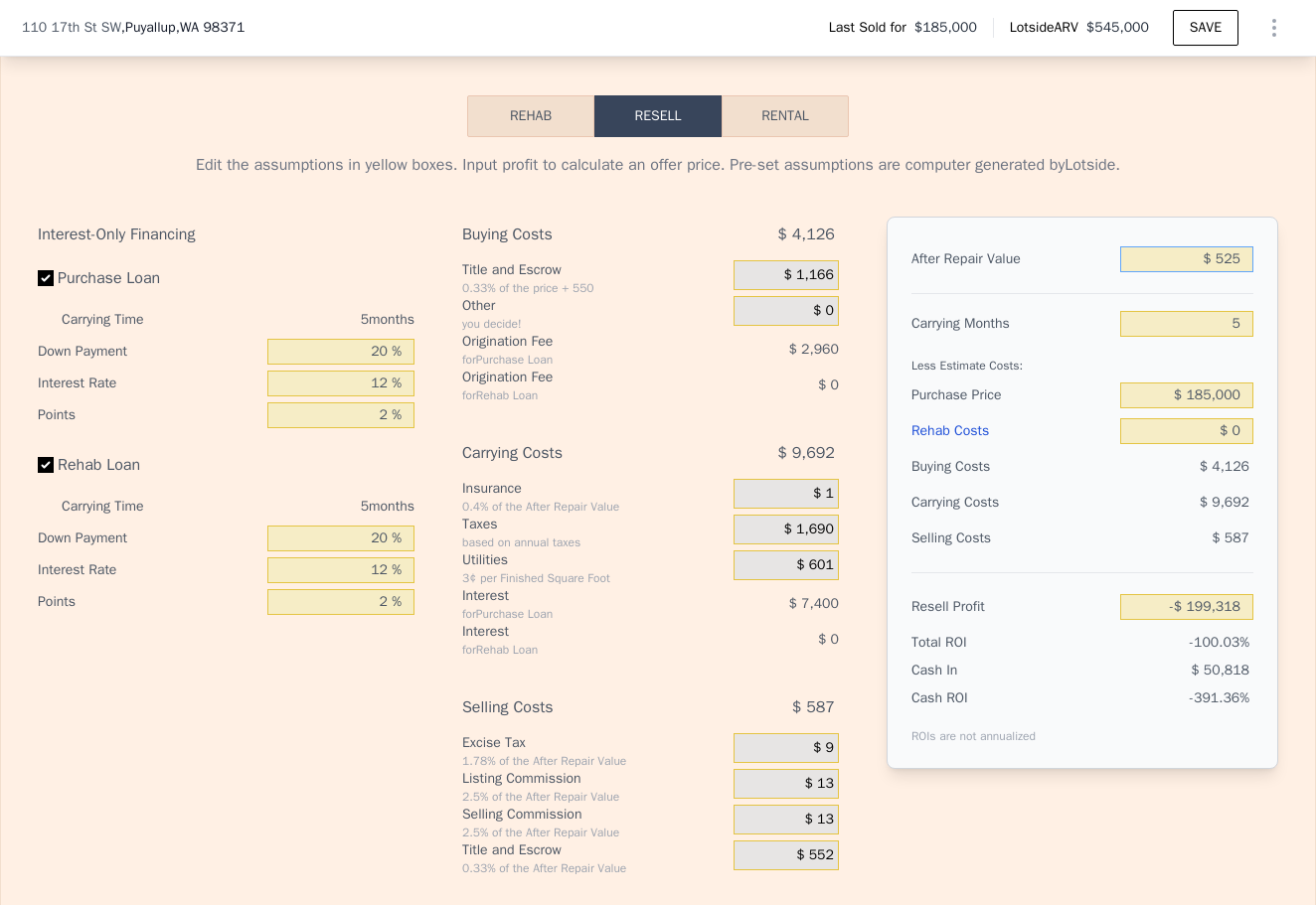 type on "-$ 198,880" 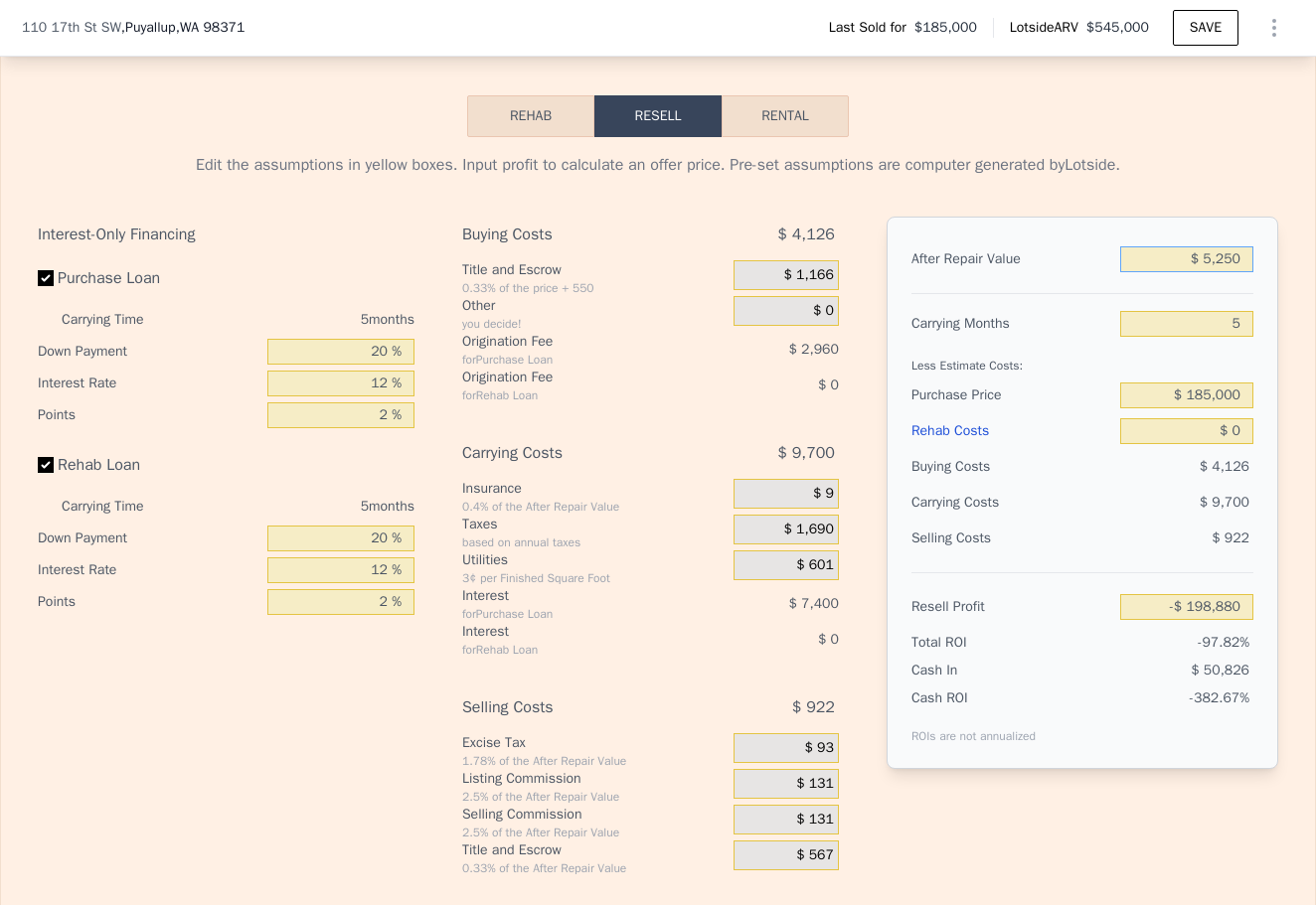 type on "$ 52,500" 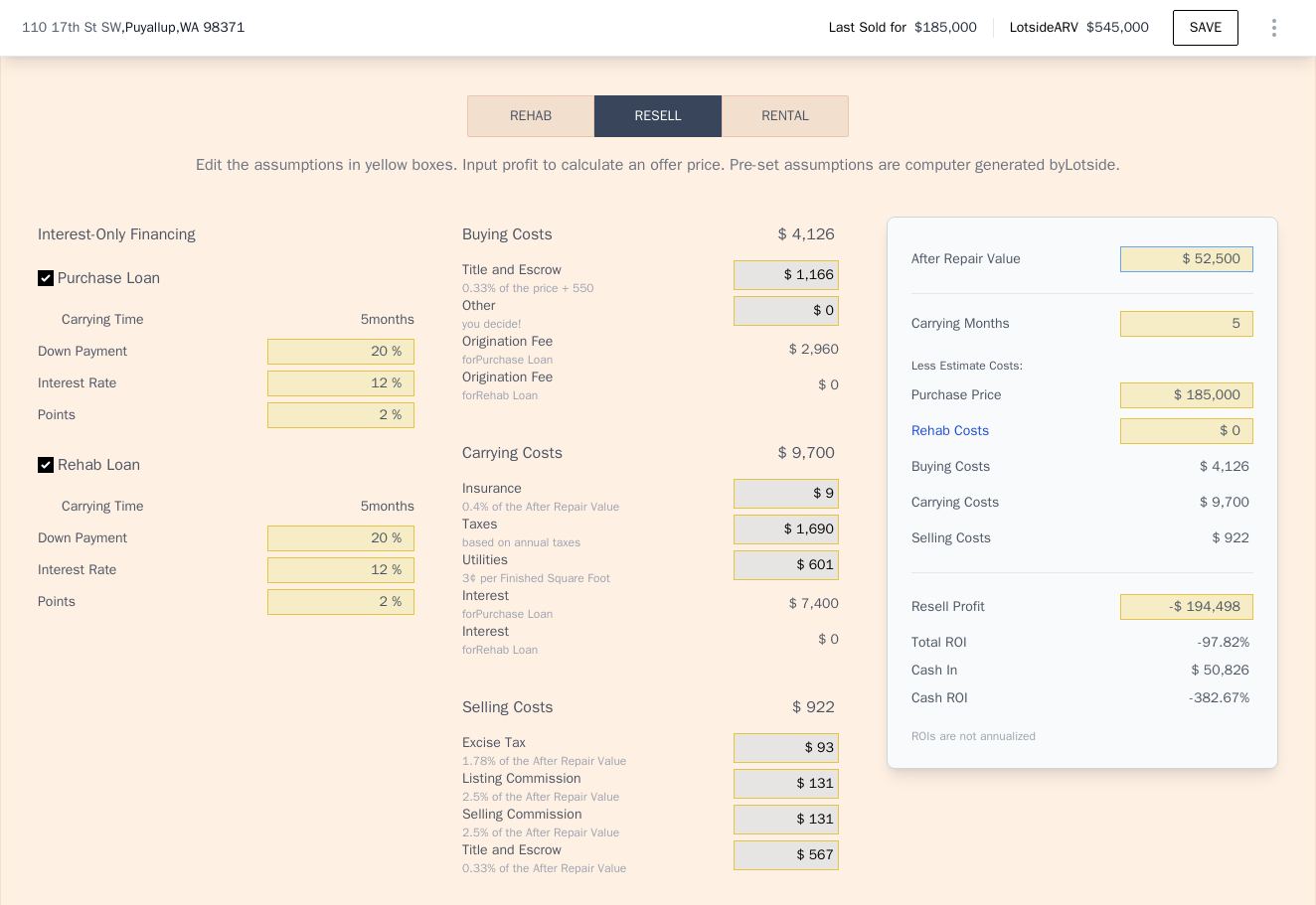 type on "-$ 150,691" 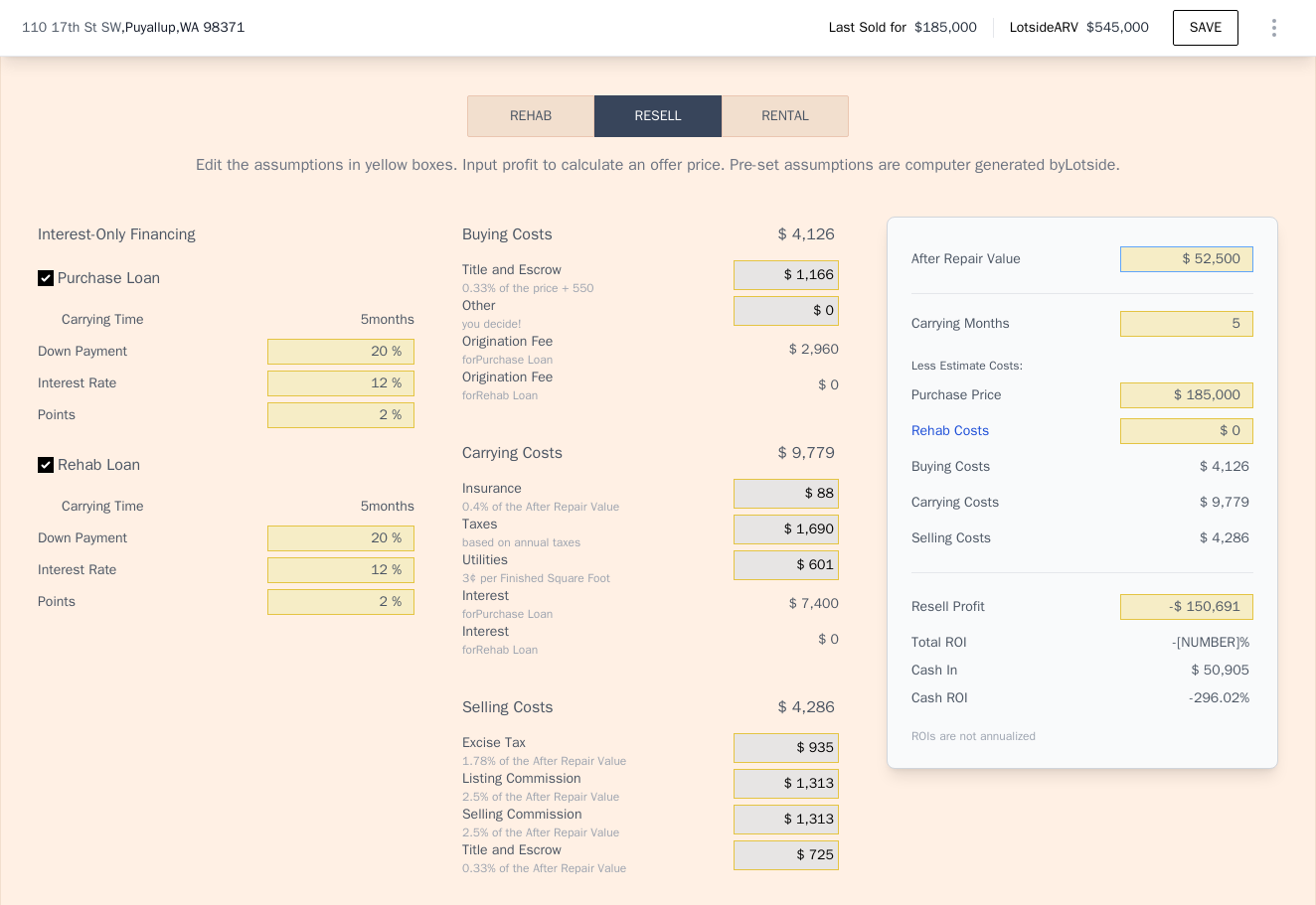 type on "$ 525,000" 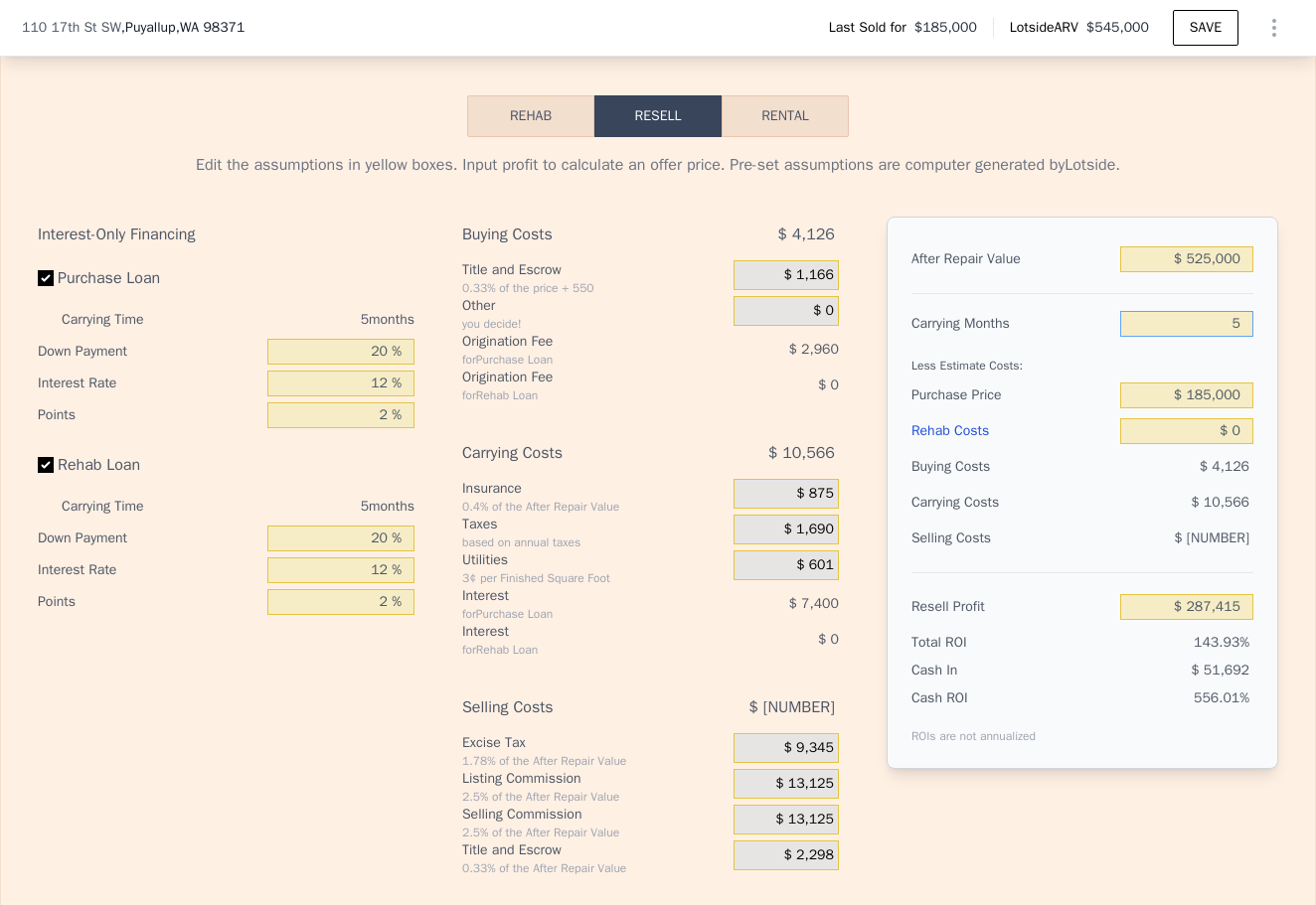 type on "3" 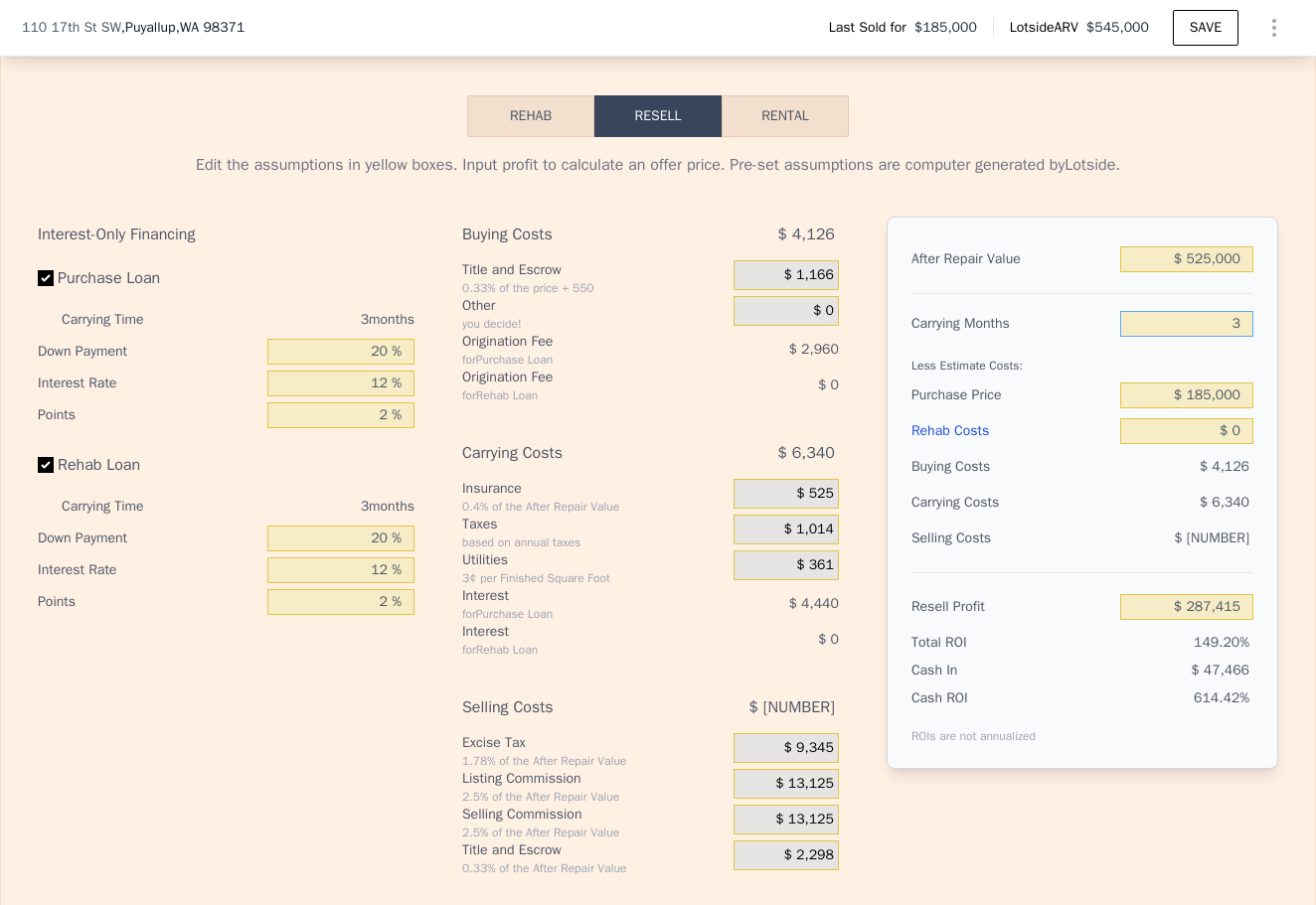 type on "$ 291,641" 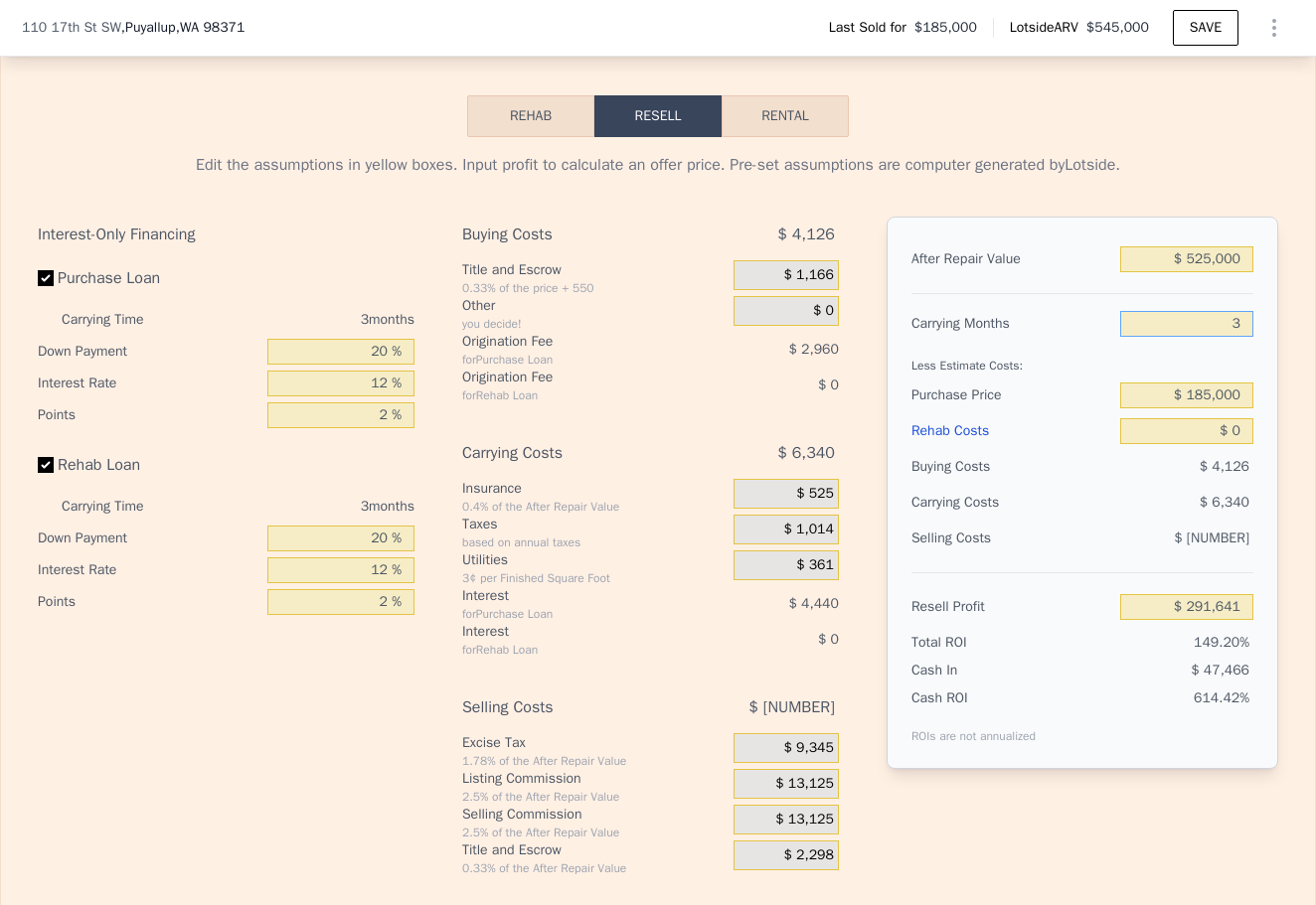type on "3" 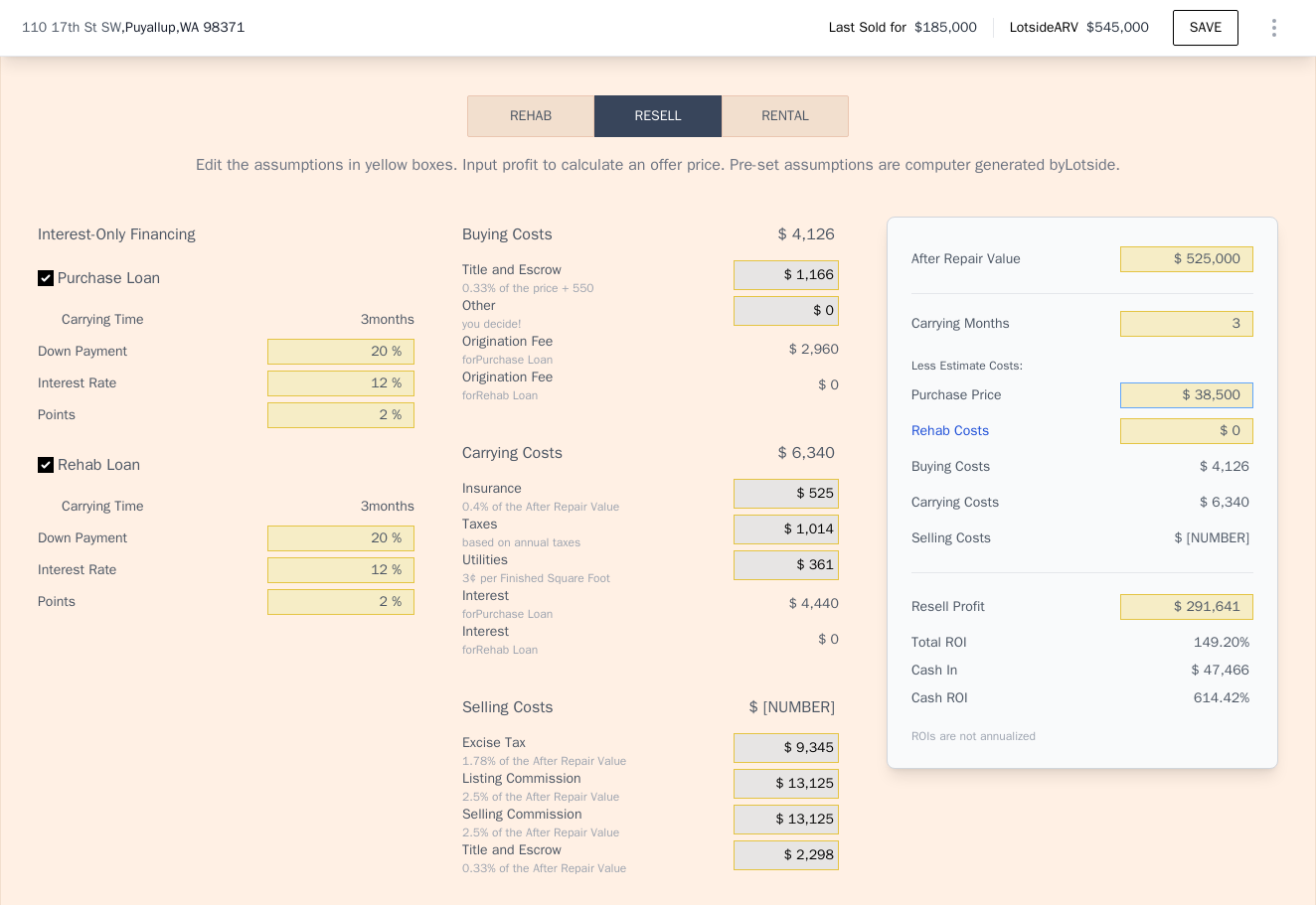 type on "$ 385,000" 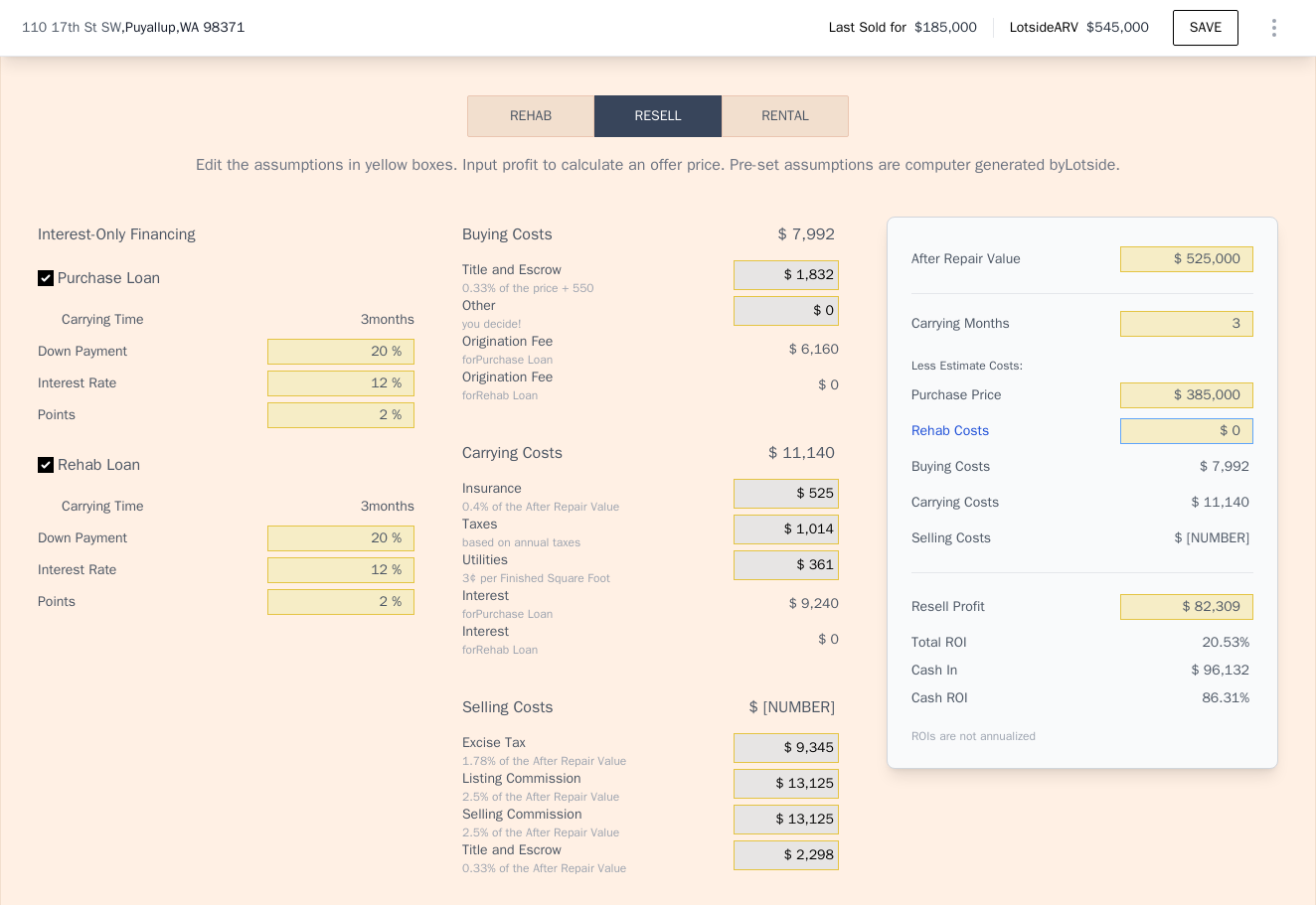 type on "$ 82,975" 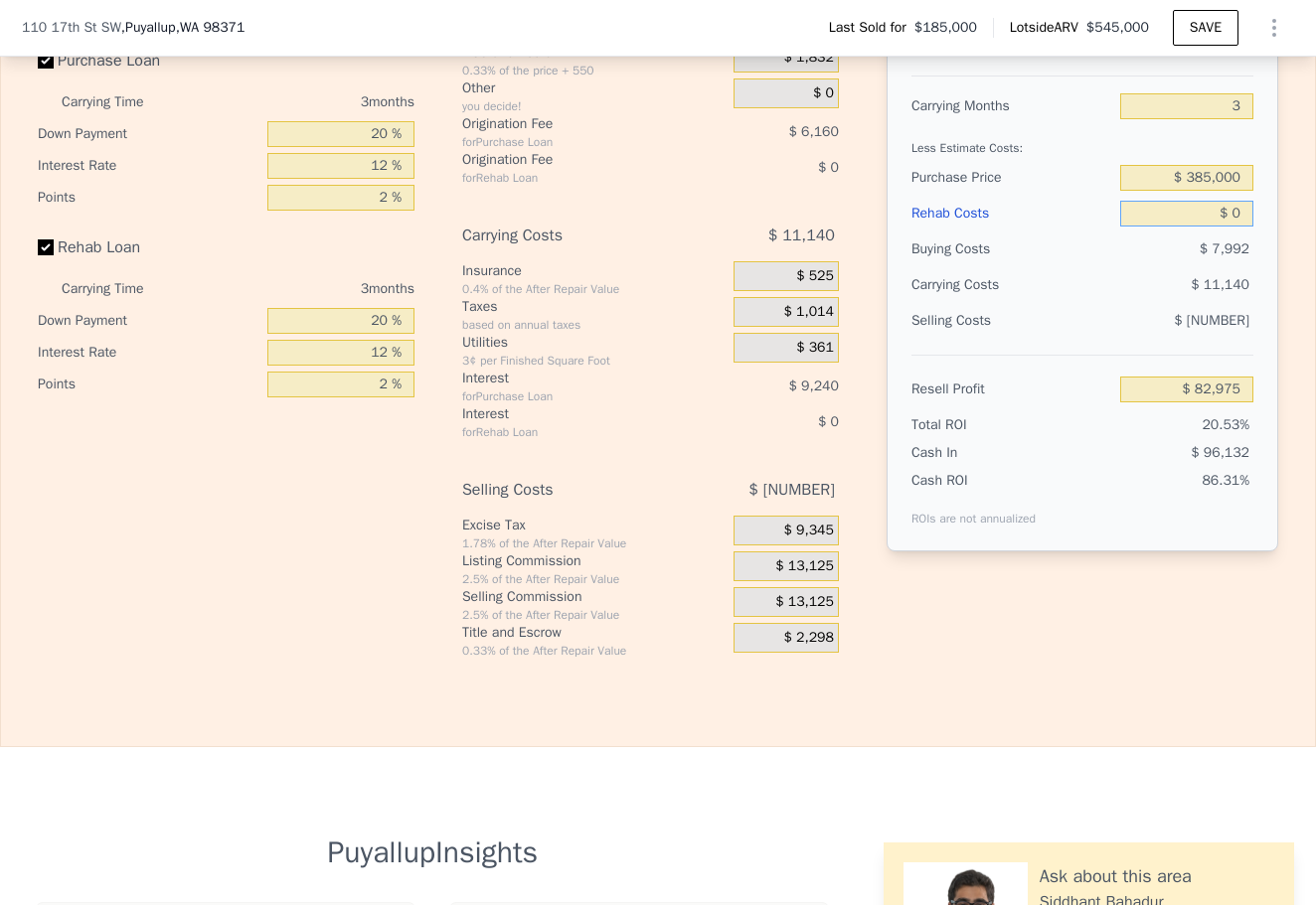 scroll, scrollTop: 3172, scrollLeft: 0, axis: vertical 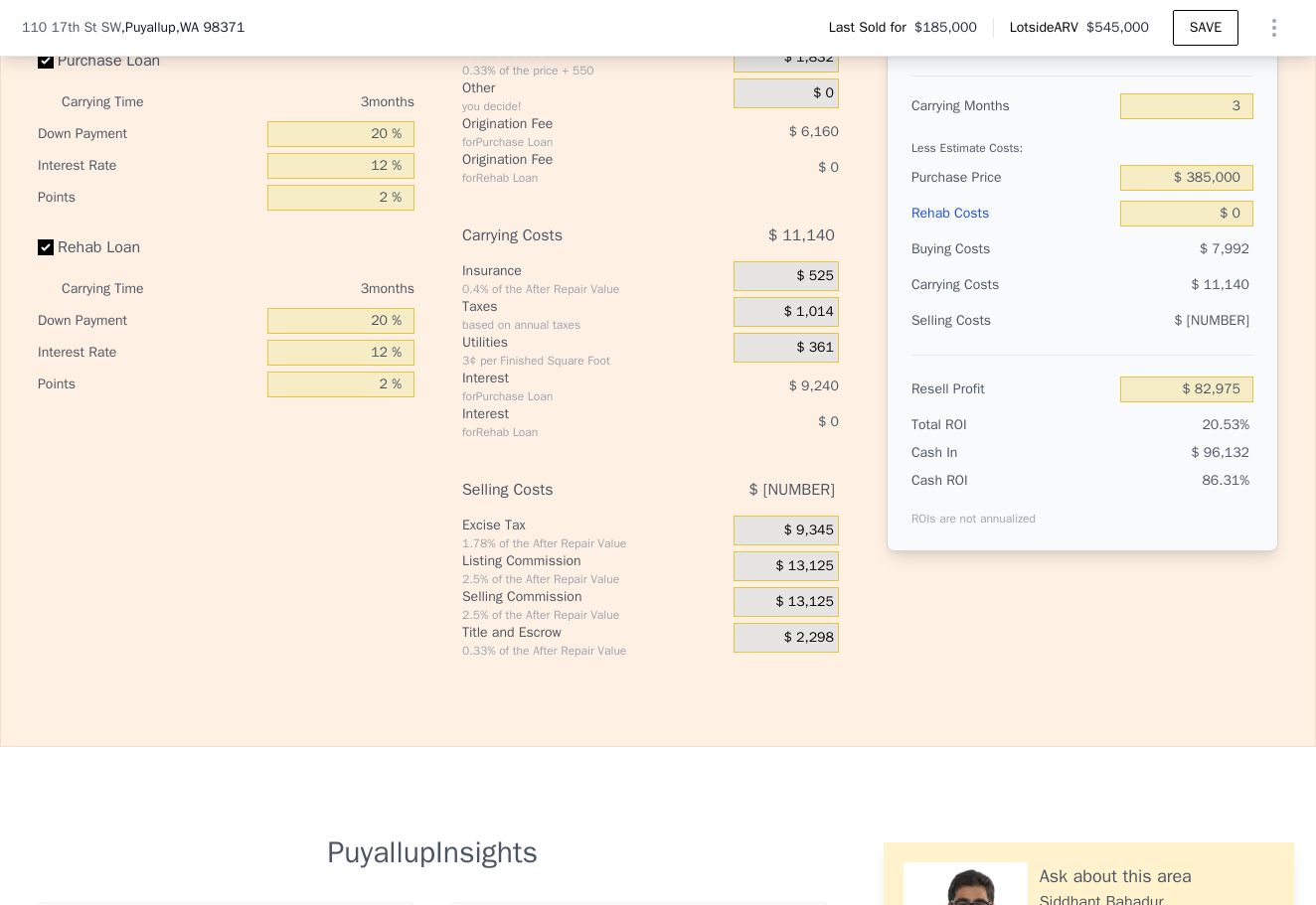 click on "$ 13,125" at bounding box center (804, 602) 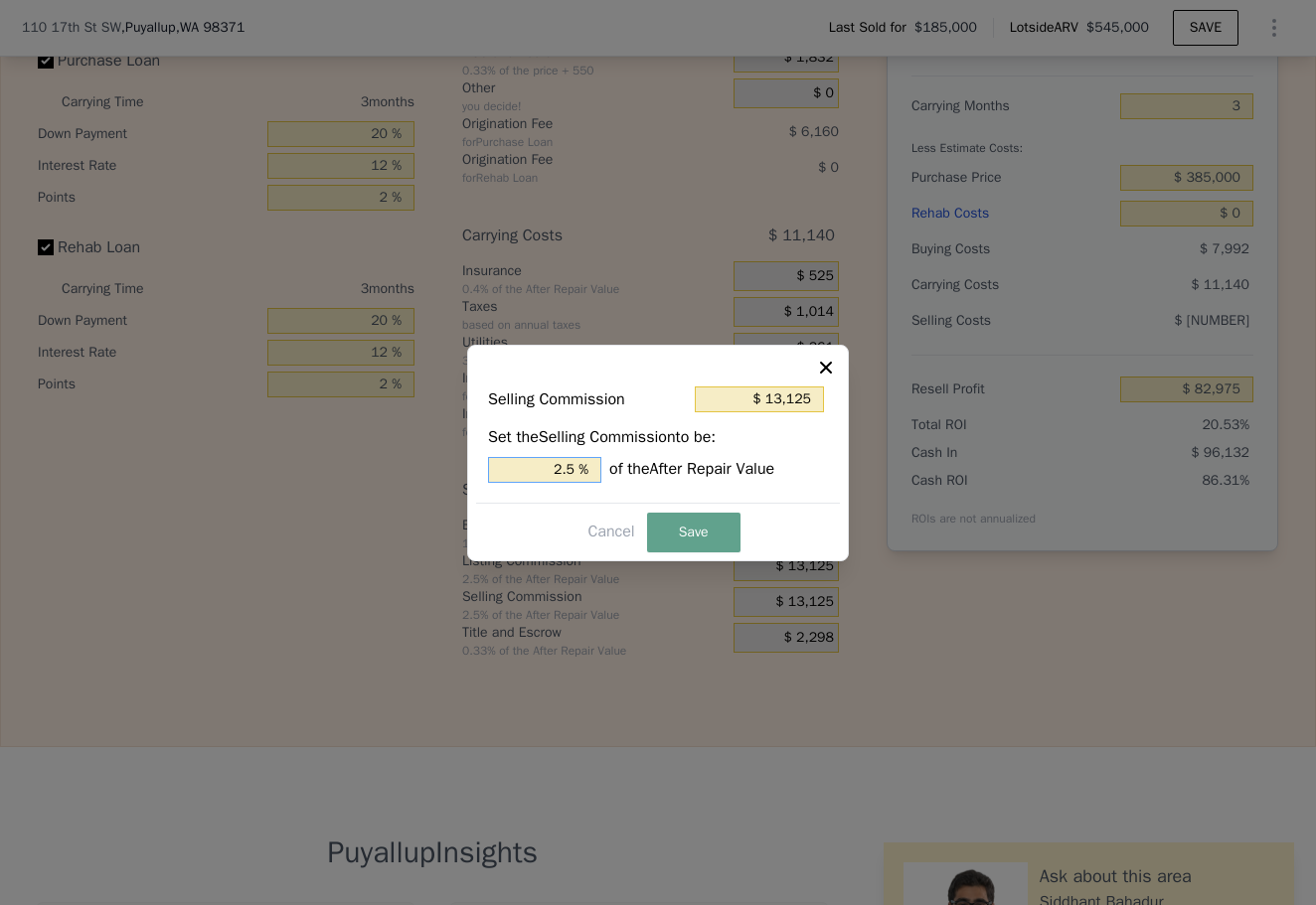 click on "2.5 %" at bounding box center (545, 470) 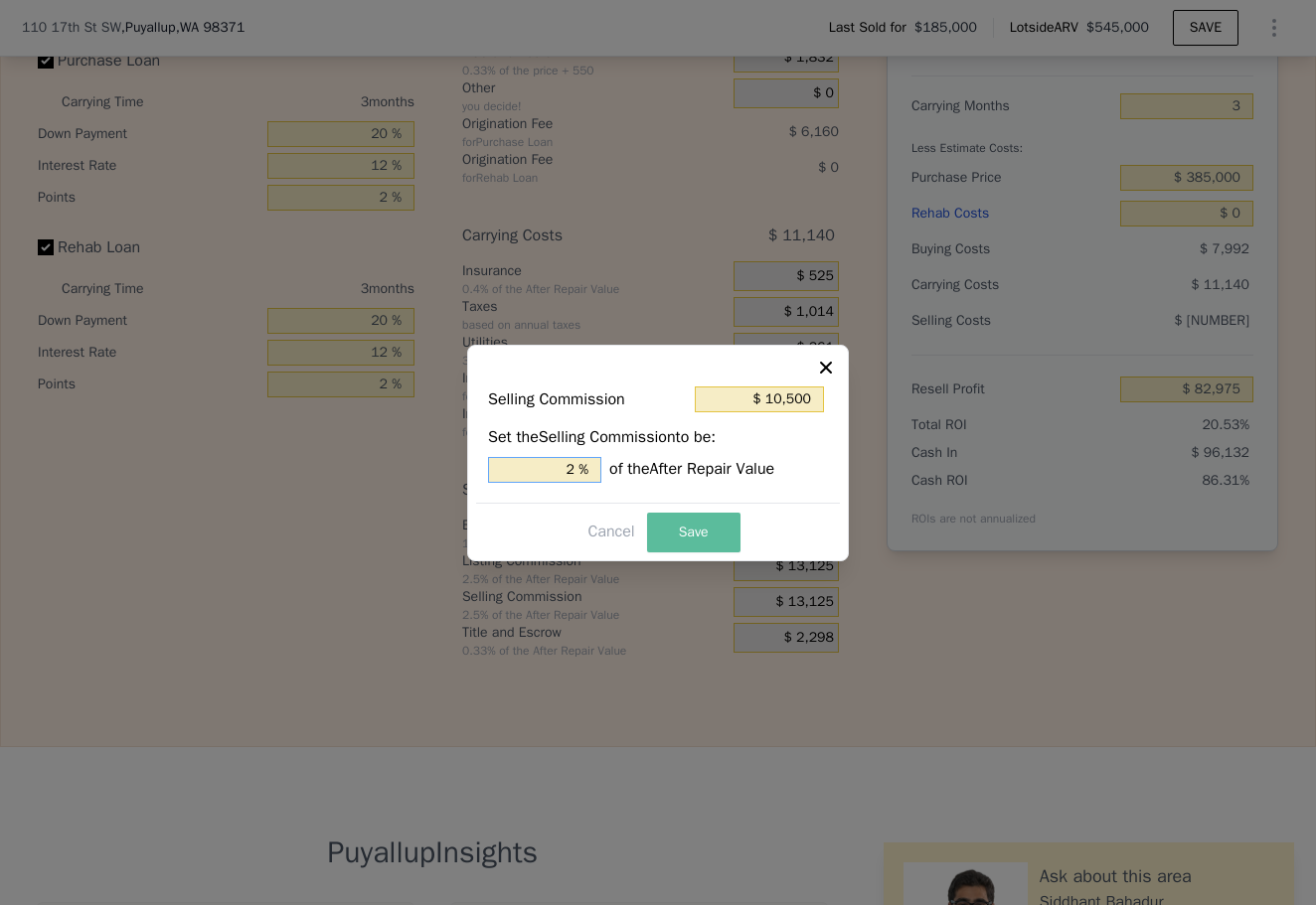 type on "2 %" 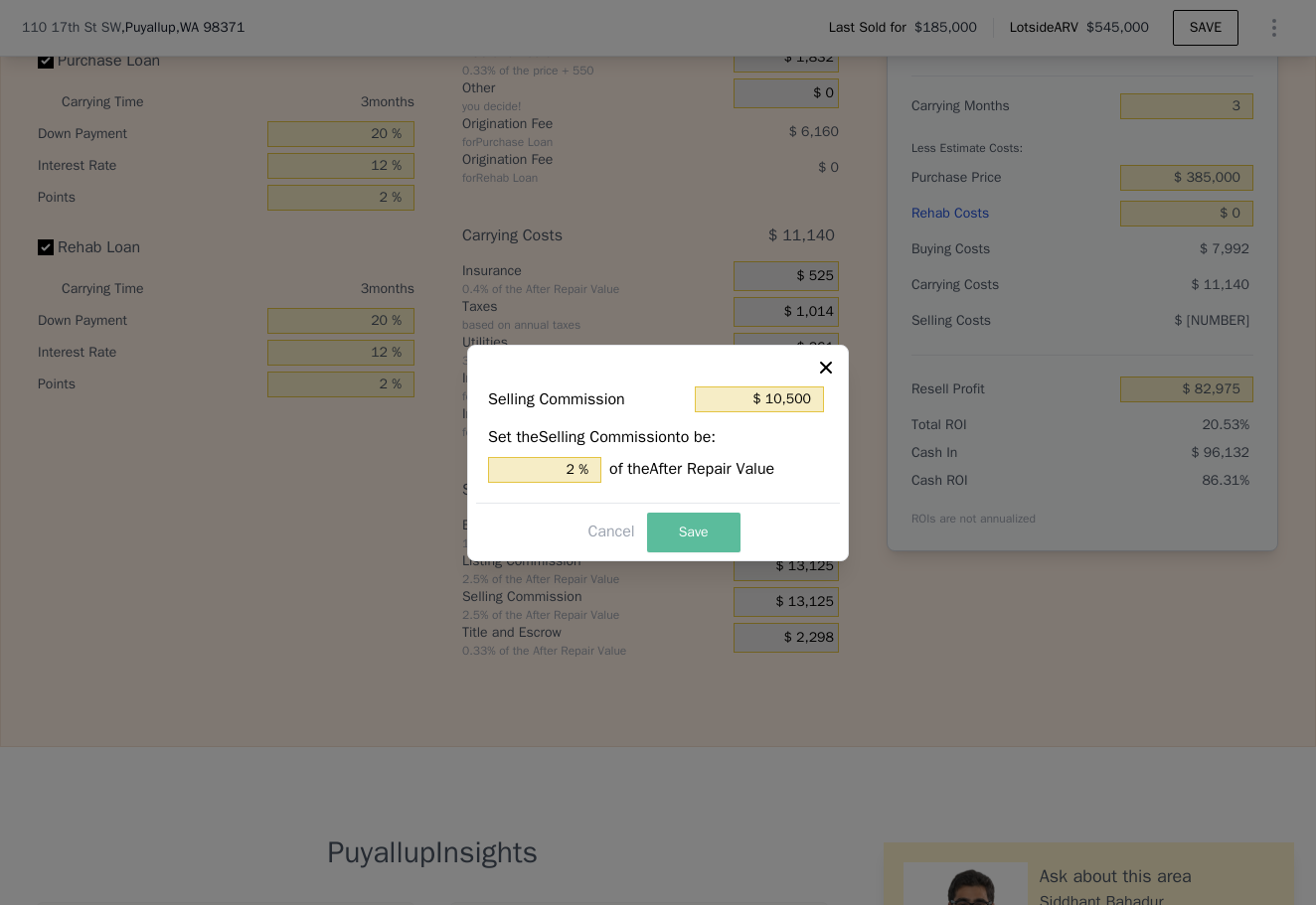click on "Save" at bounding box center (694, 532) 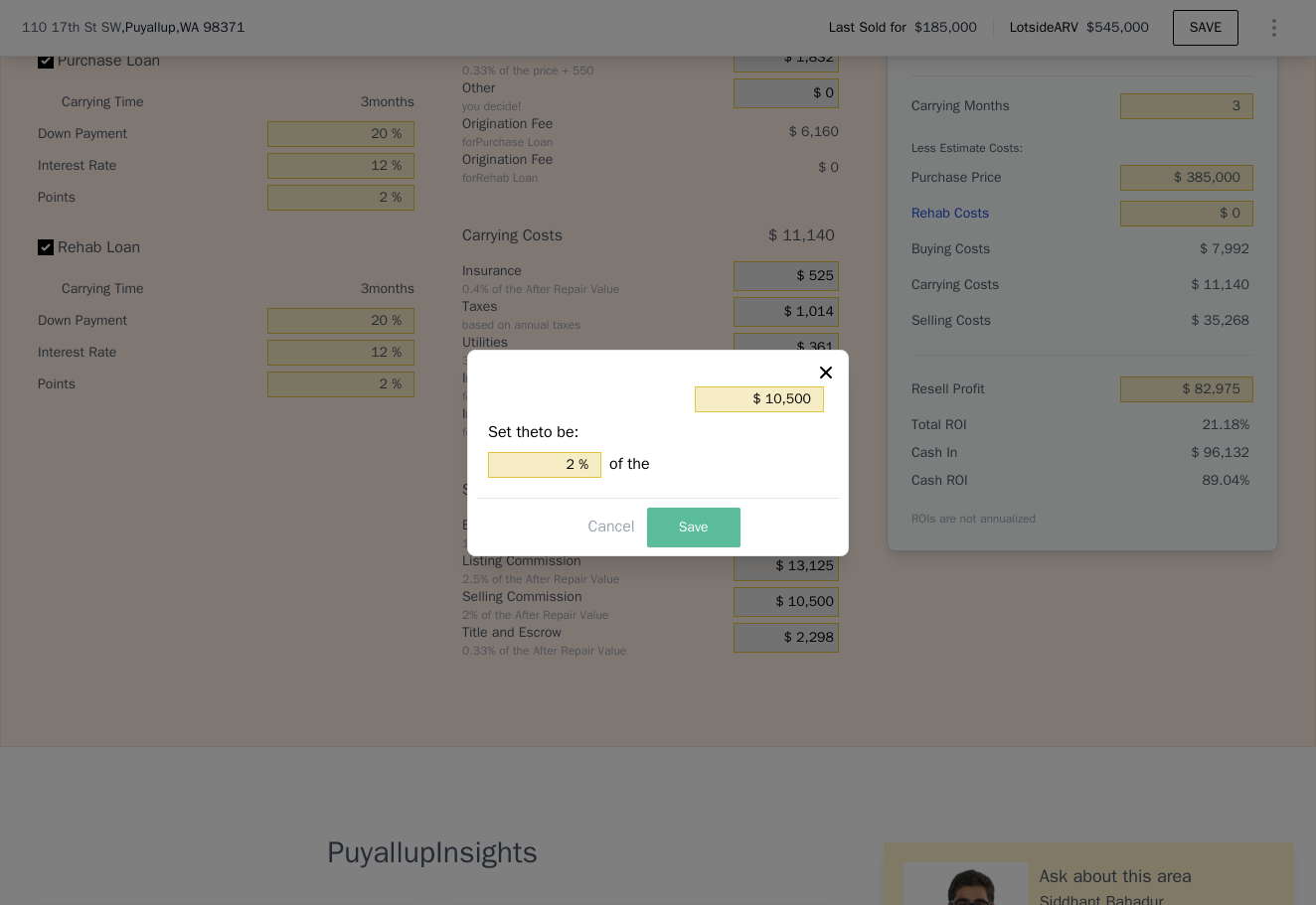 type on "$ [NUMBER]" 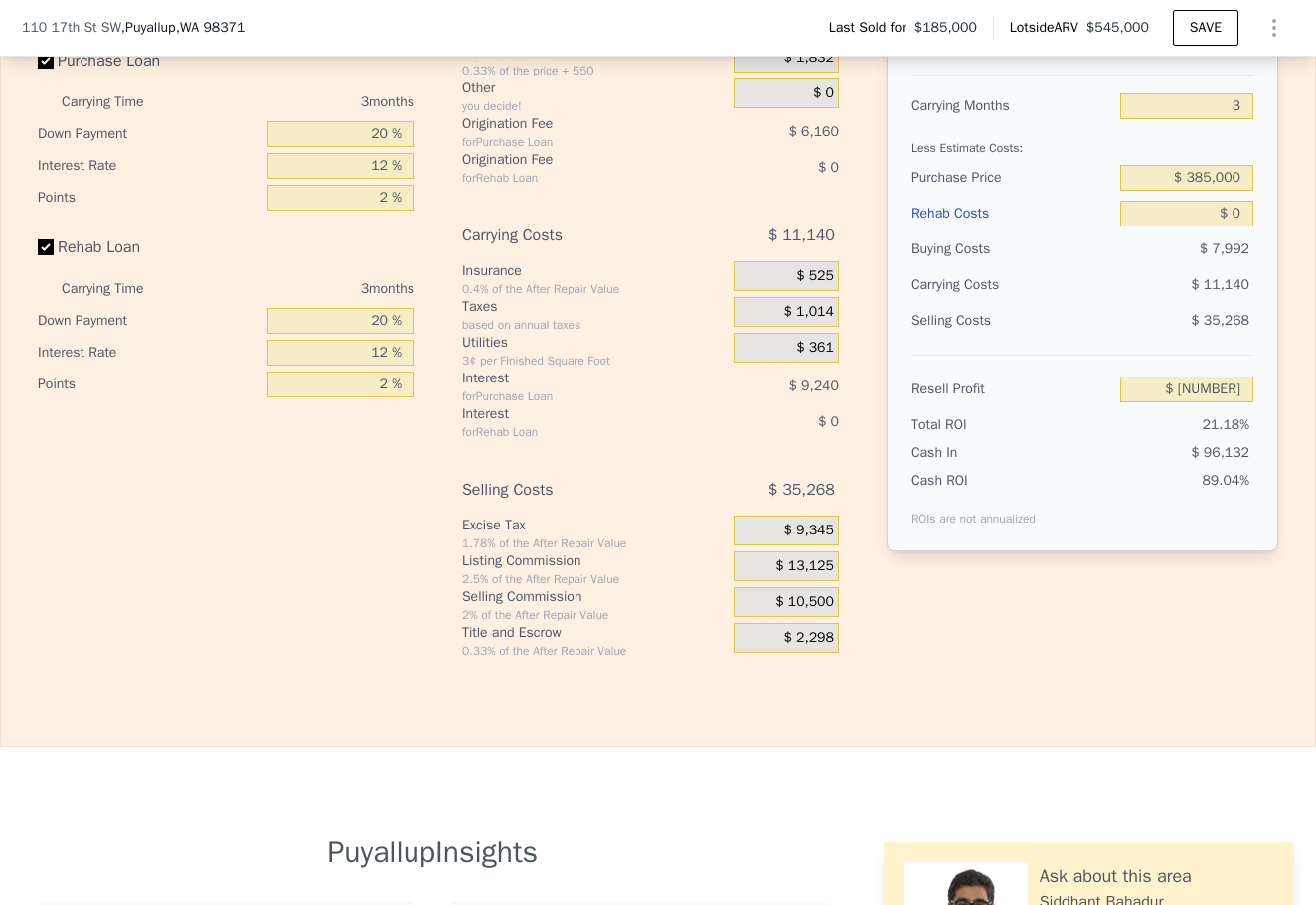 click on "$ 2,298" at bounding box center [809, 638] 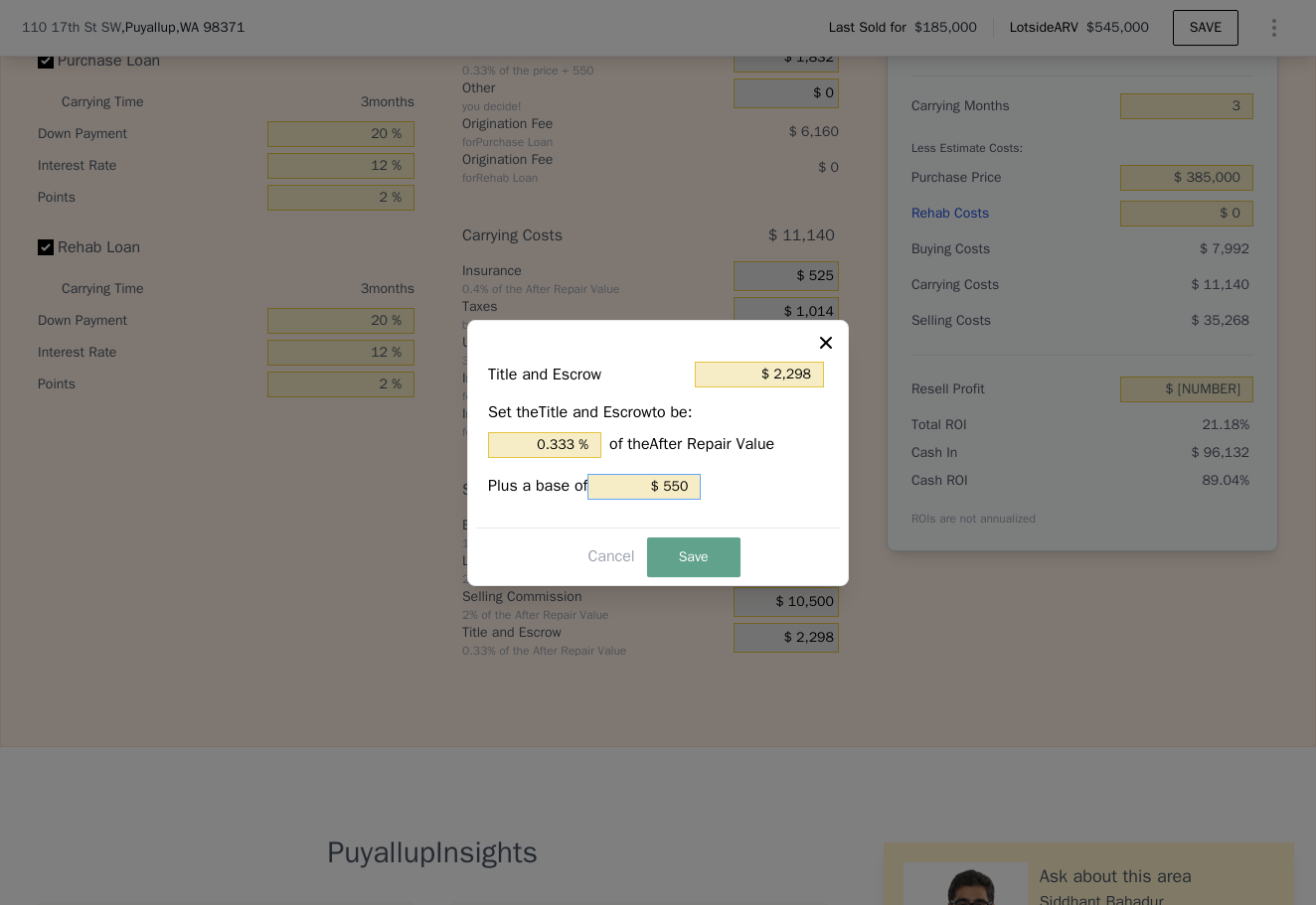 click on "$ 550" at bounding box center [644, 487] 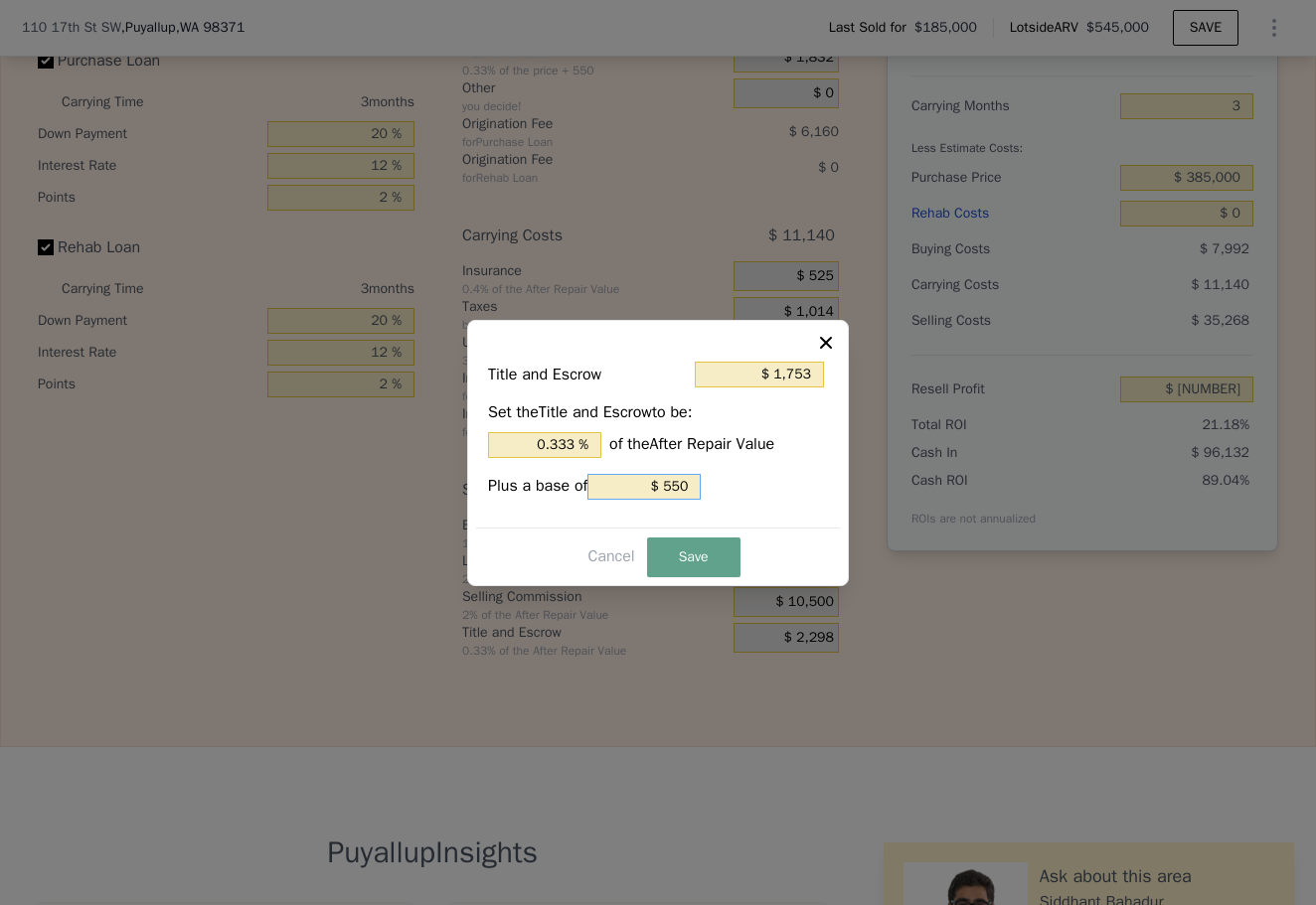 type on "$ 5" 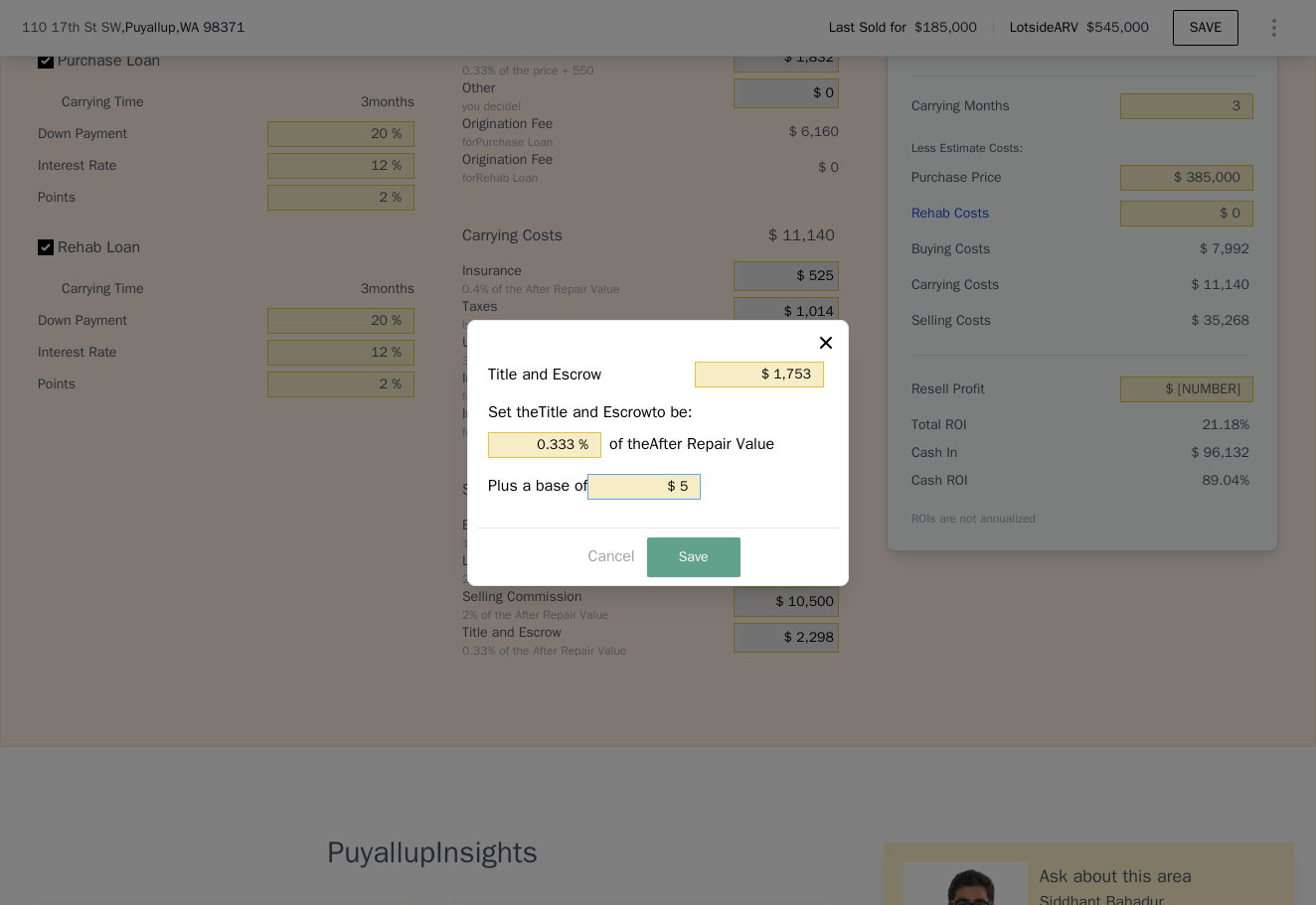 type on "$ 1,807" 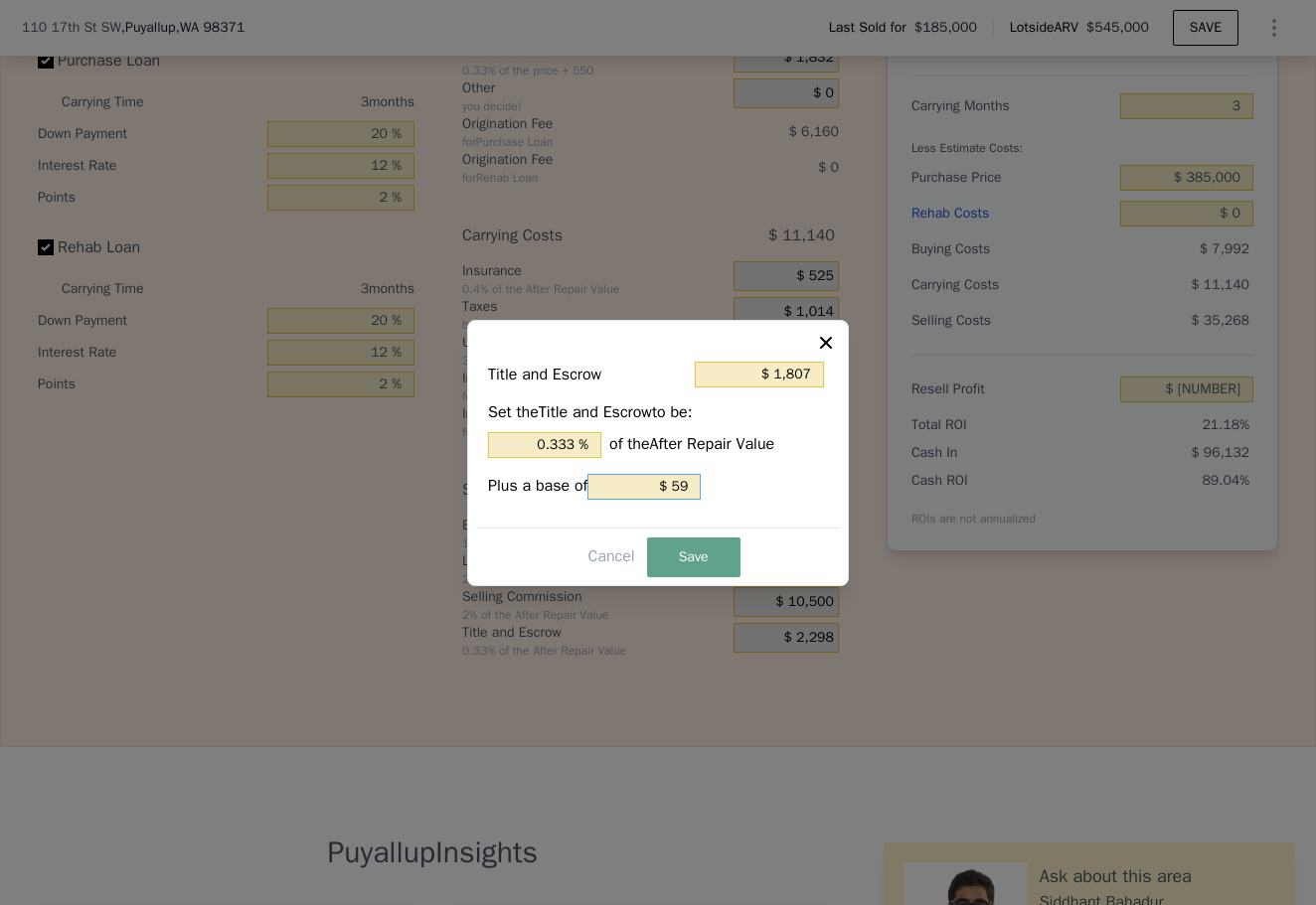 type on "$ 2,347" 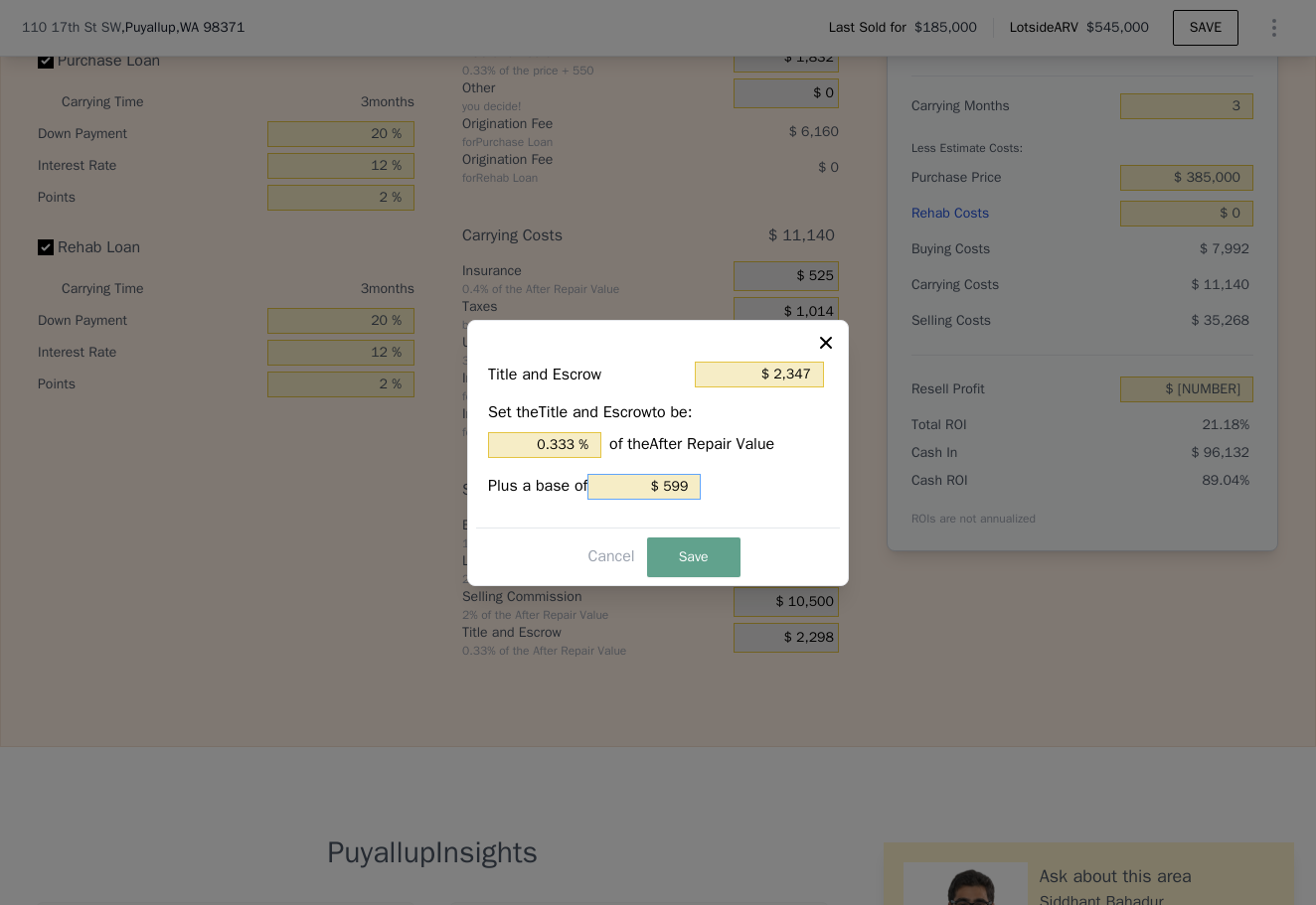 type on "$ 1,807" 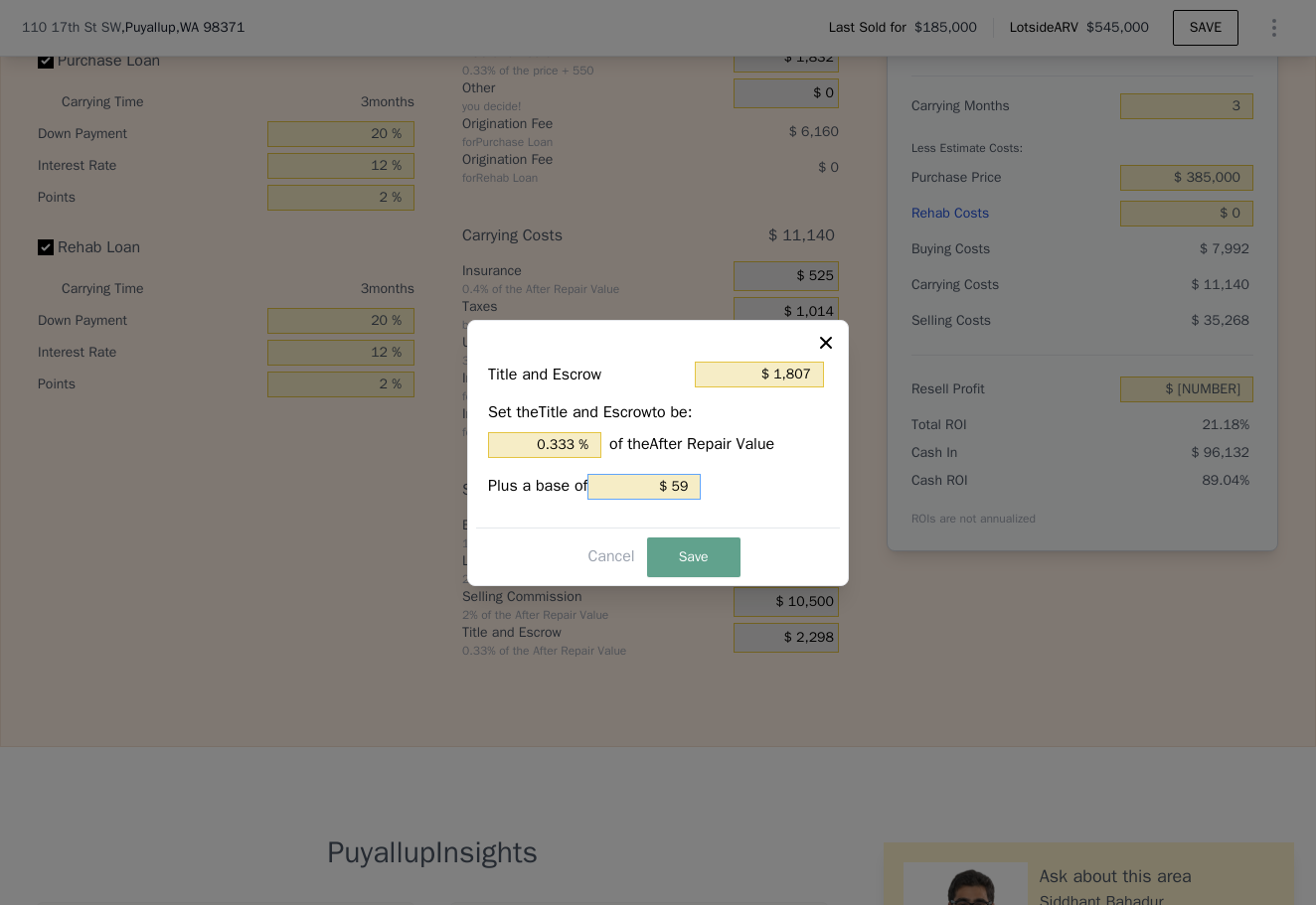 type on "$ 1,753" 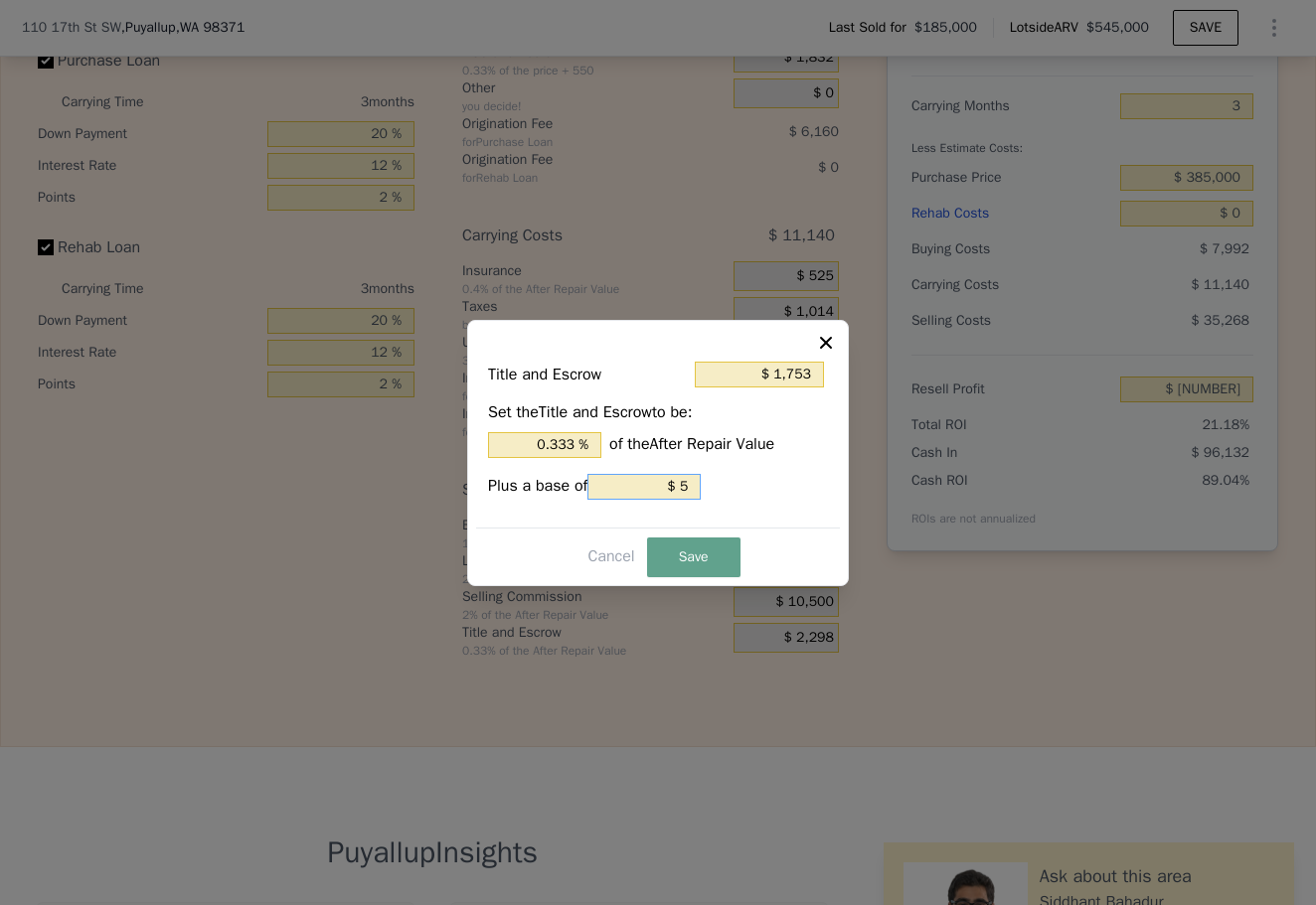 type on "$ 1,798" 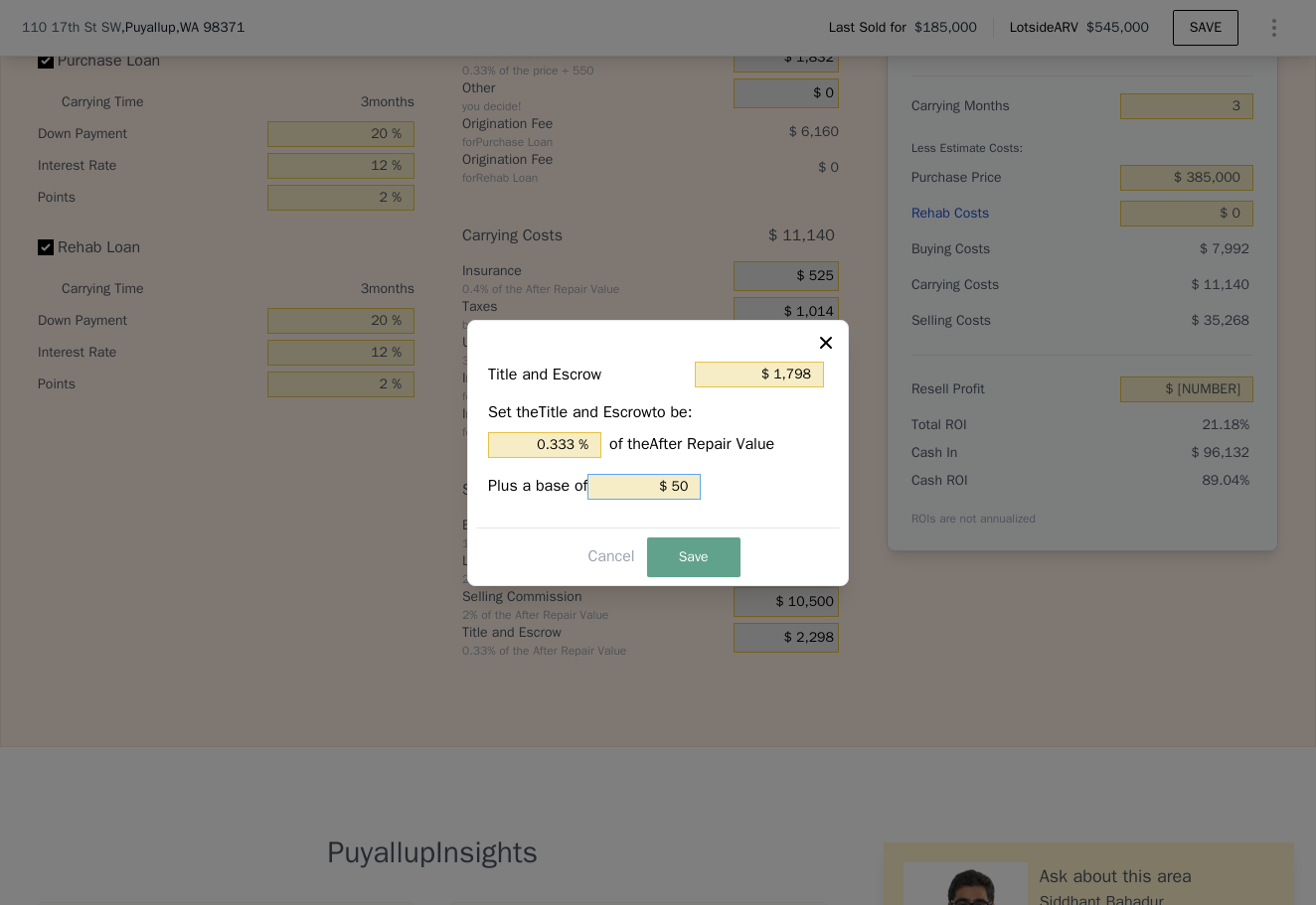 type on "$ 2,248" 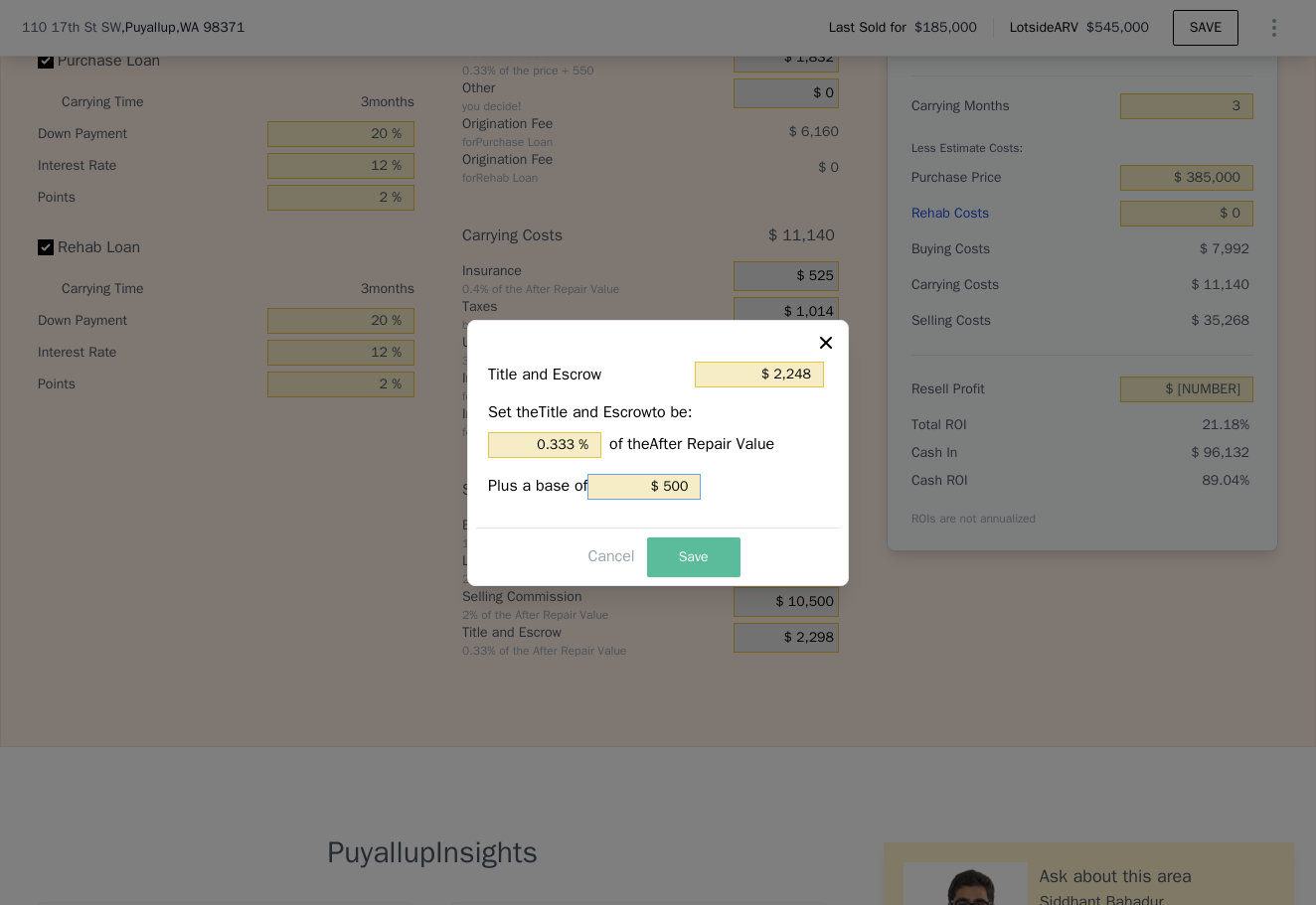 type on "$ 500" 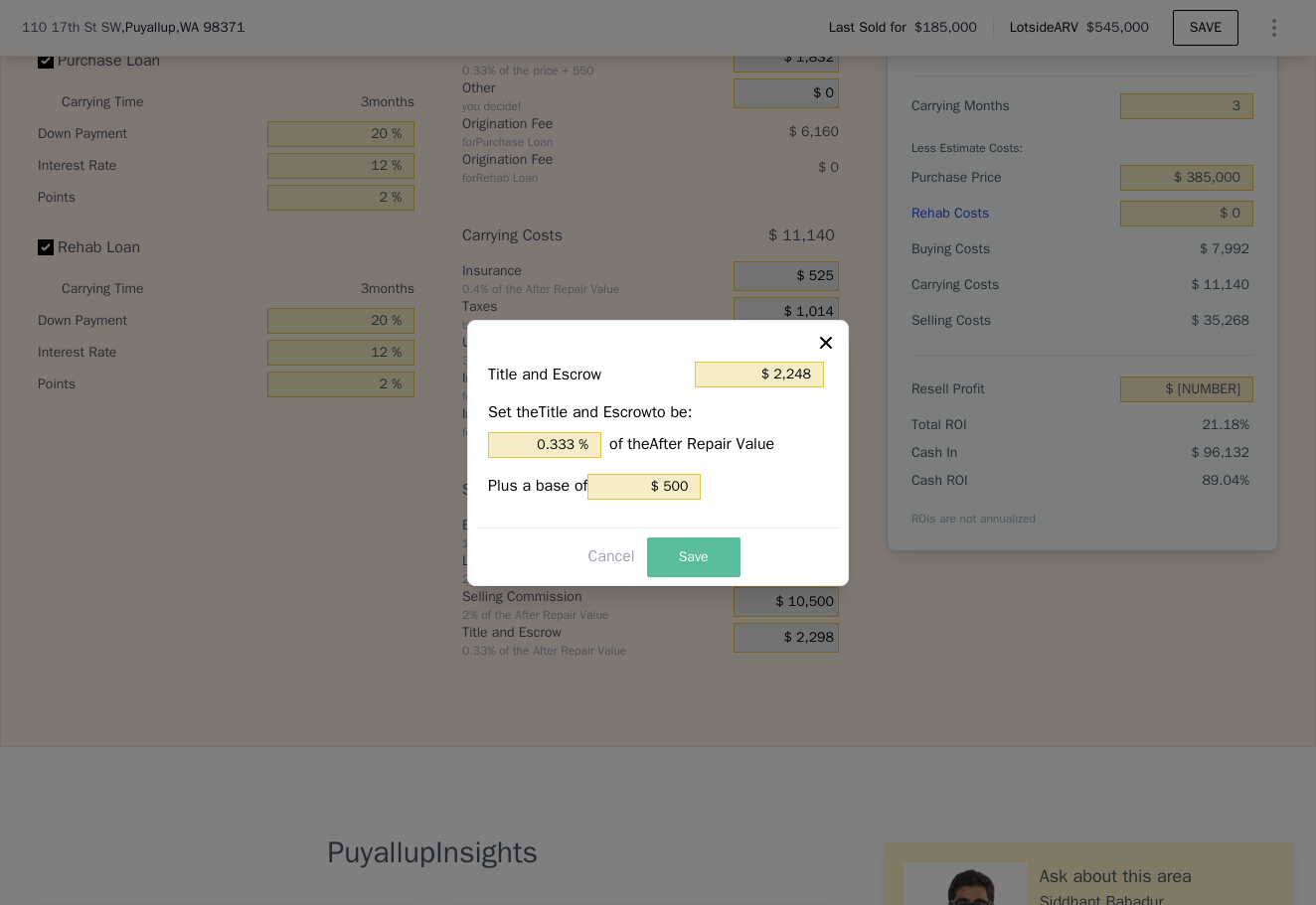 click on "Save" at bounding box center [694, 557] 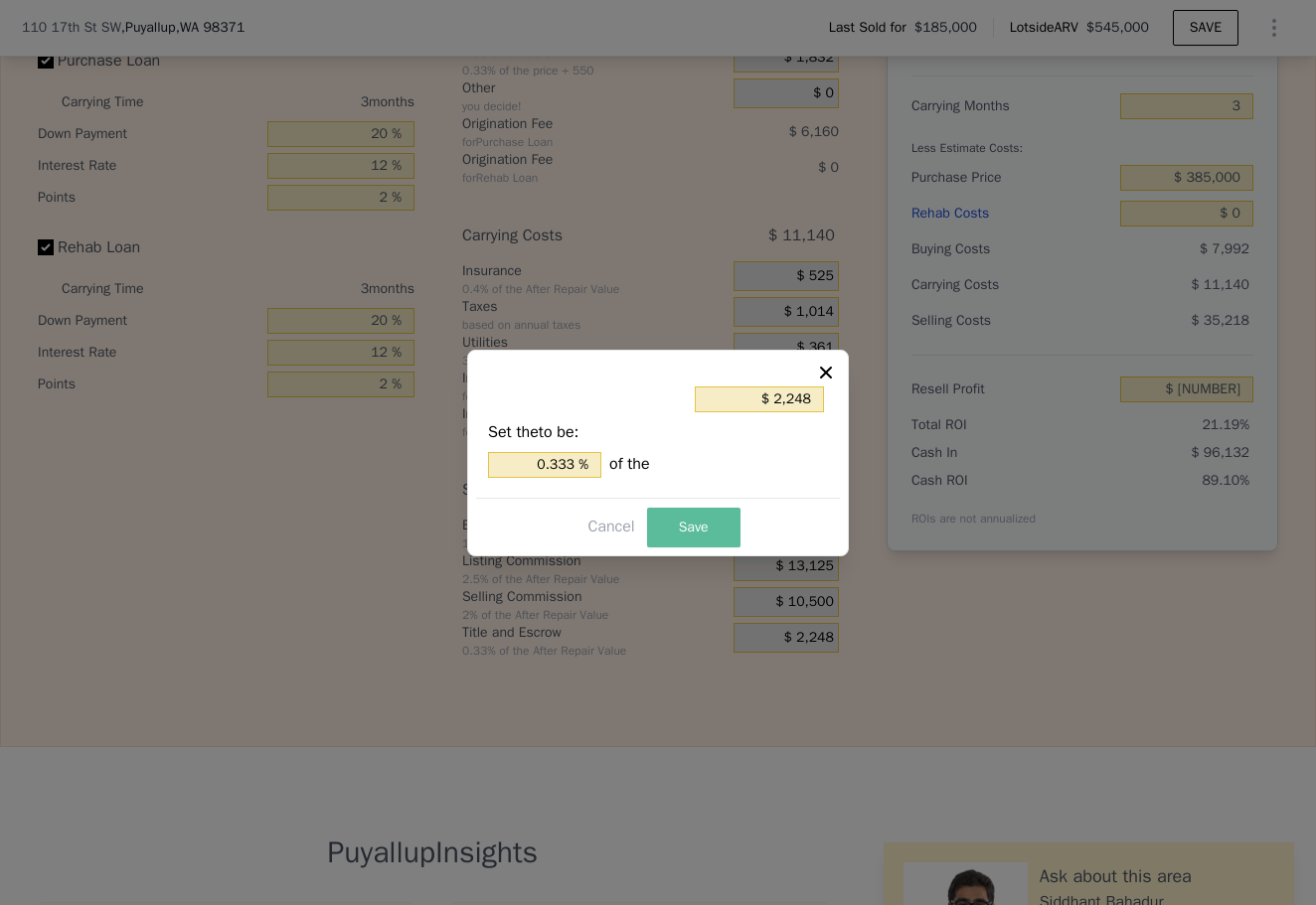 type on "$ 85,650" 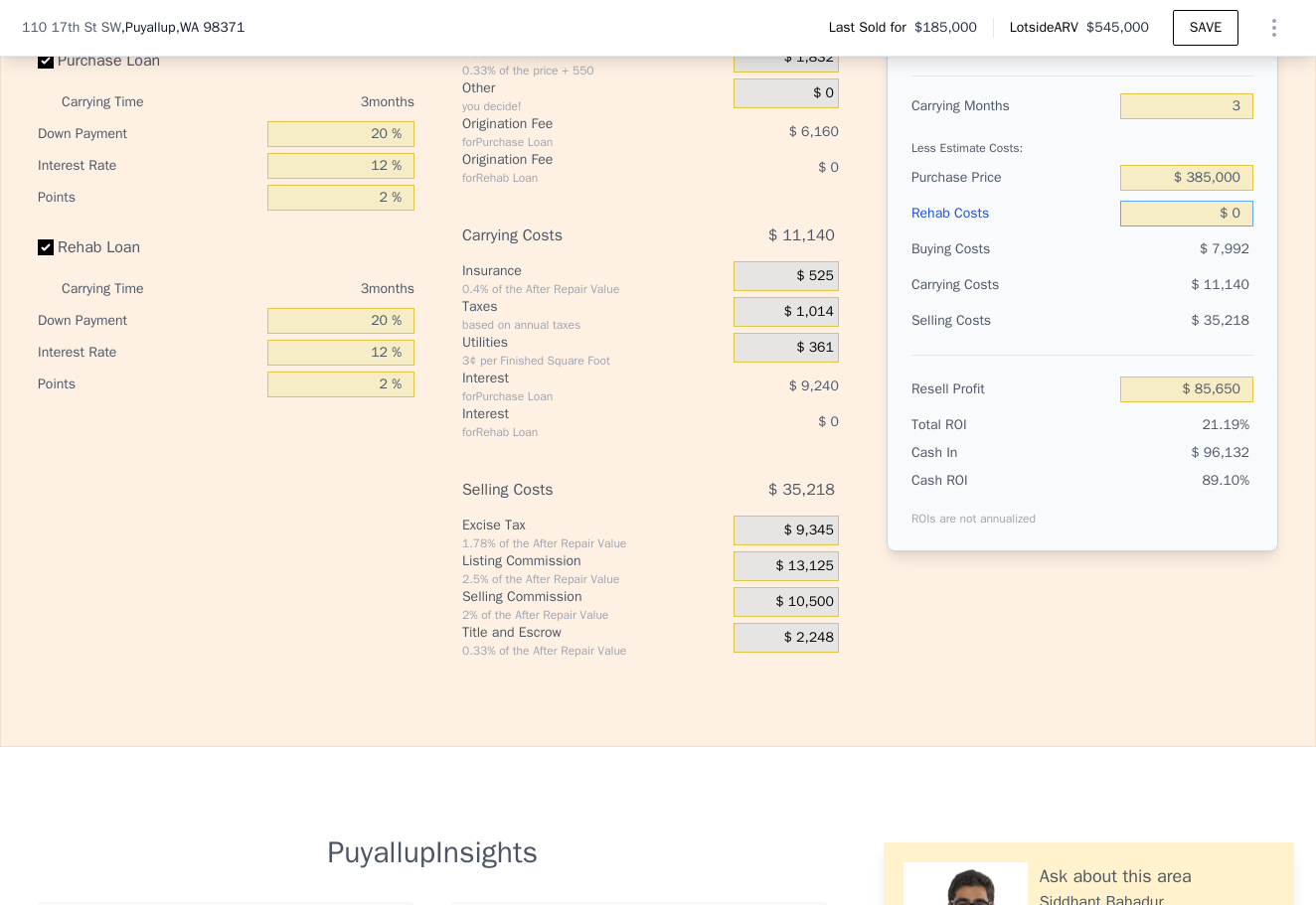 click on "$ 0" at bounding box center (1187, 214) 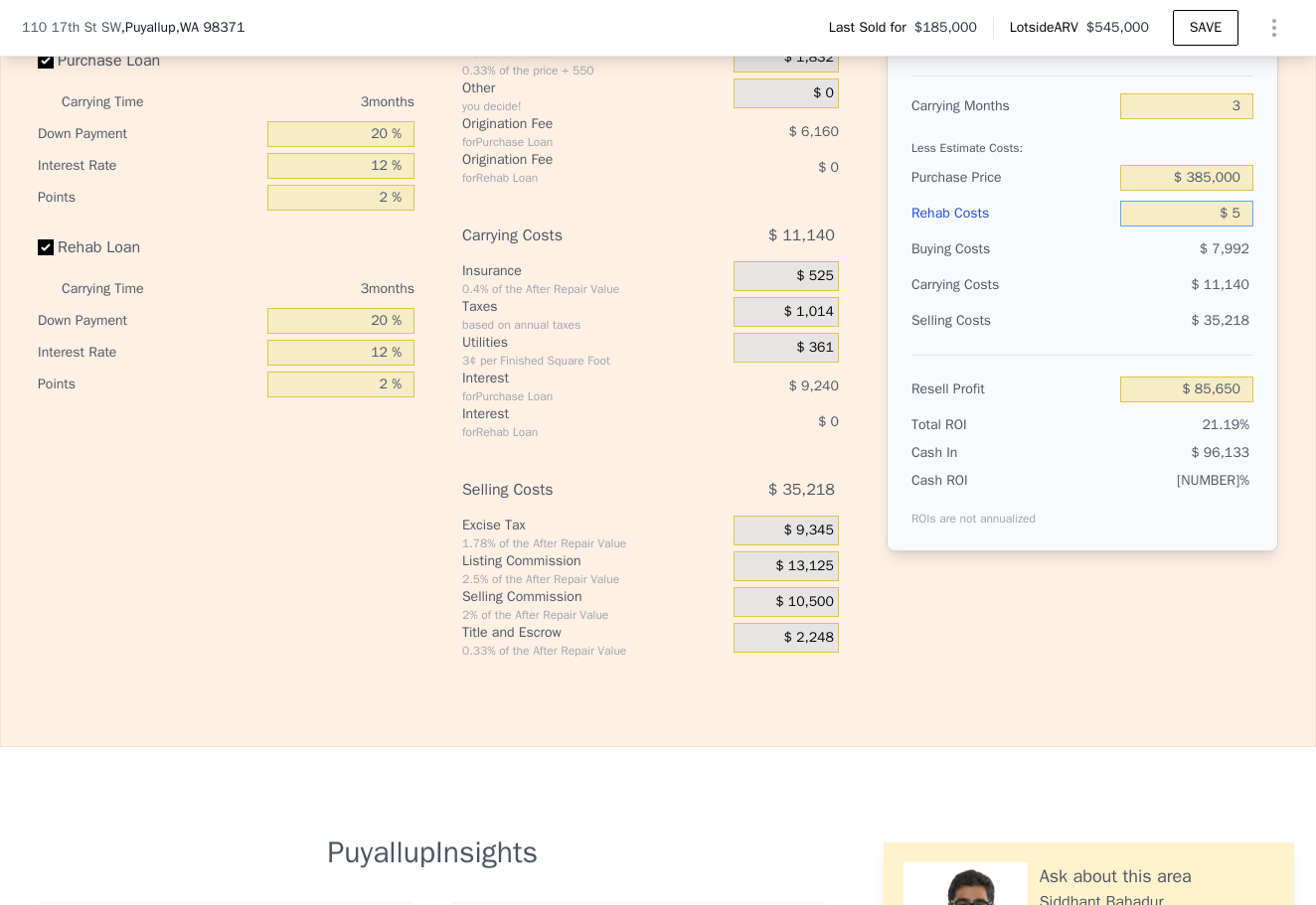 type on "$ [NUMBER]" 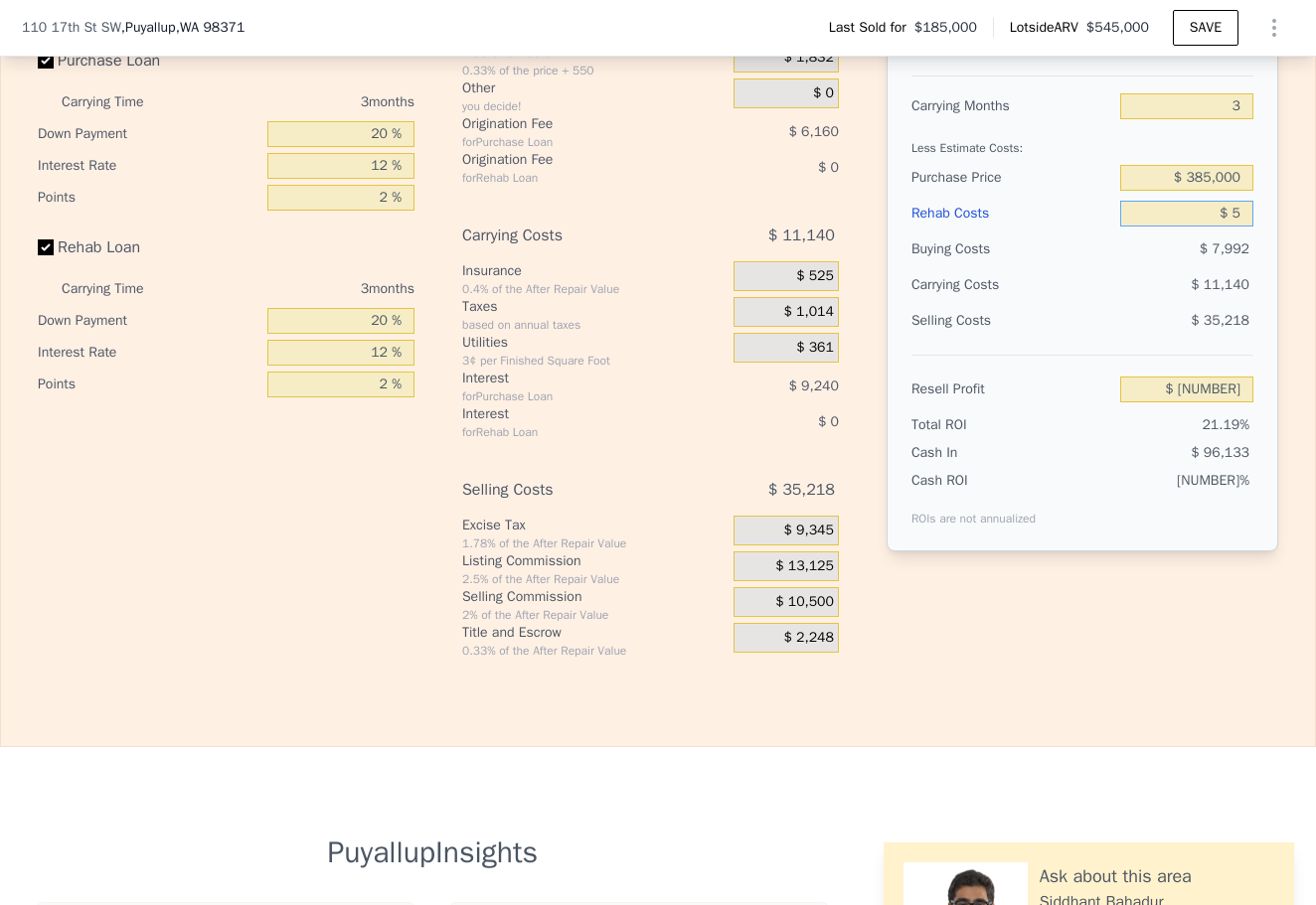 type on "$ 50" 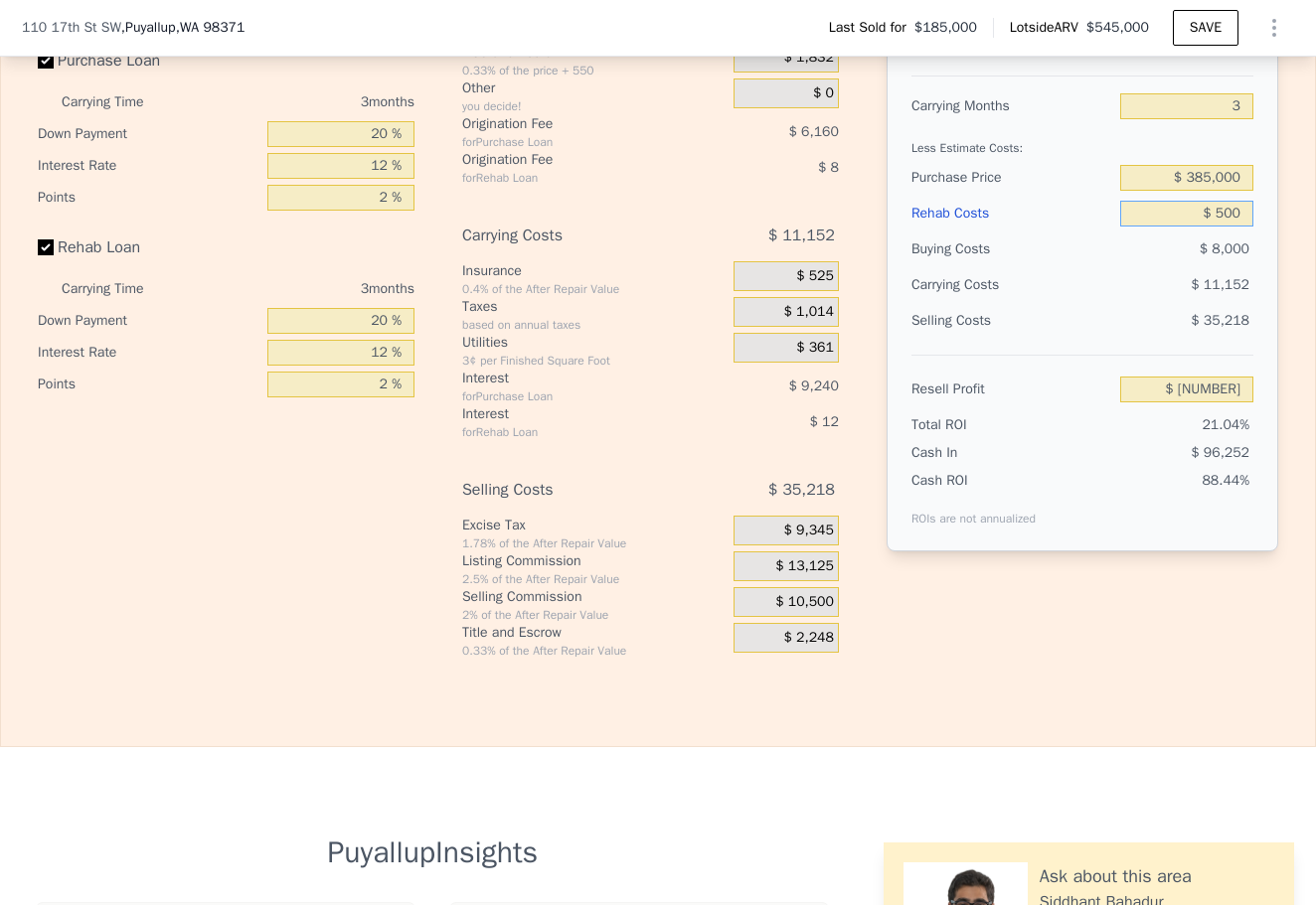 type on "$ 5,000" 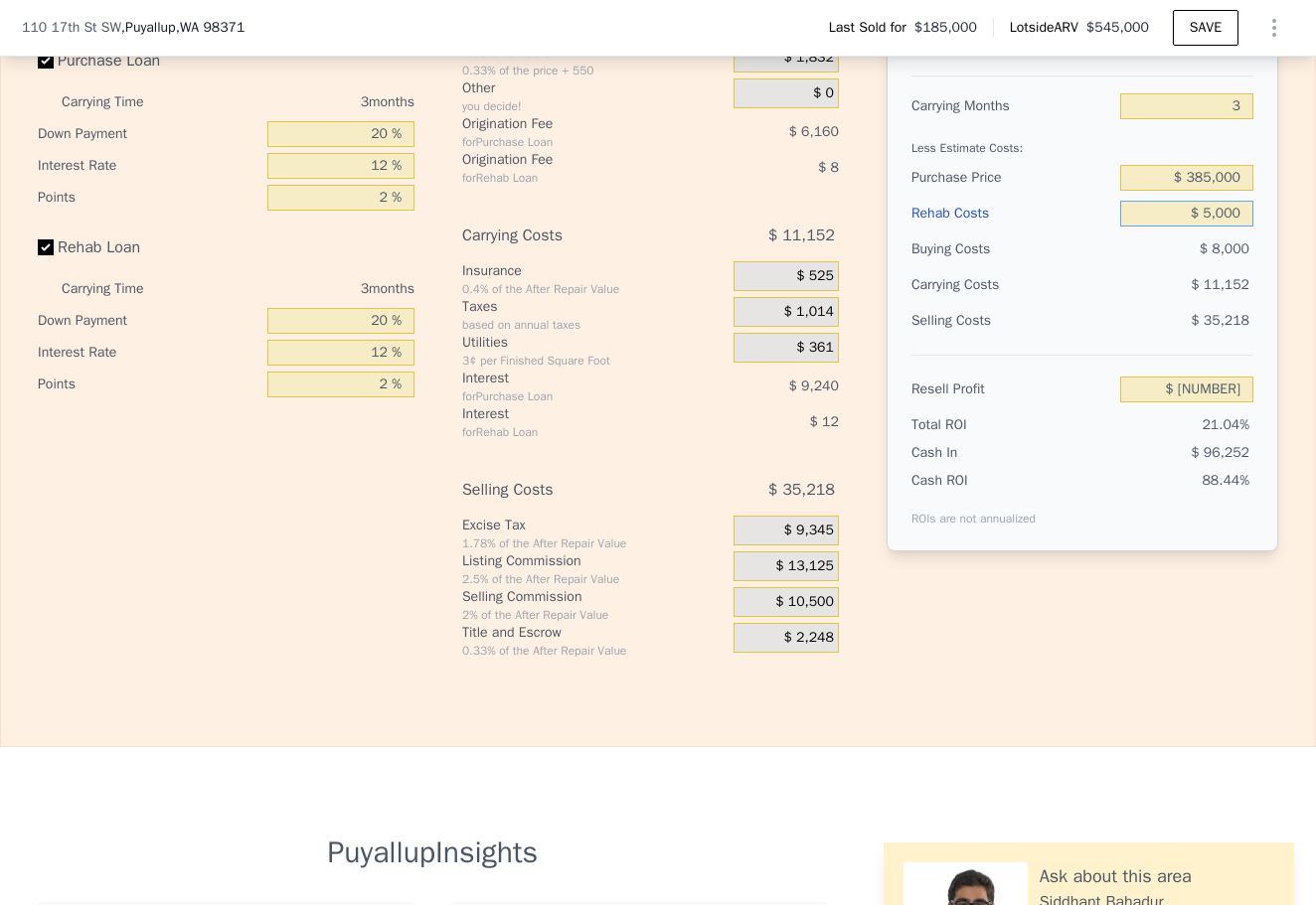 type on "$ 80,450" 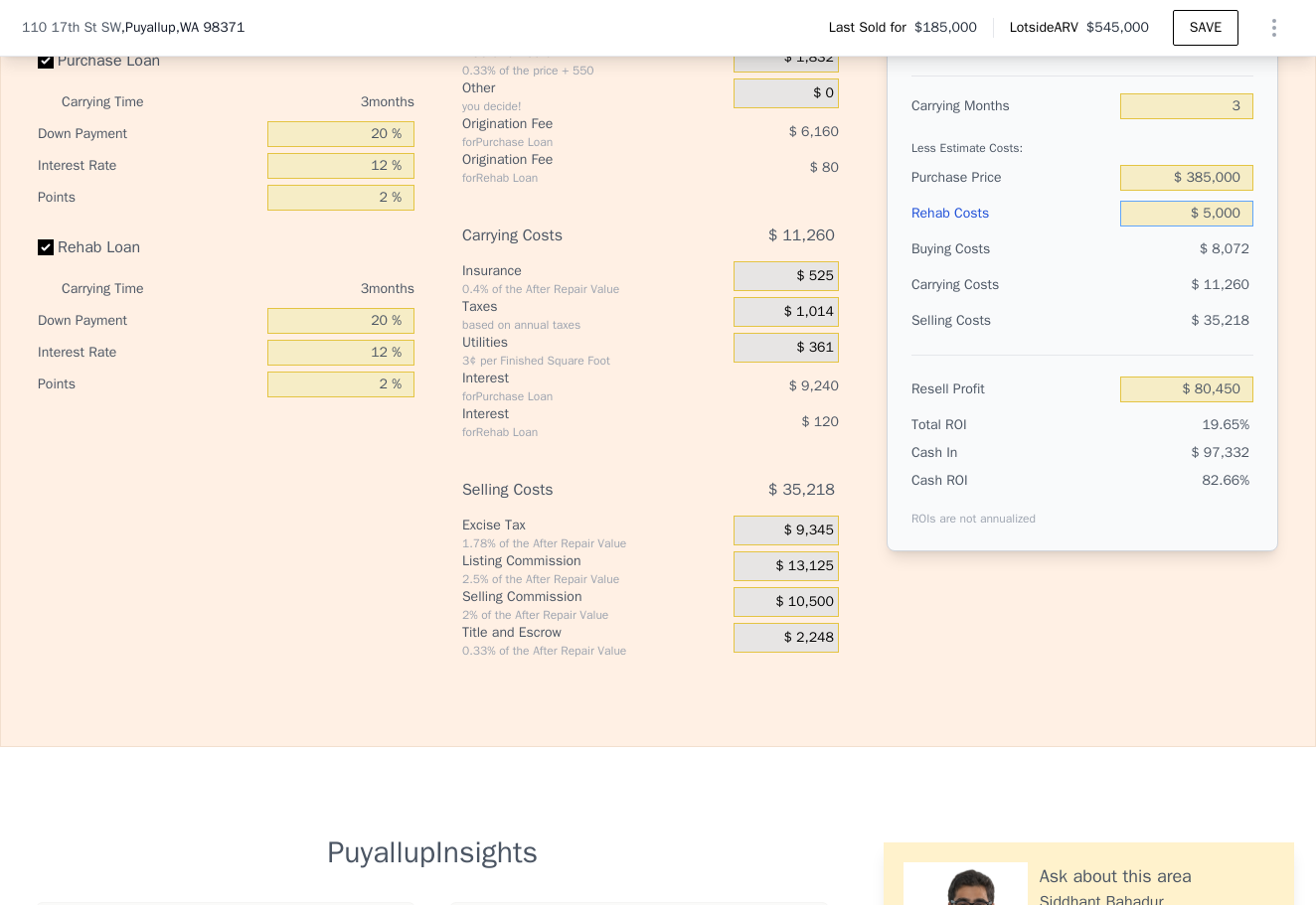 type on "$ 50,000" 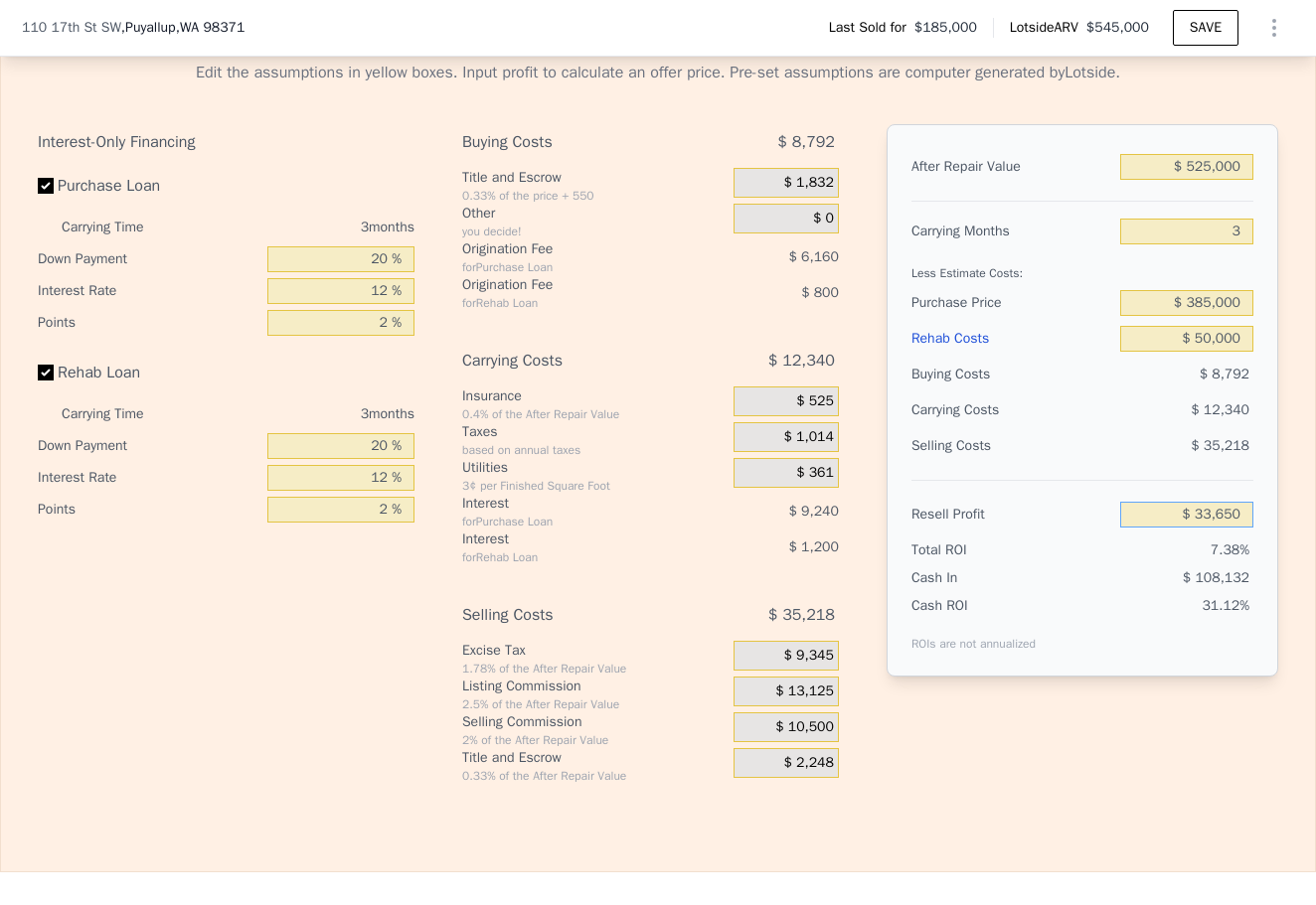 scroll, scrollTop: 3026, scrollLeft: 0, axis: vertical 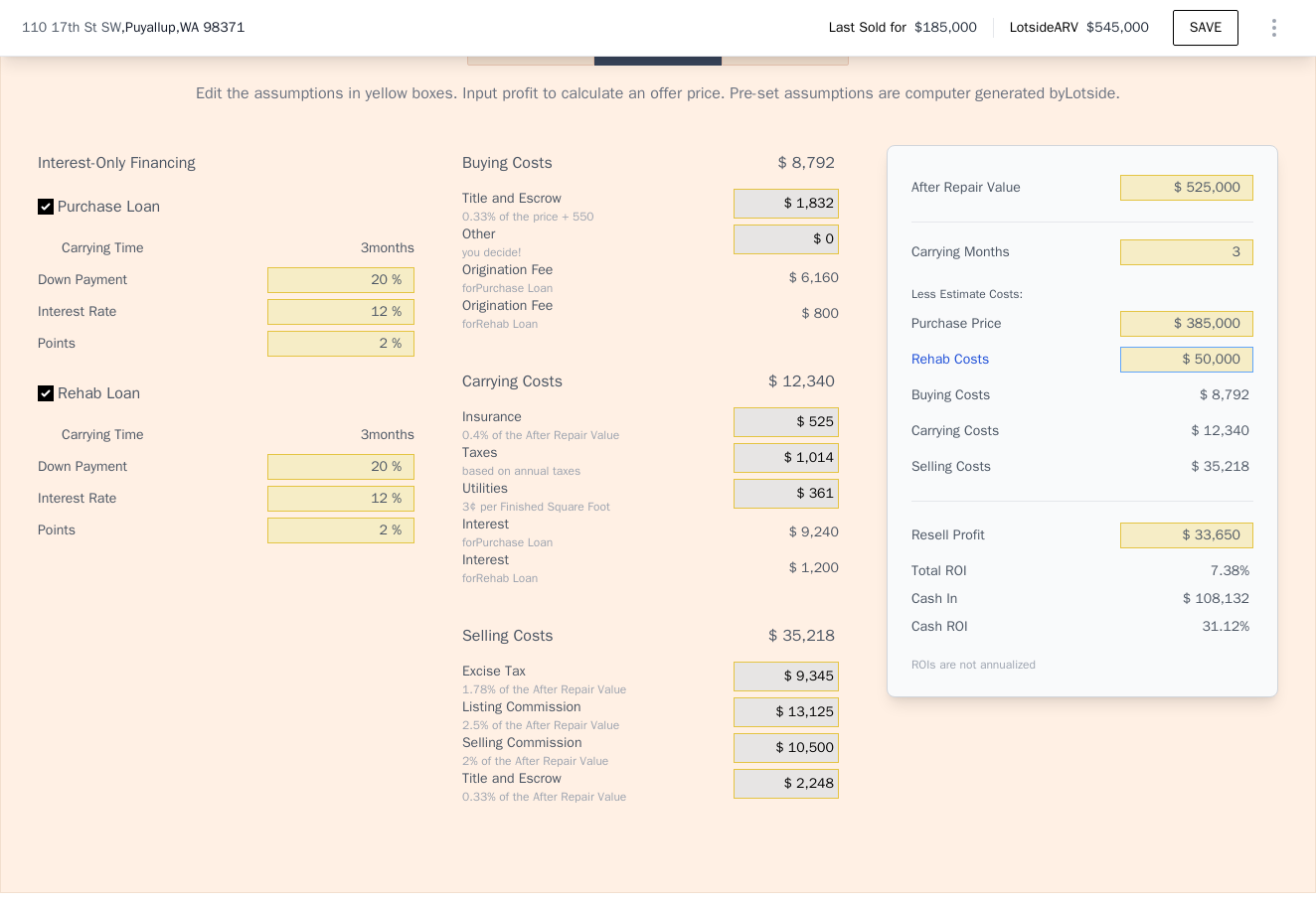 click on "$ 50,000" at bounding box center [1187, 360] 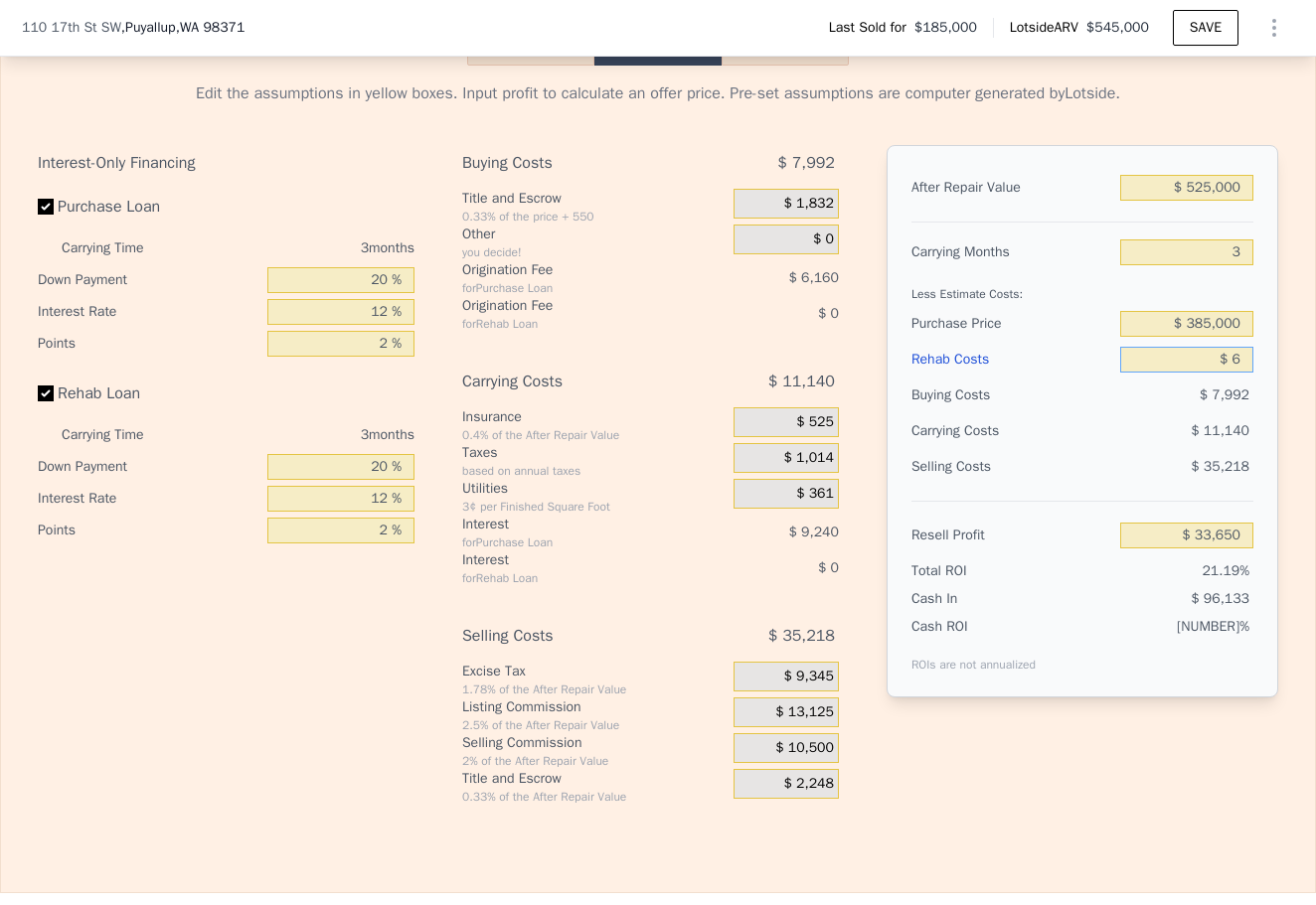 type on "$ 85,644" 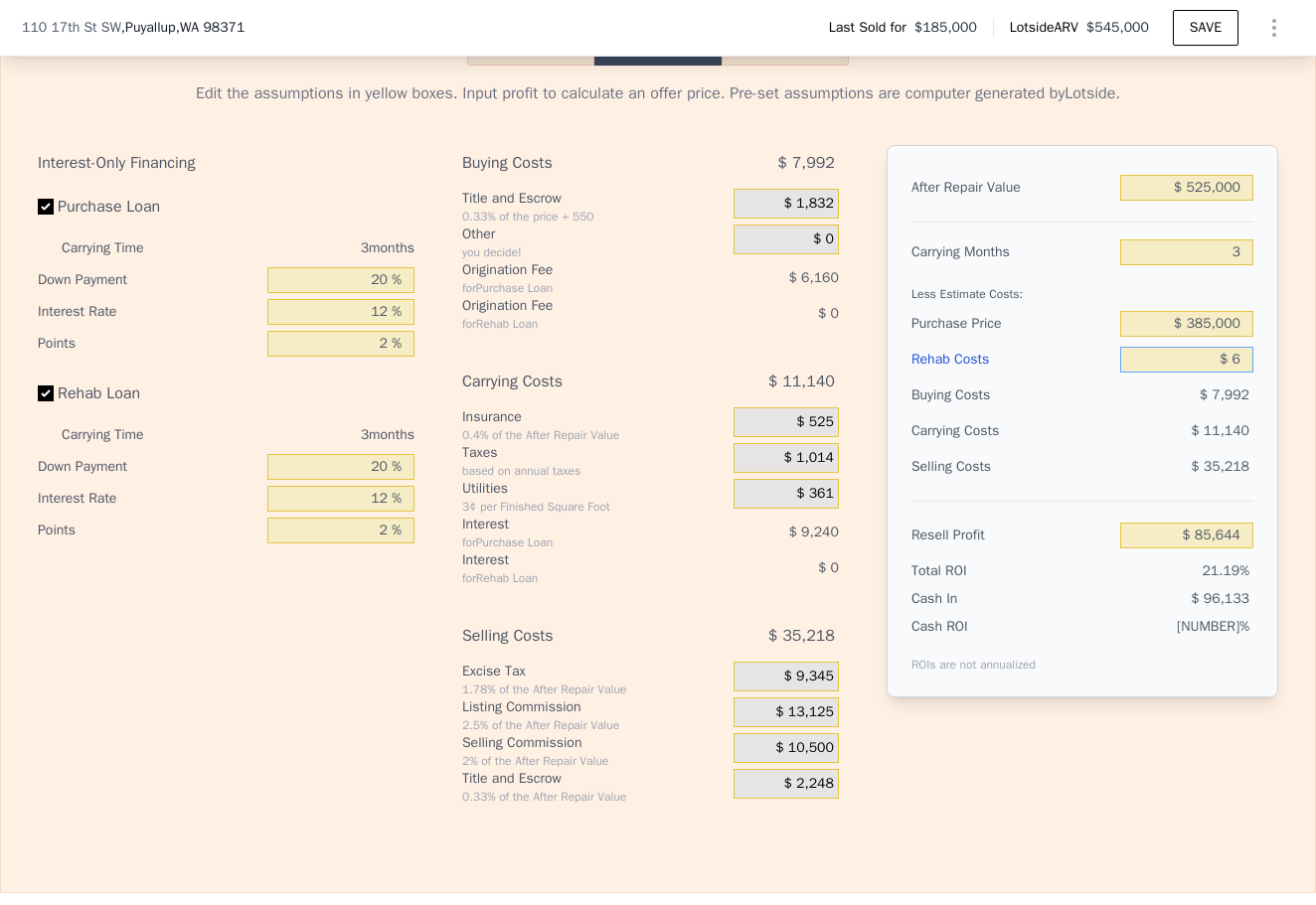 type on "$ 60" 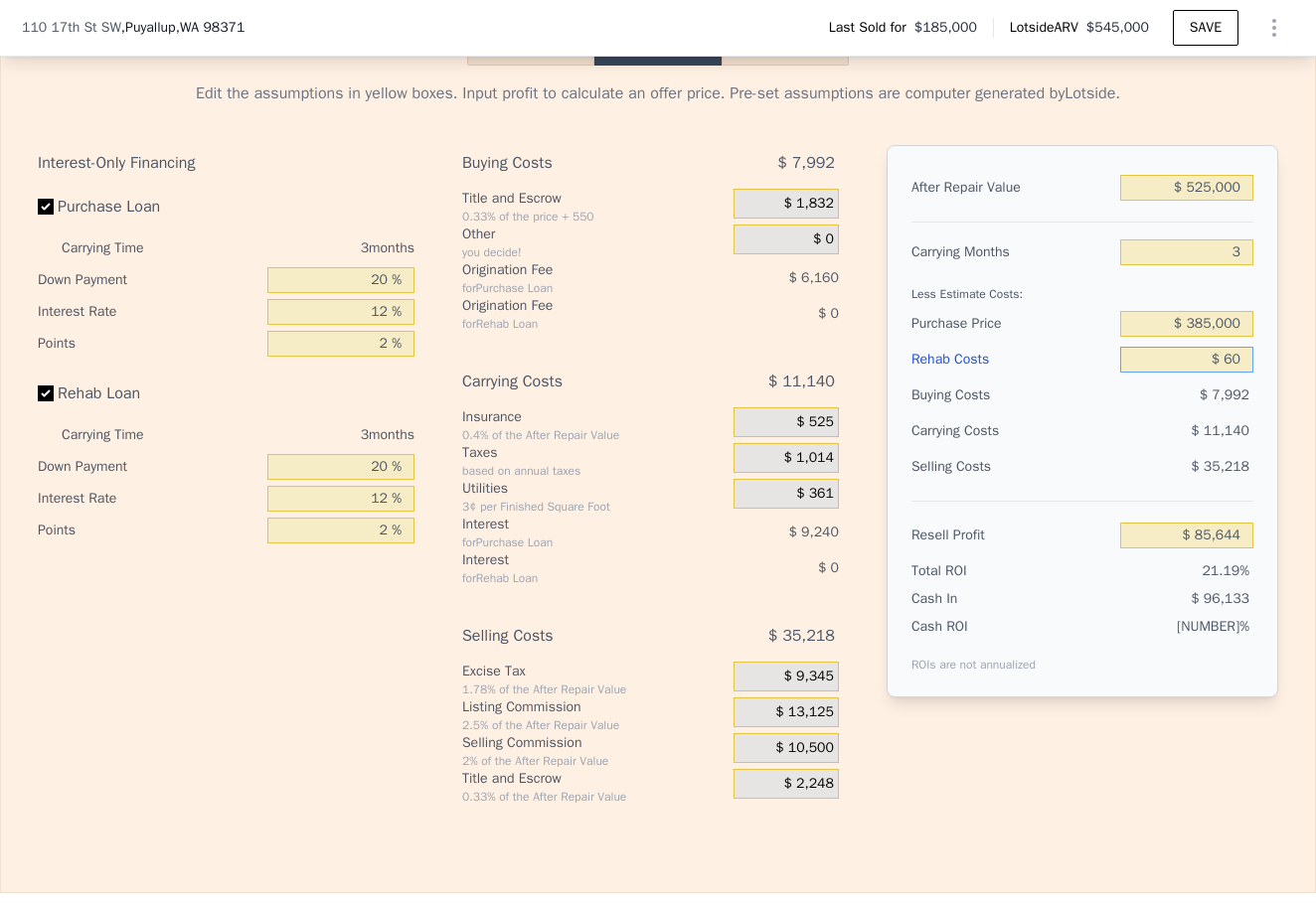type on "$ [NUMBER]" 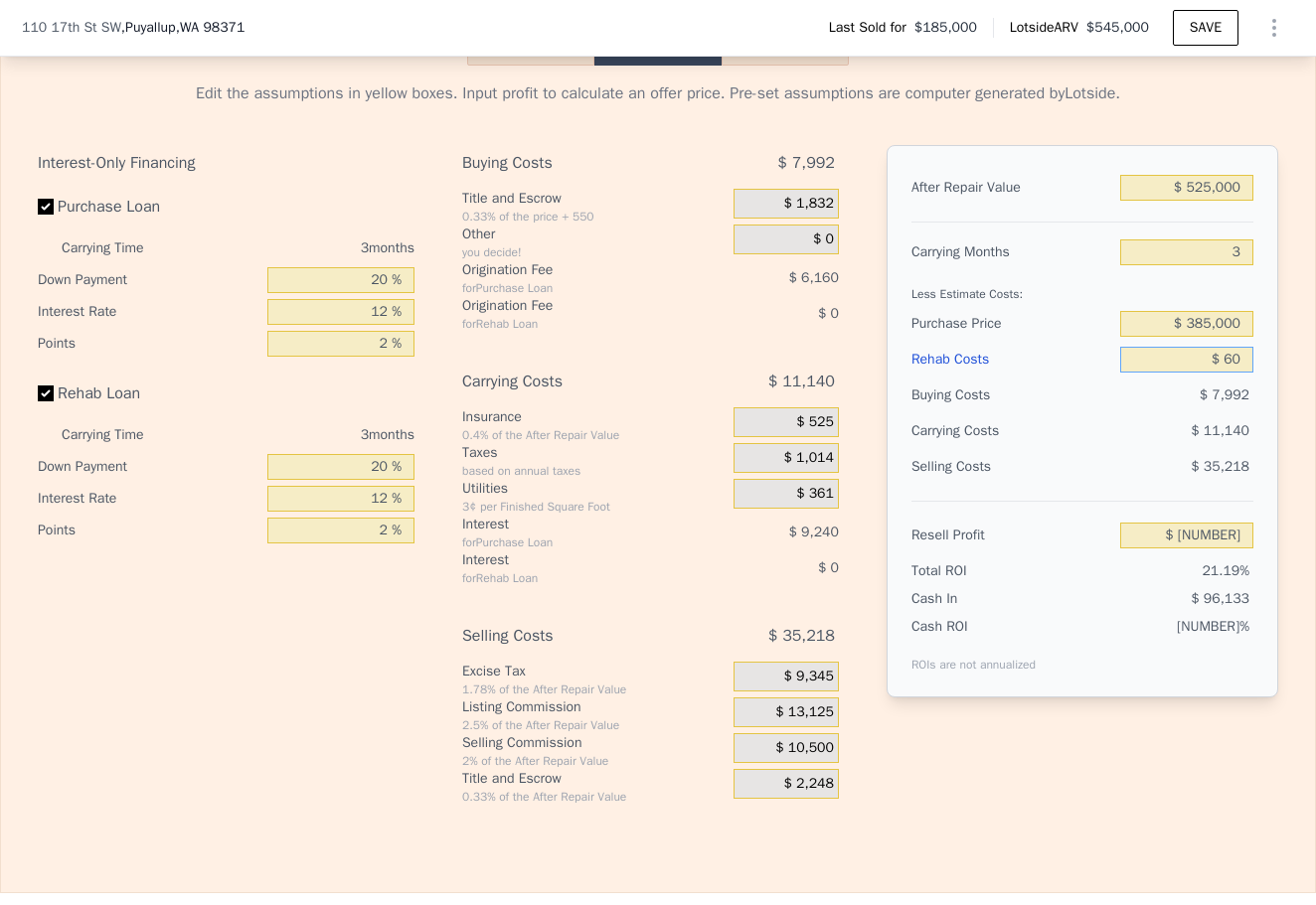 type on "$ 600" 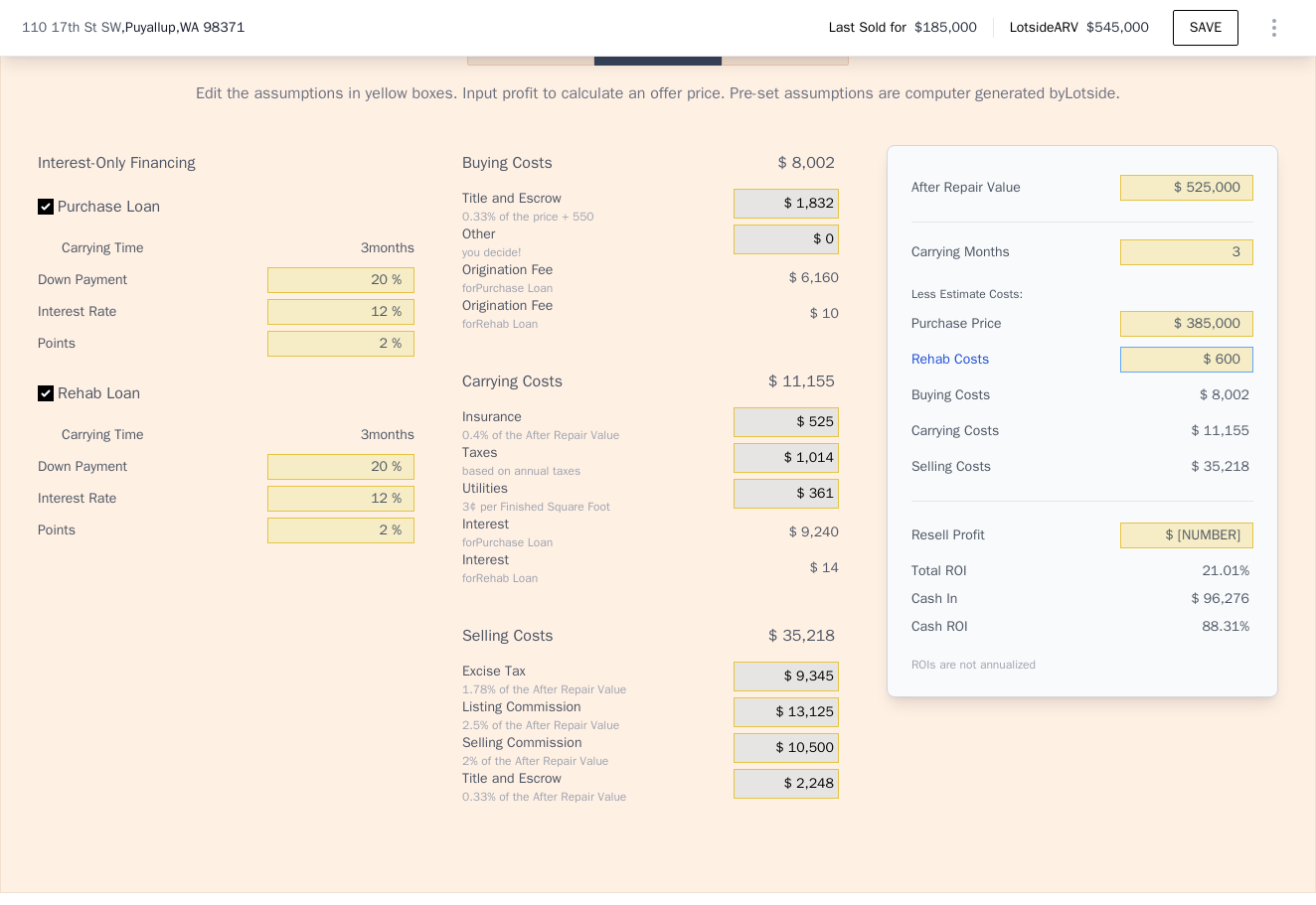 type on "$ 85,025" 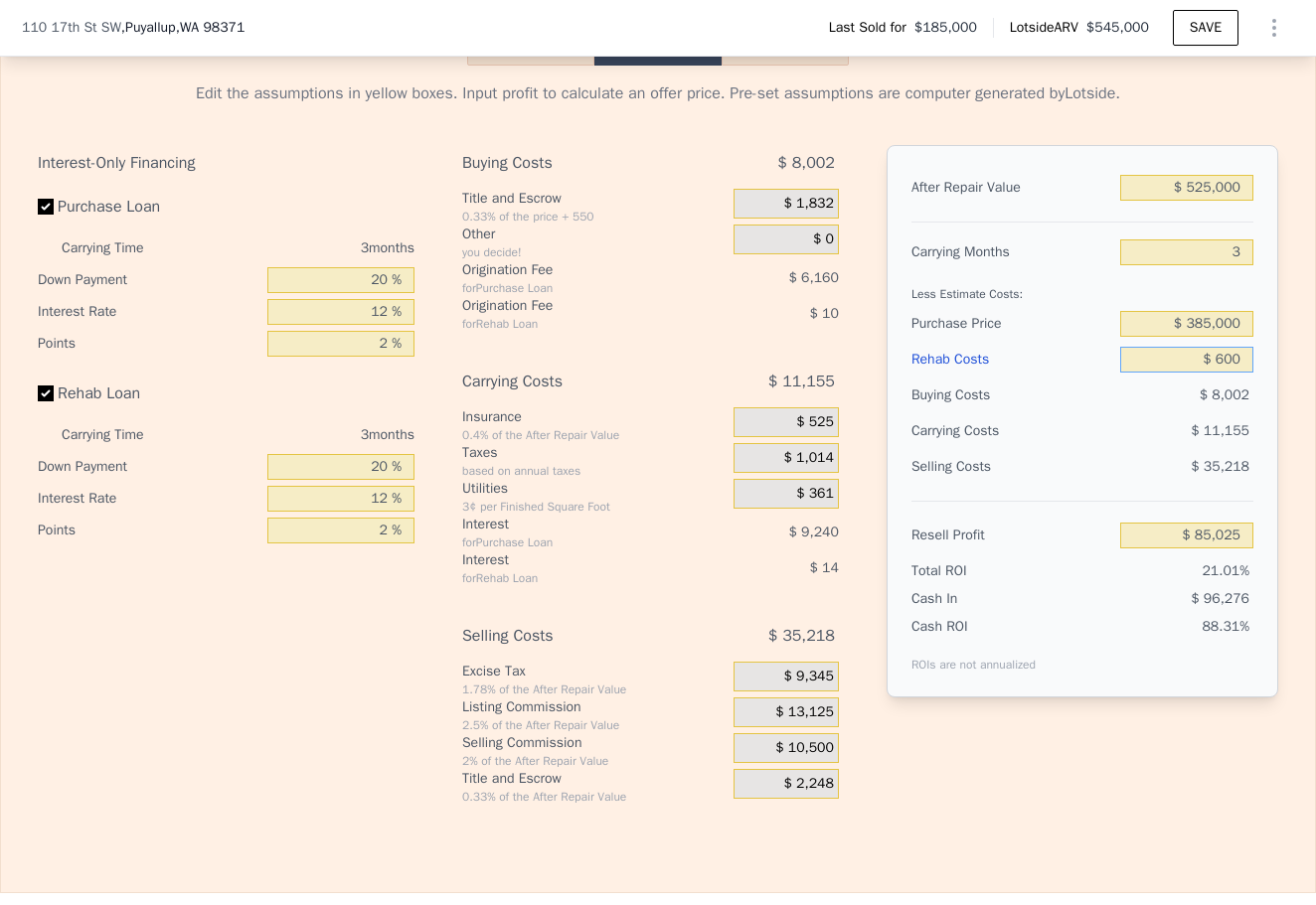 type on "$ 6,000" 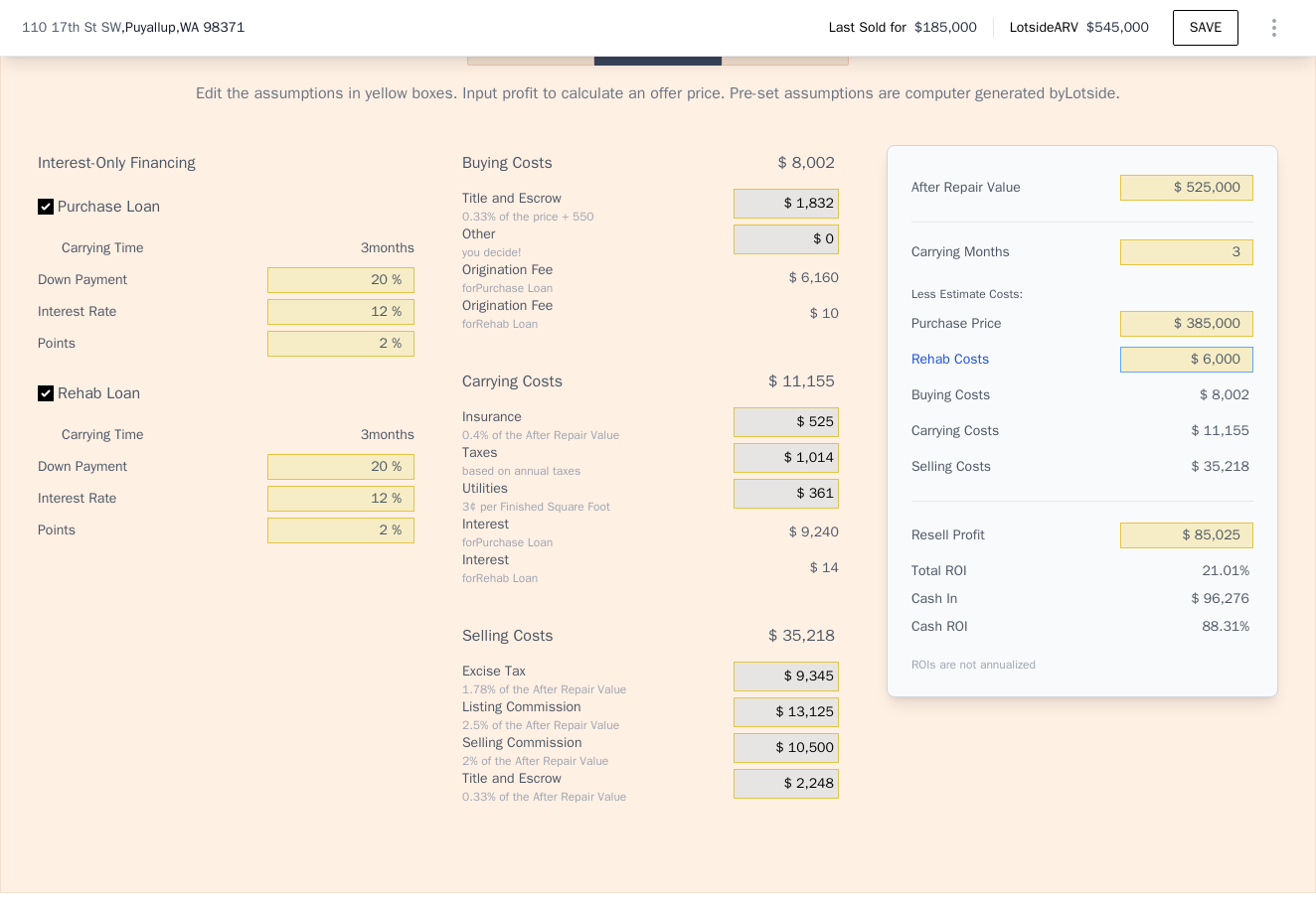 type on "$ 79,410" 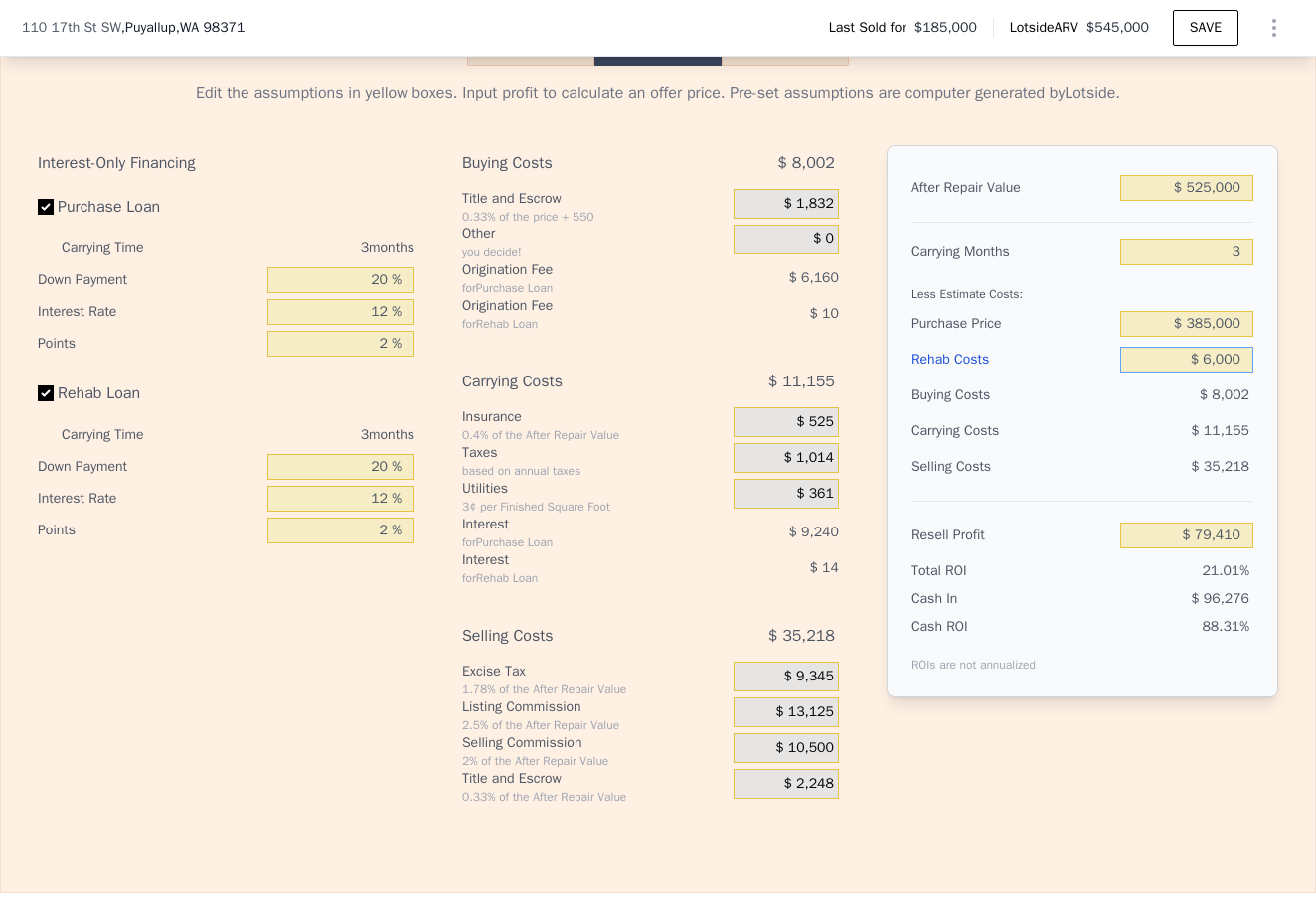 type on "$ 60,000" 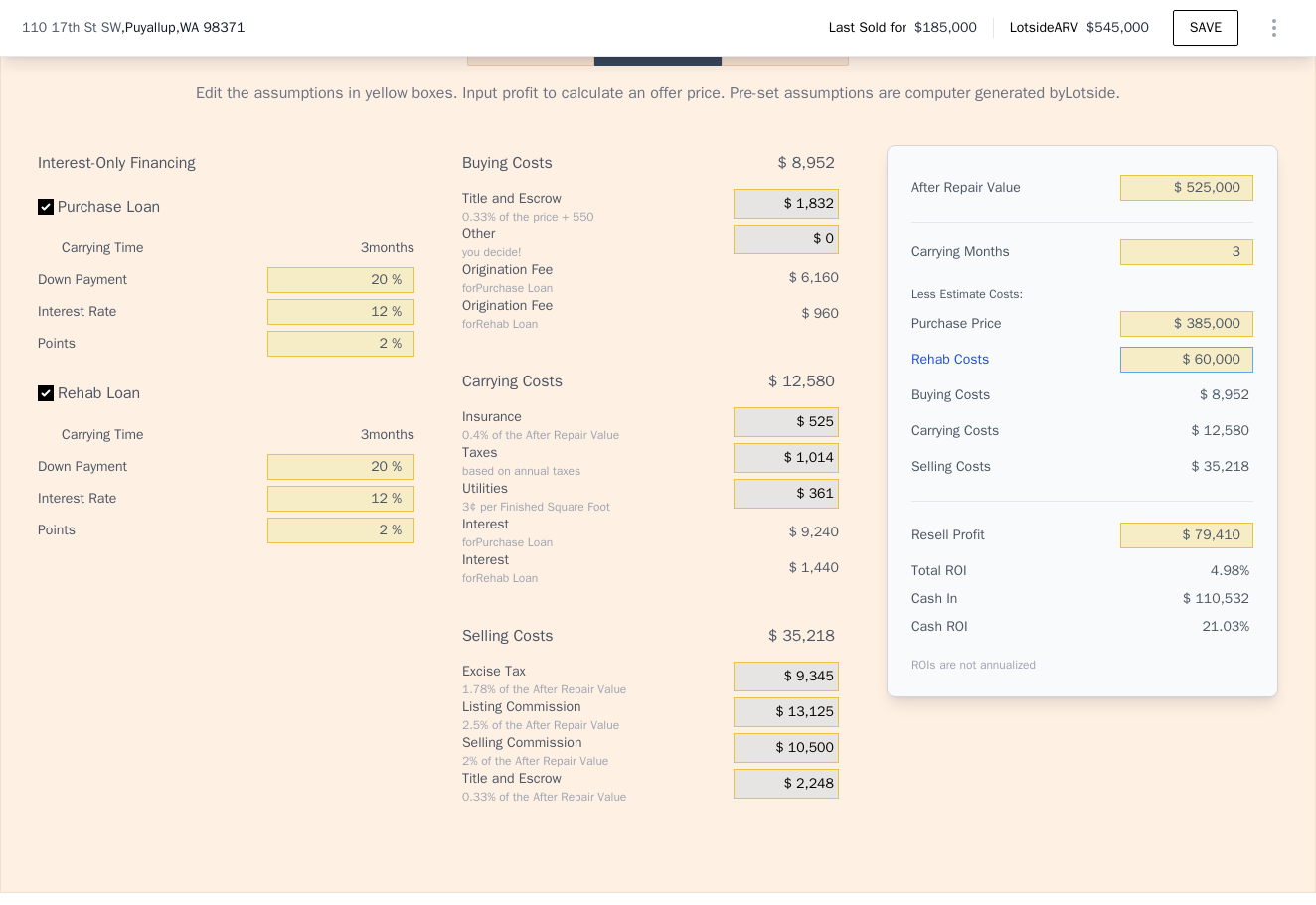 type on "$ 23,250" 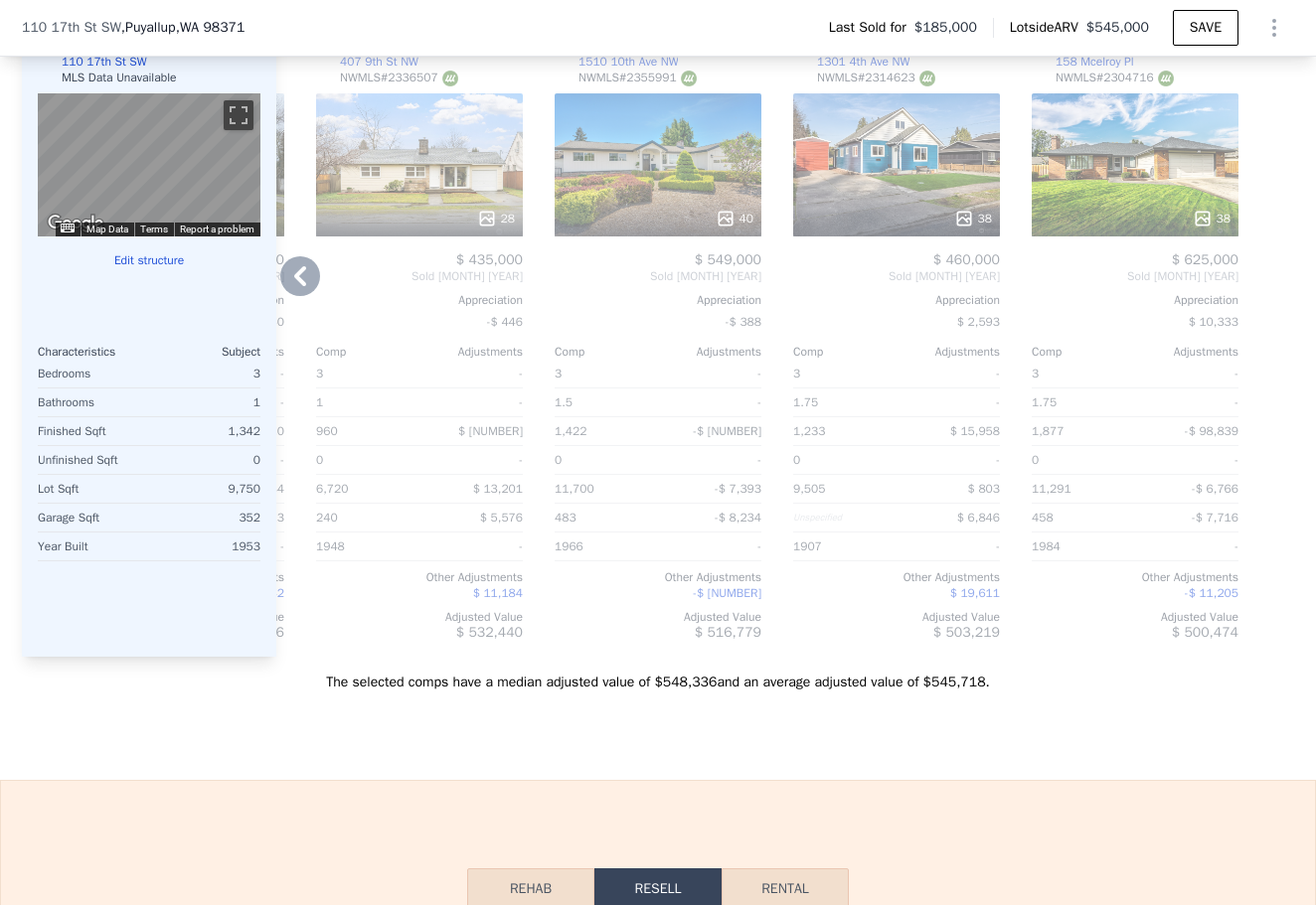 scroll, scrollTop: 2158, scrollLeft: 0, axis: vertical 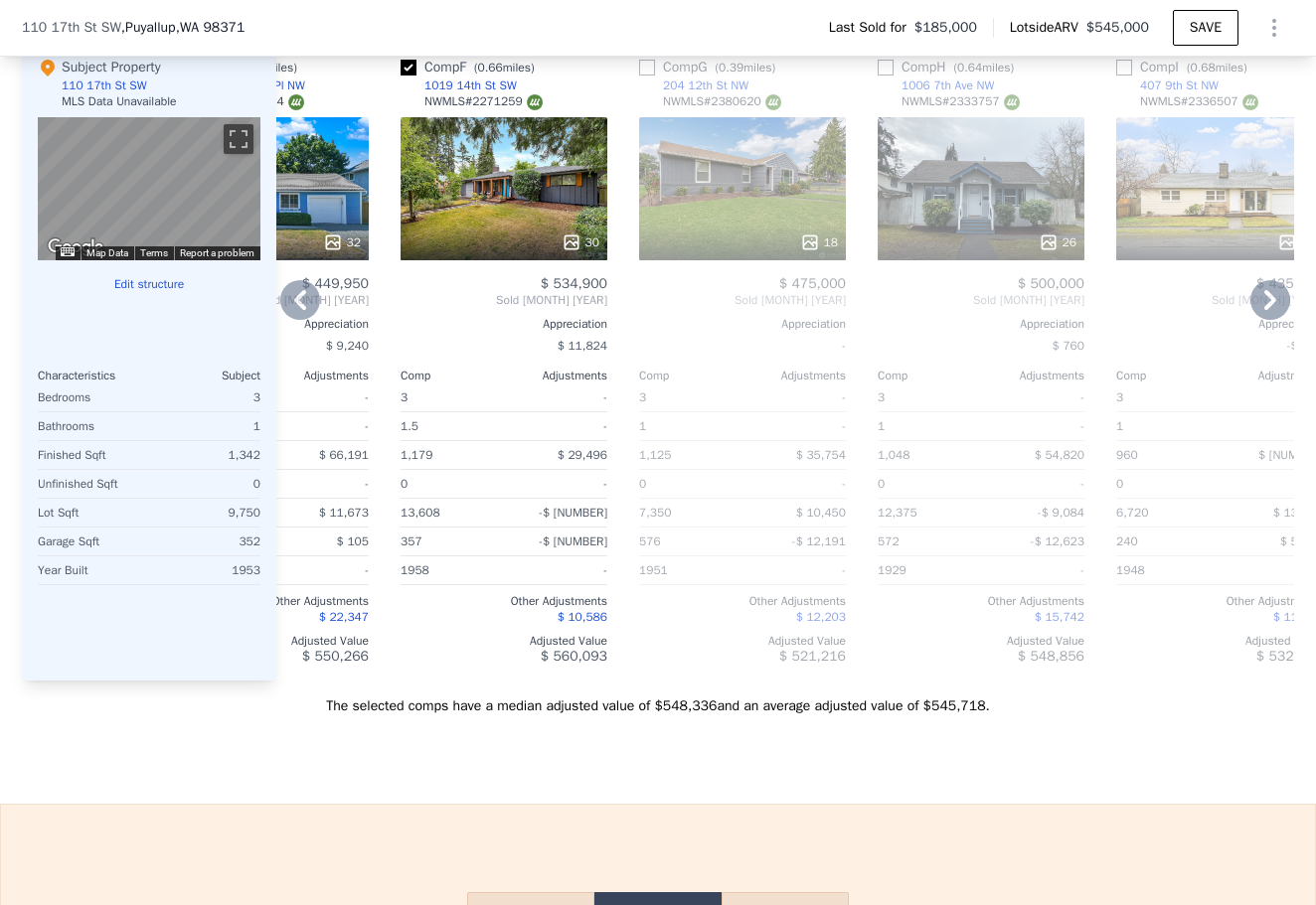 click on "30" at bounding box center (504, 189) 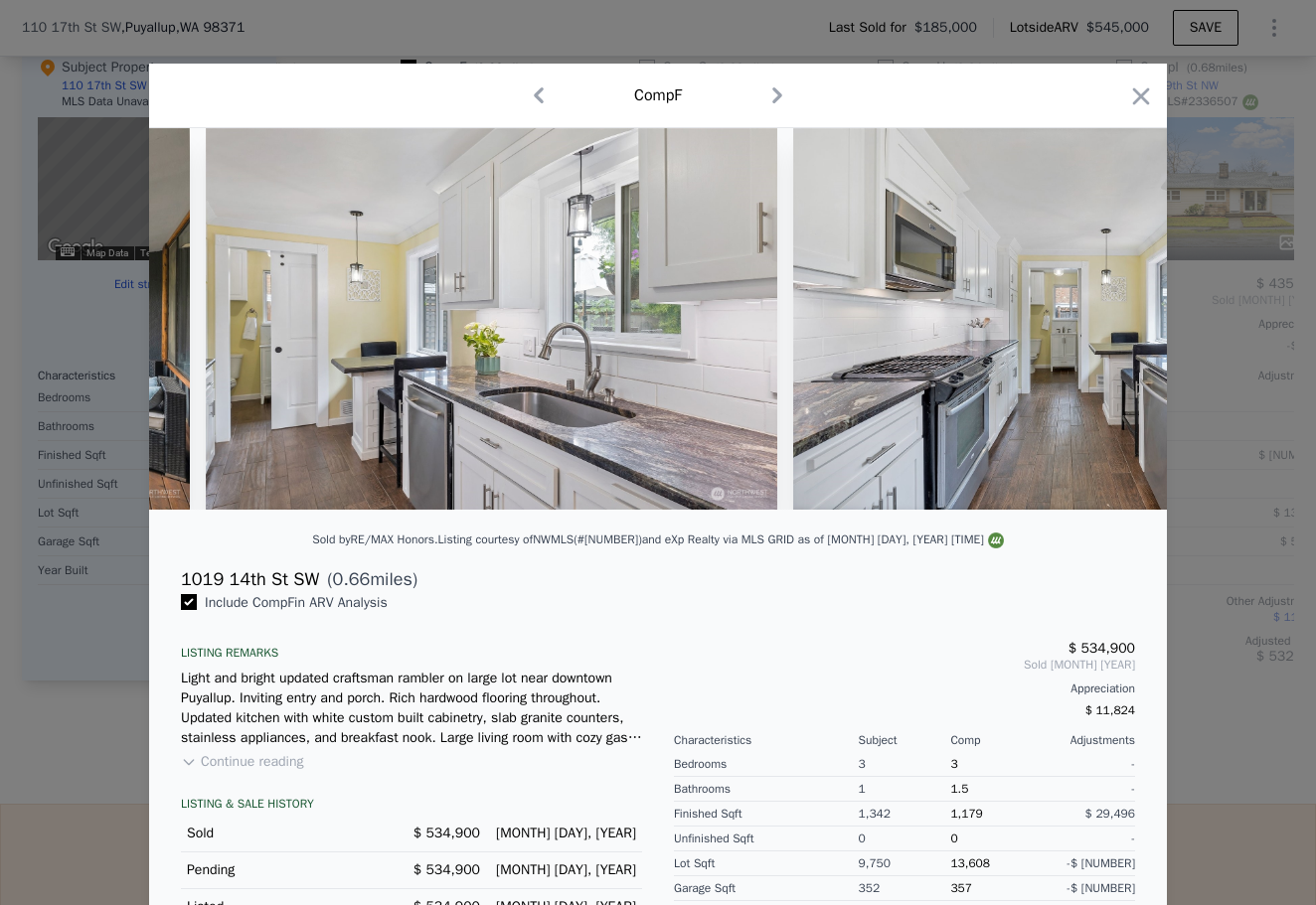 scroll, scrollTop: 0, scrollLeft: 9329, axis: horizontal 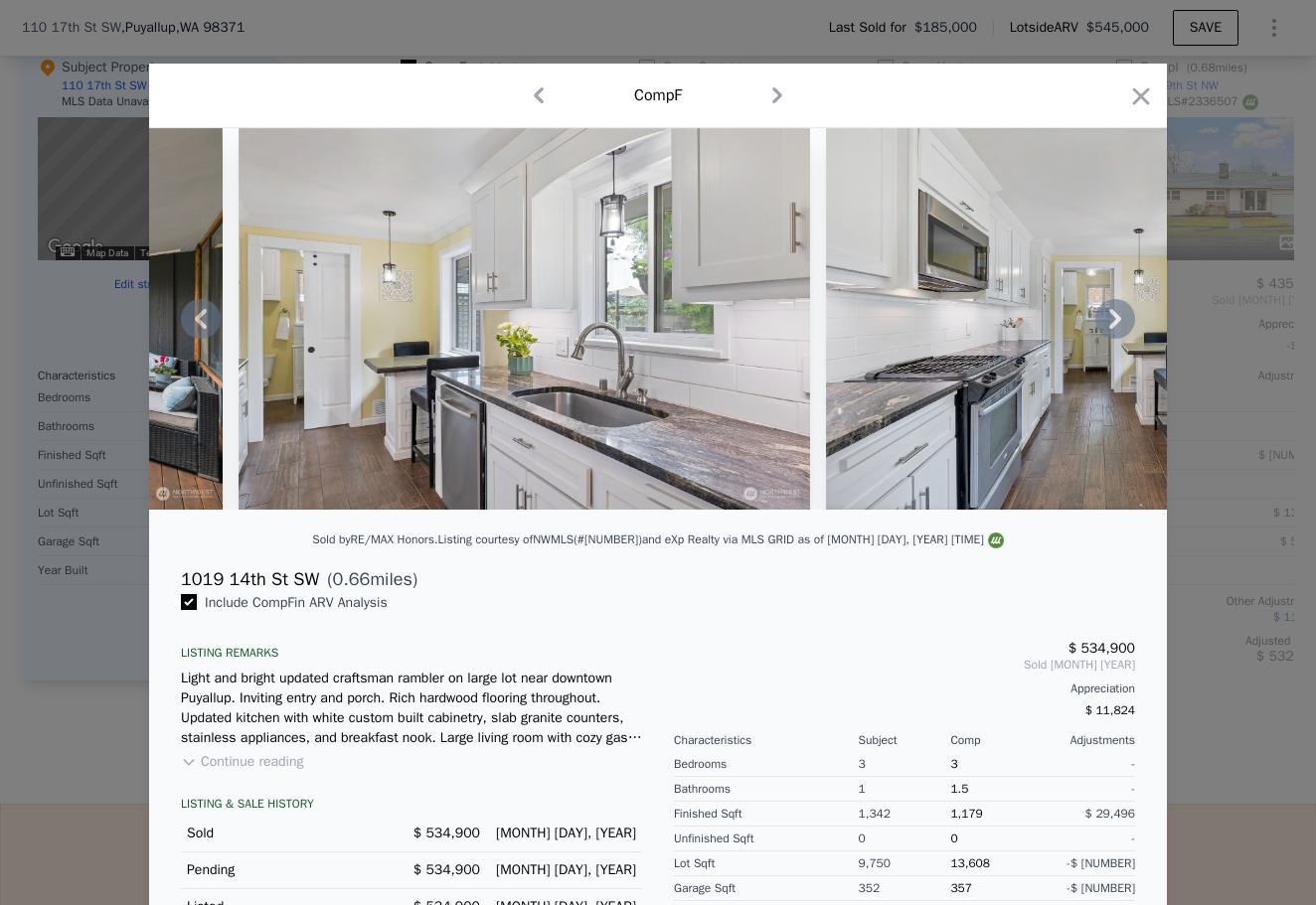 click at bounding box center [525, 319] 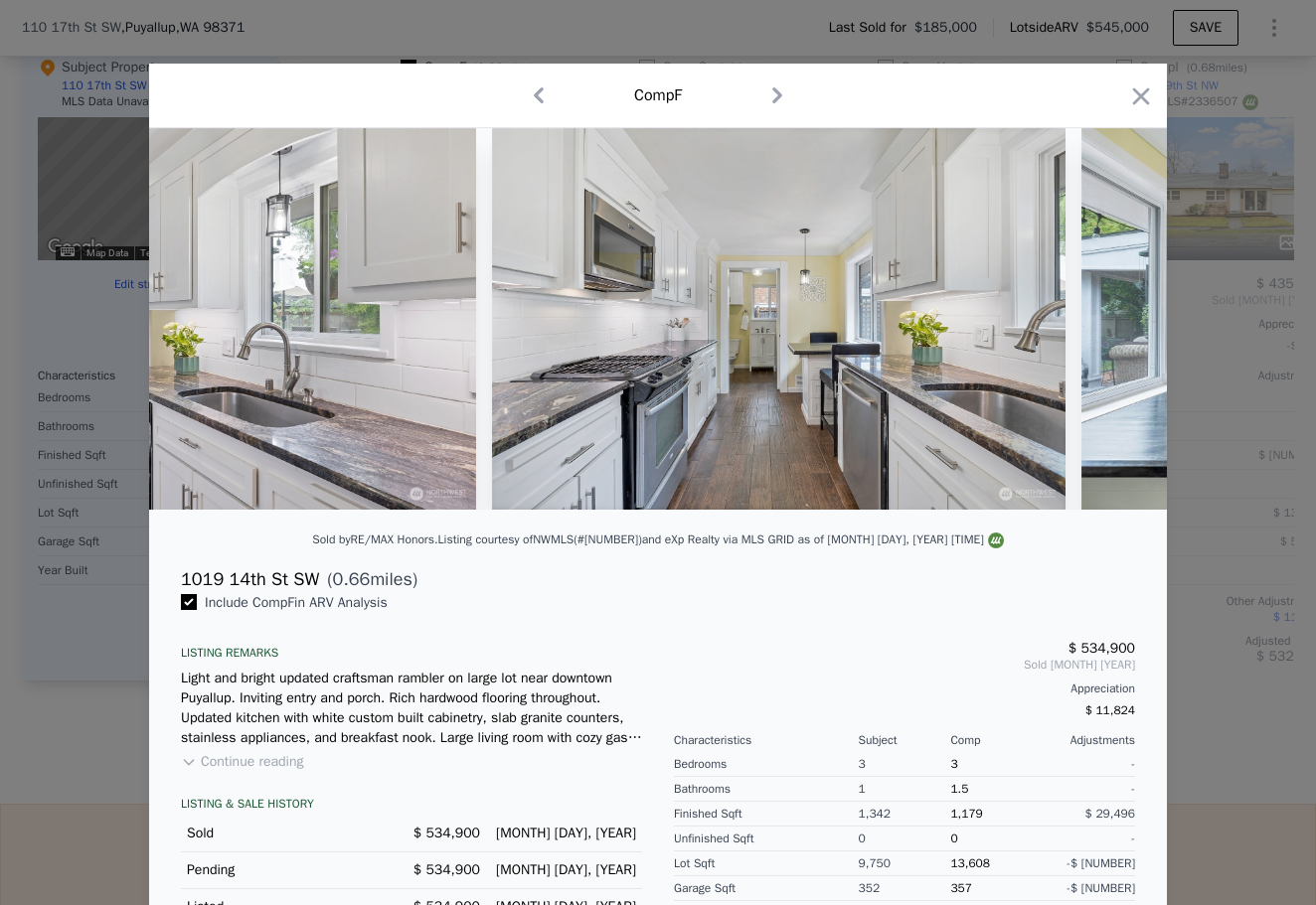 scroll, scrollTop: 0, scrollLeft: 9681, axis: horizontal 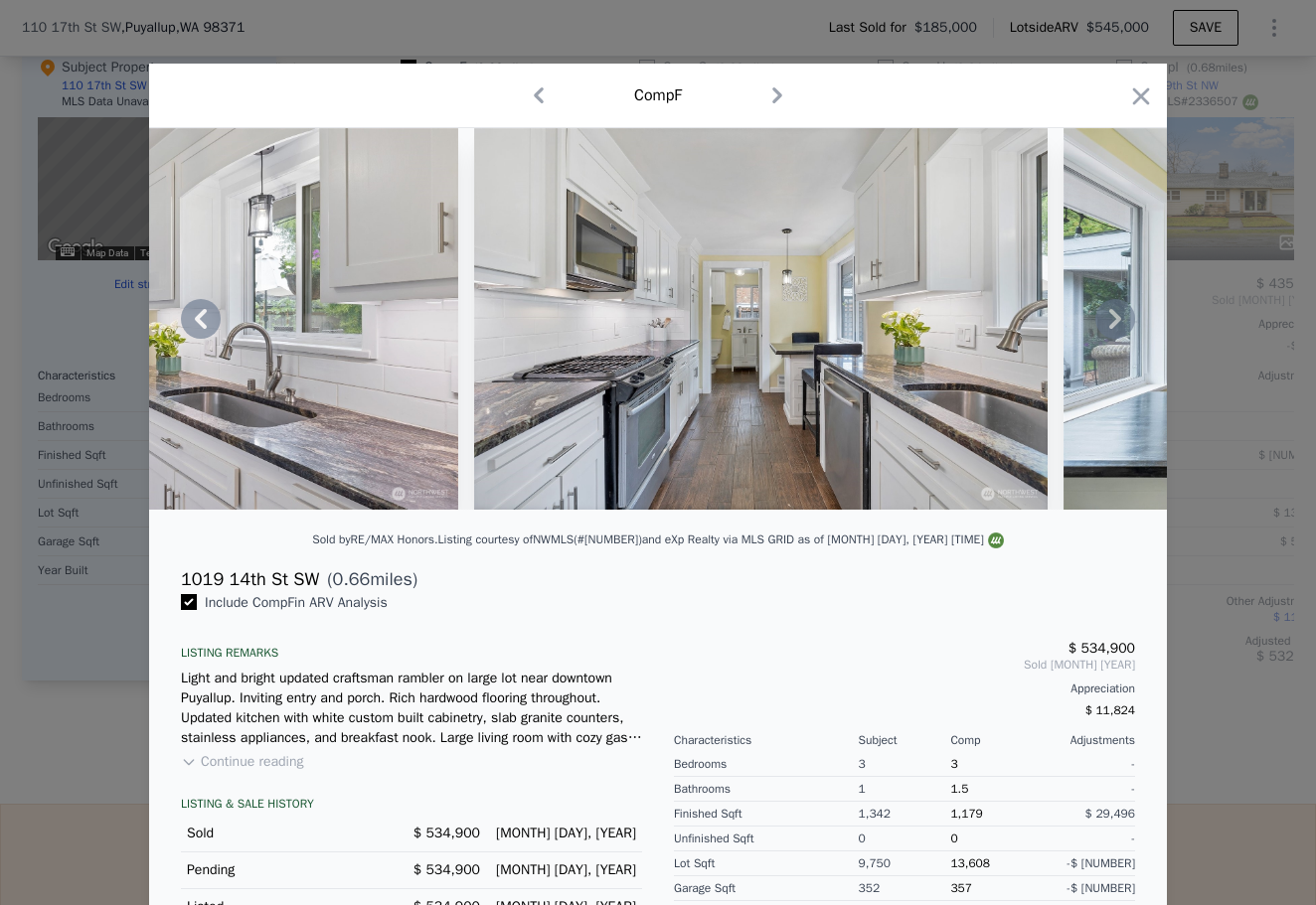 click at bounding box center (760, 319) 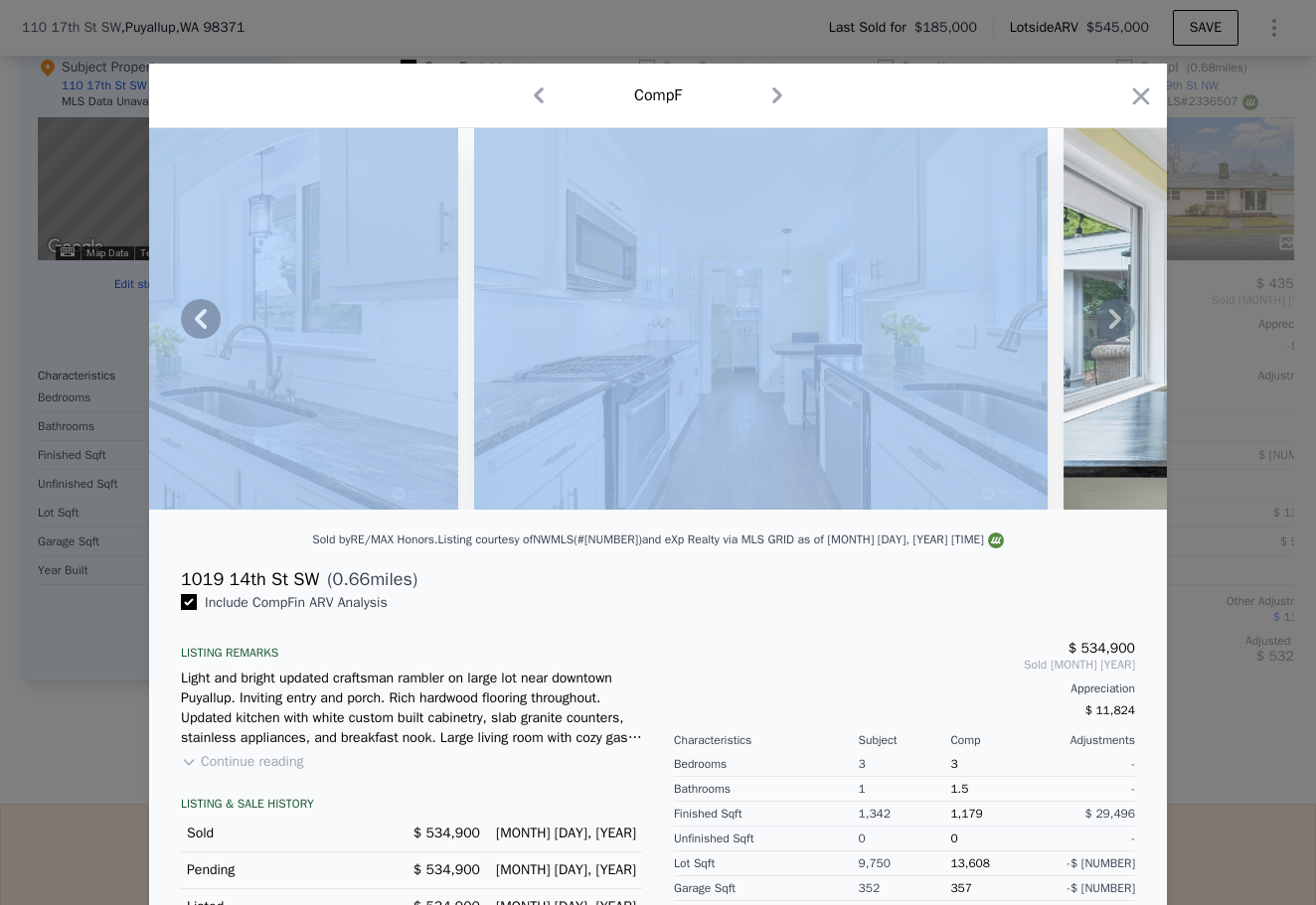 click at bounding box center (760, 319) 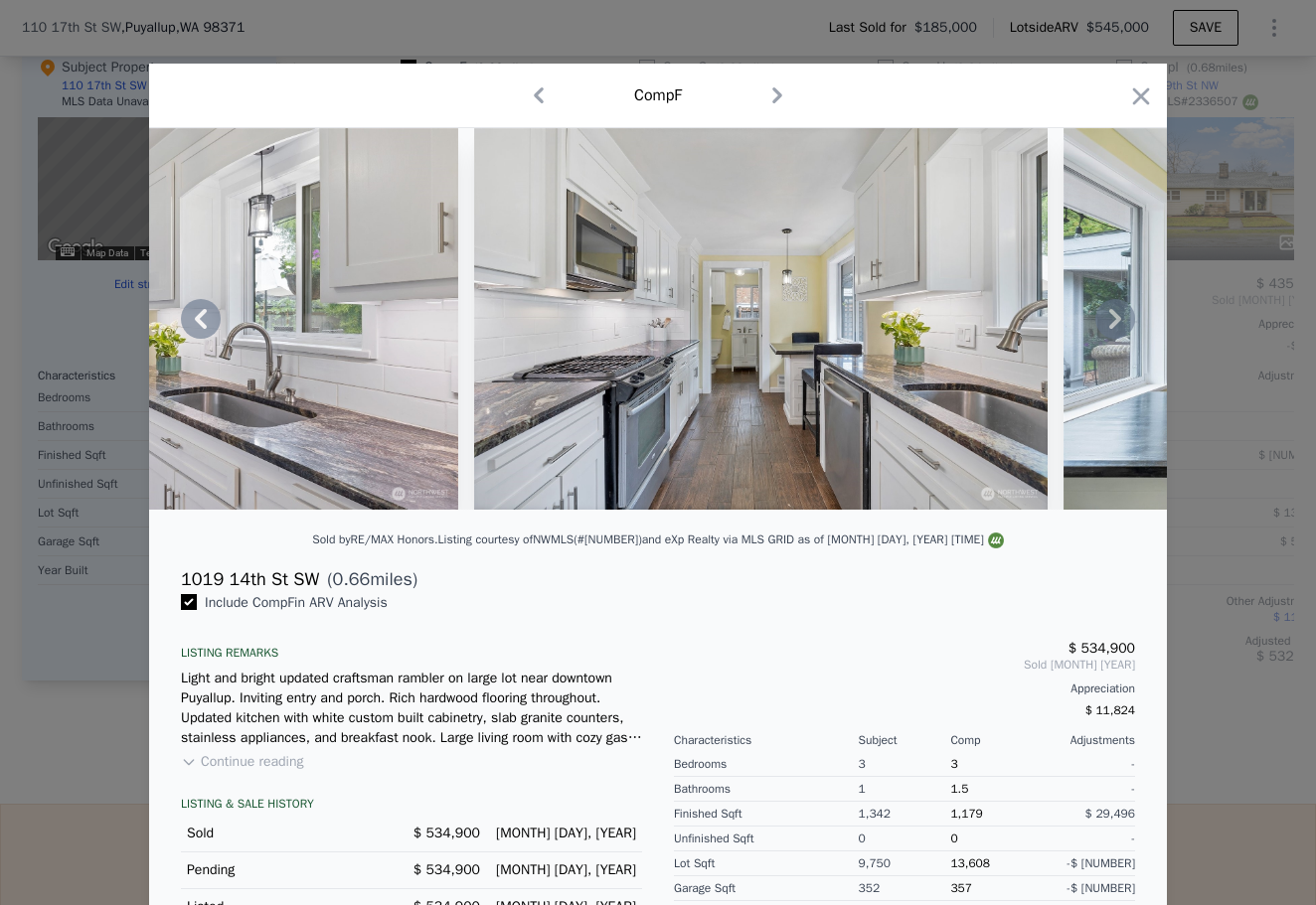 click 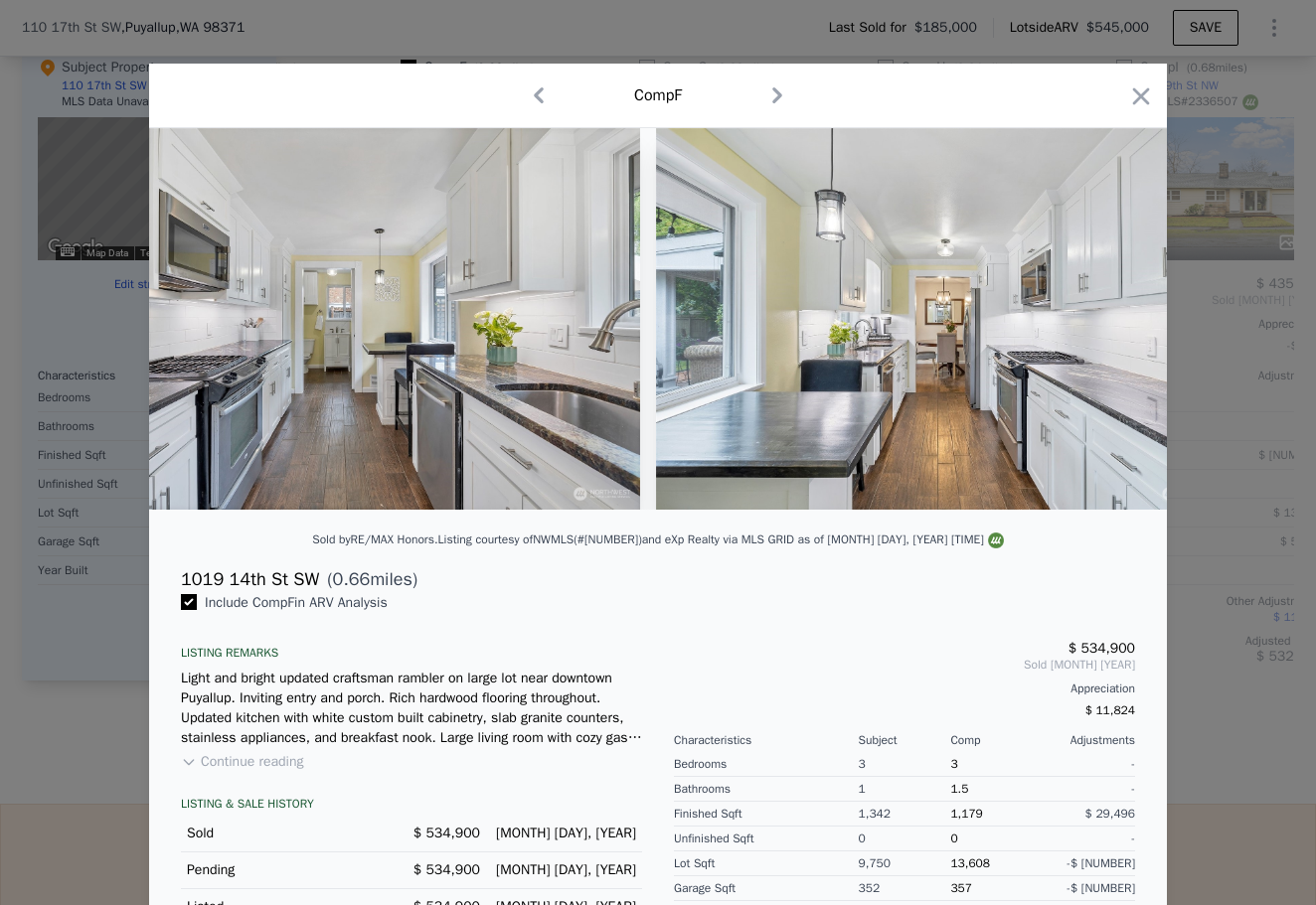 scroll, scrollTop: 0, scrollLeft: 10158, axis: horizontal 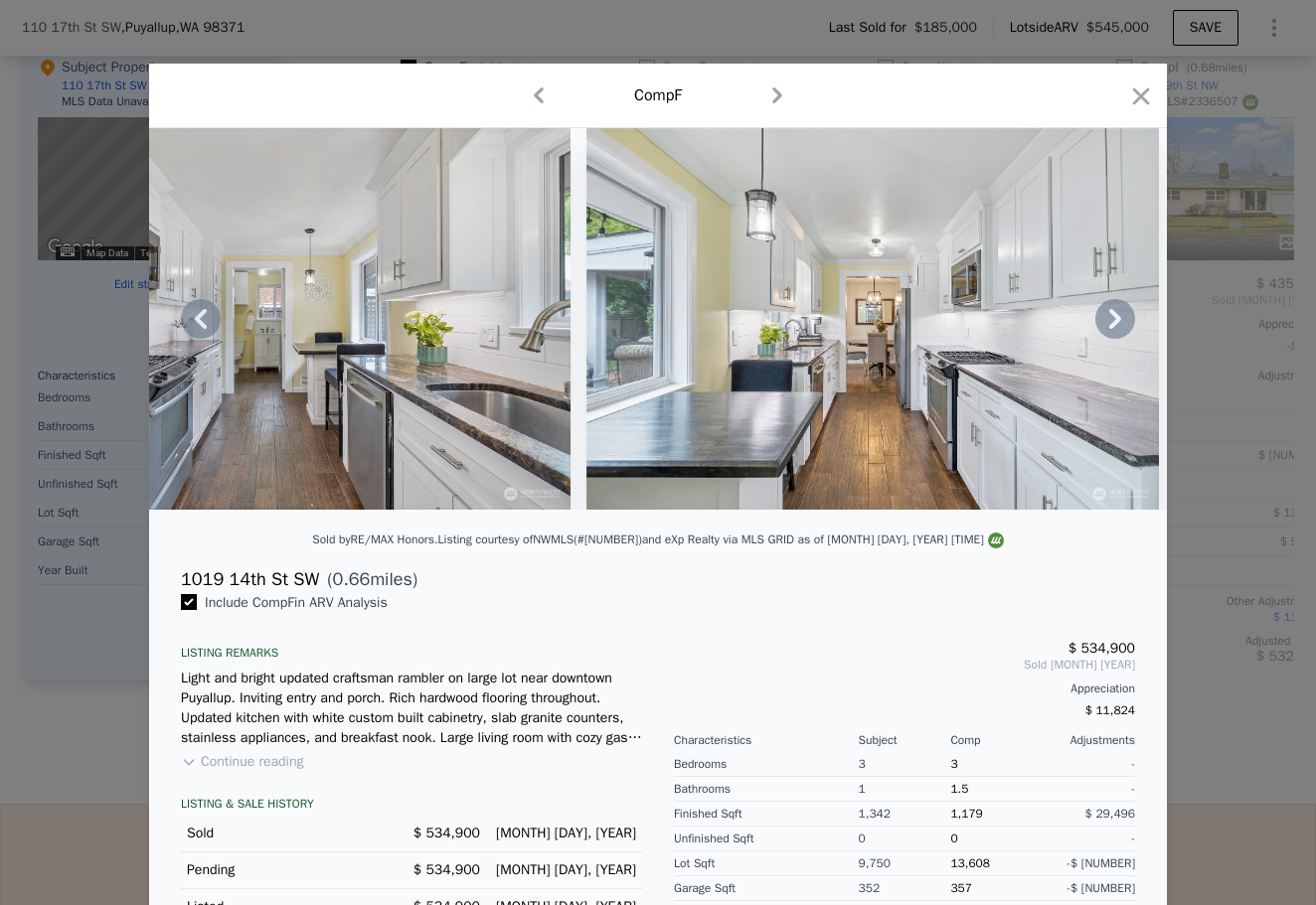 click 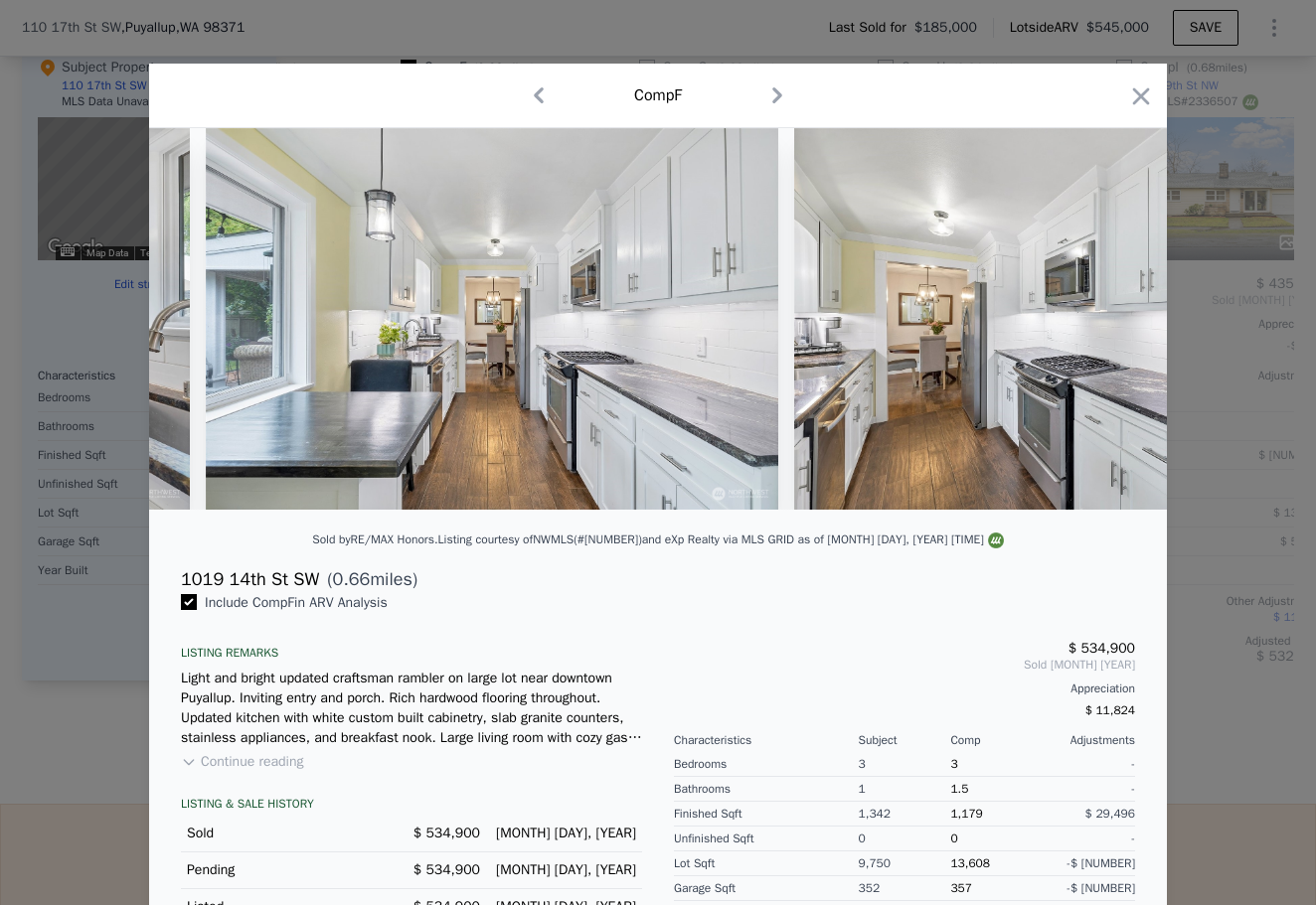 scroll, scrollTop: 0, scrollLeft: 10635, axis: horizontal 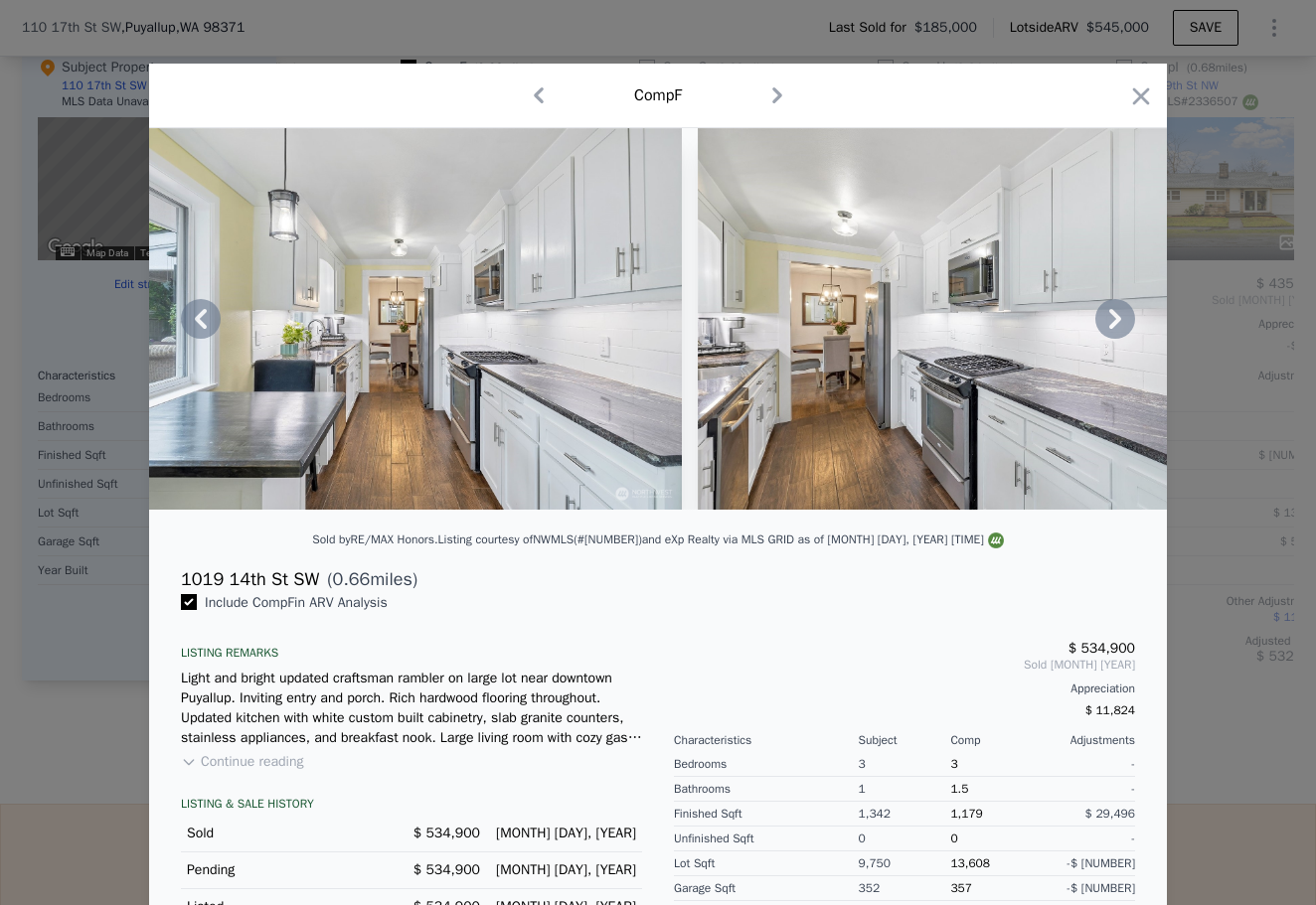 click 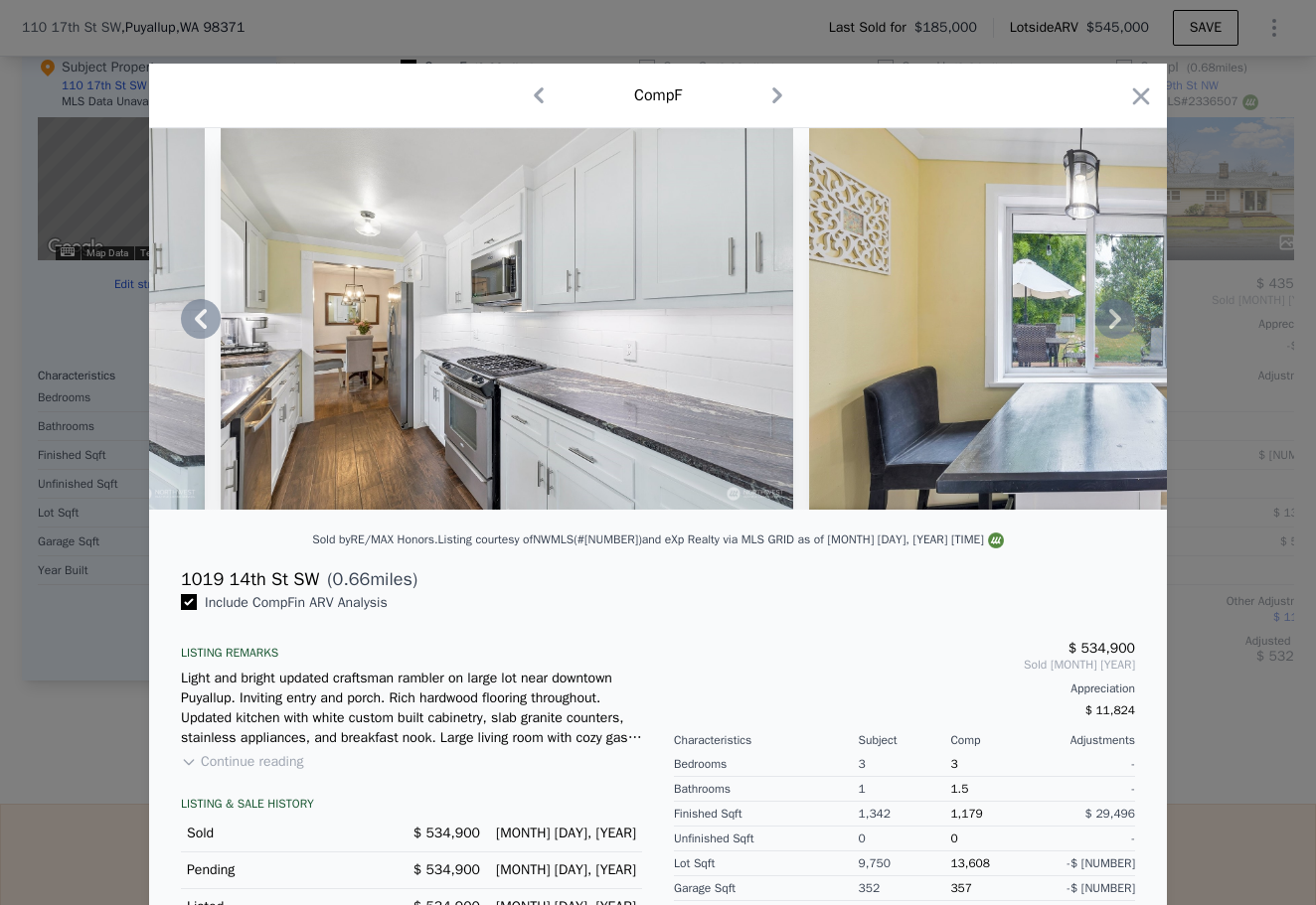 click 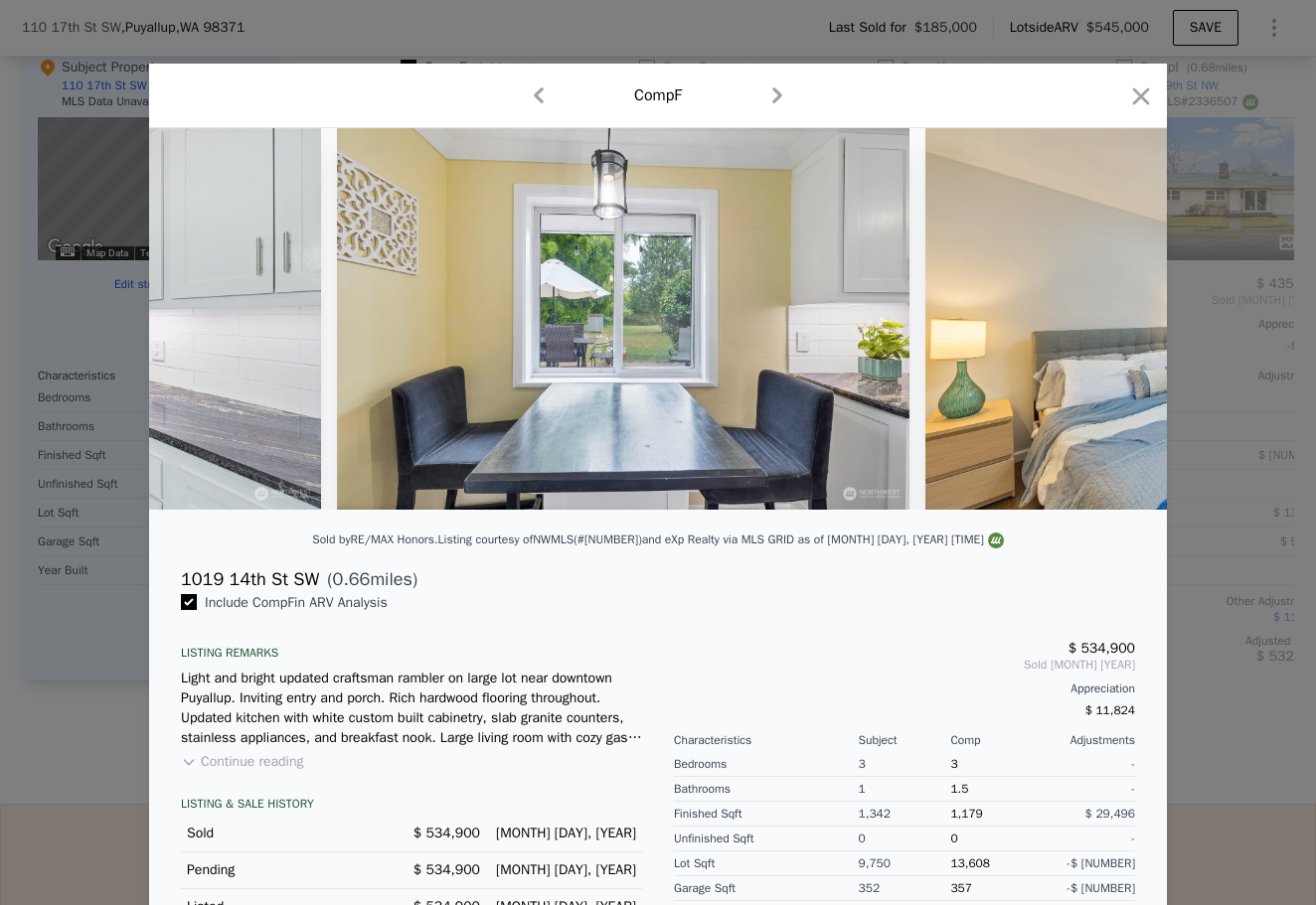 scroll, scrollTop: 0, scrollLeft: 11590, axis: horizontal 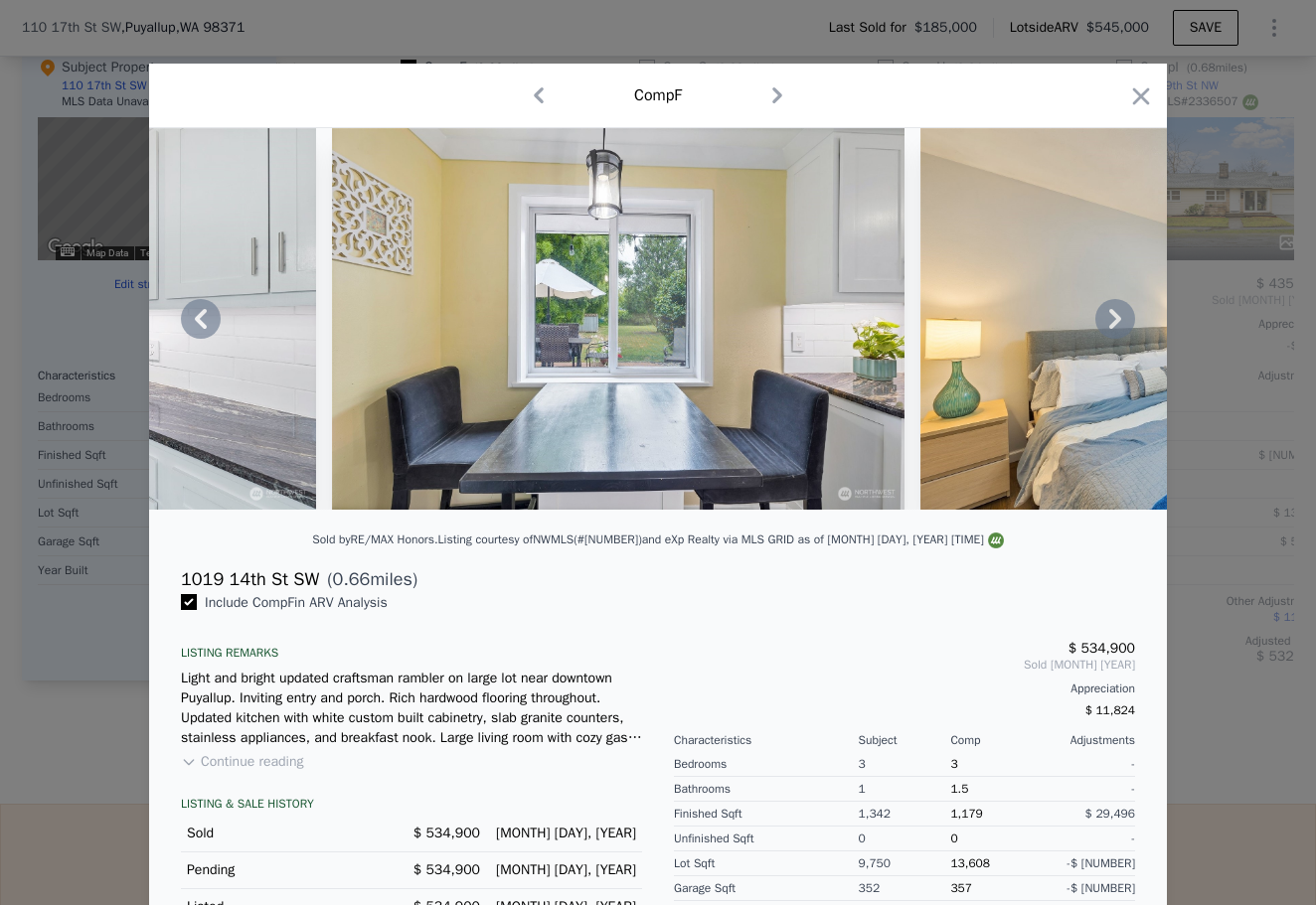 click 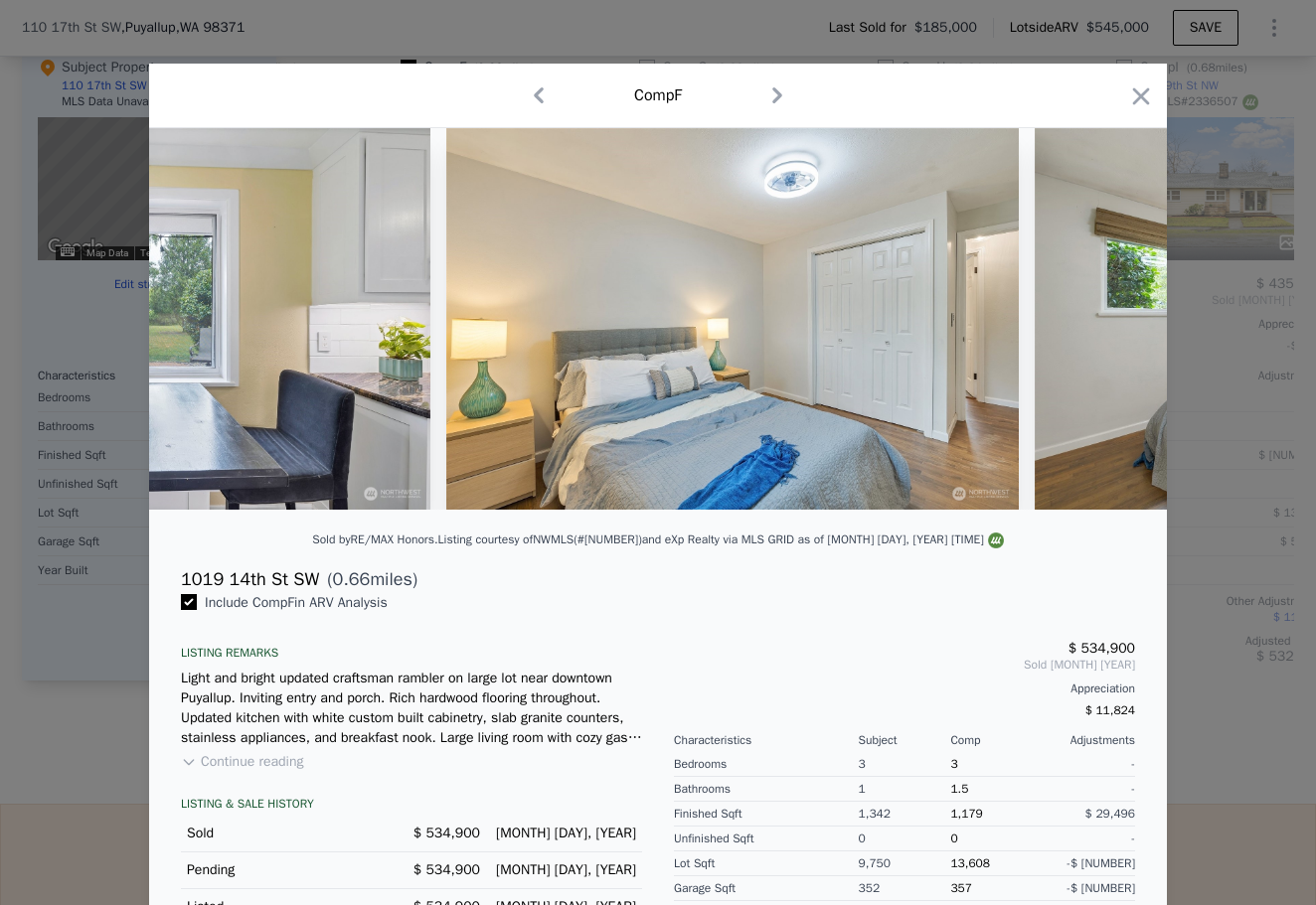 scroll, scrollTop: 0, scrollLeft: 12067, axis: horizontal 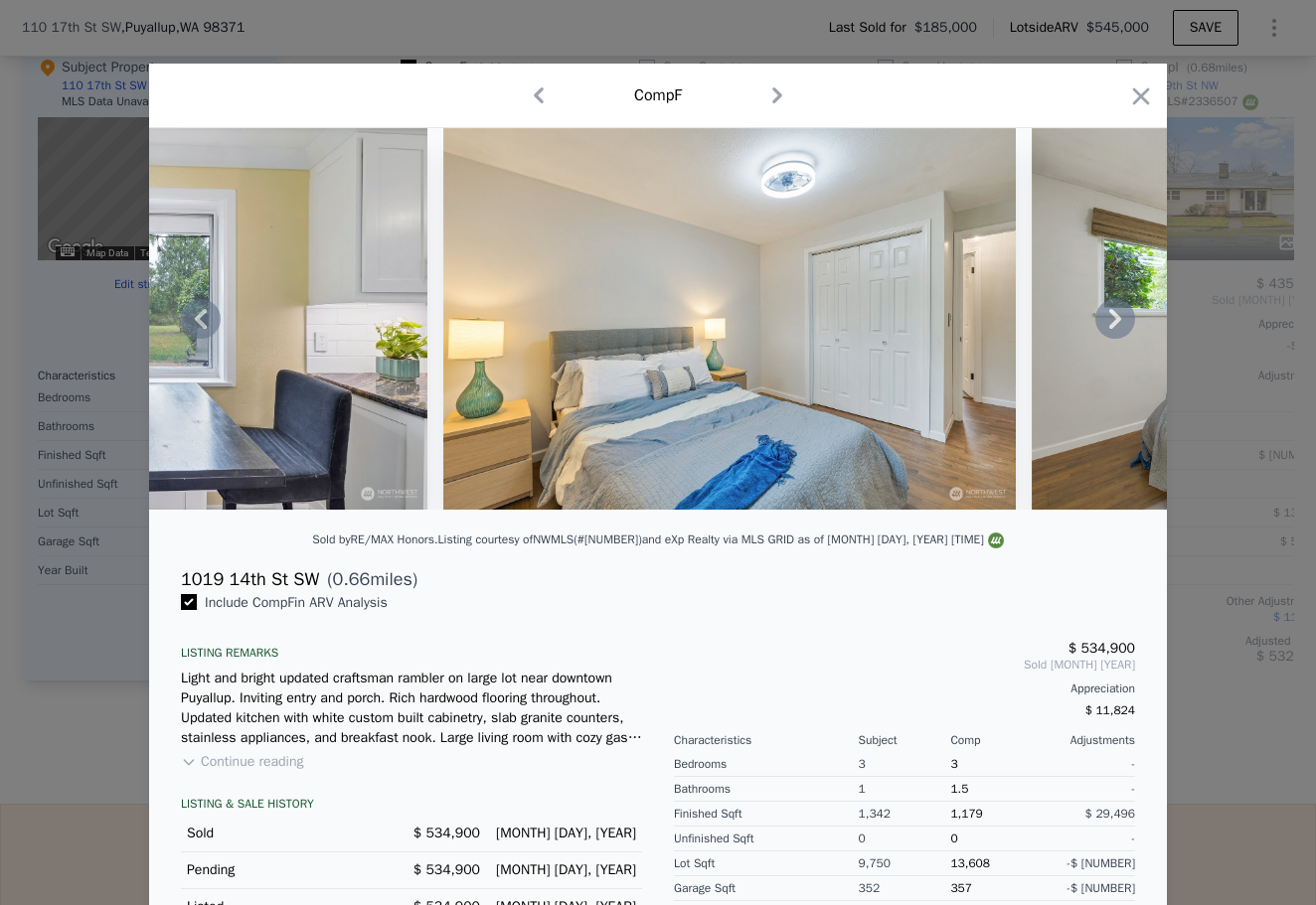 click 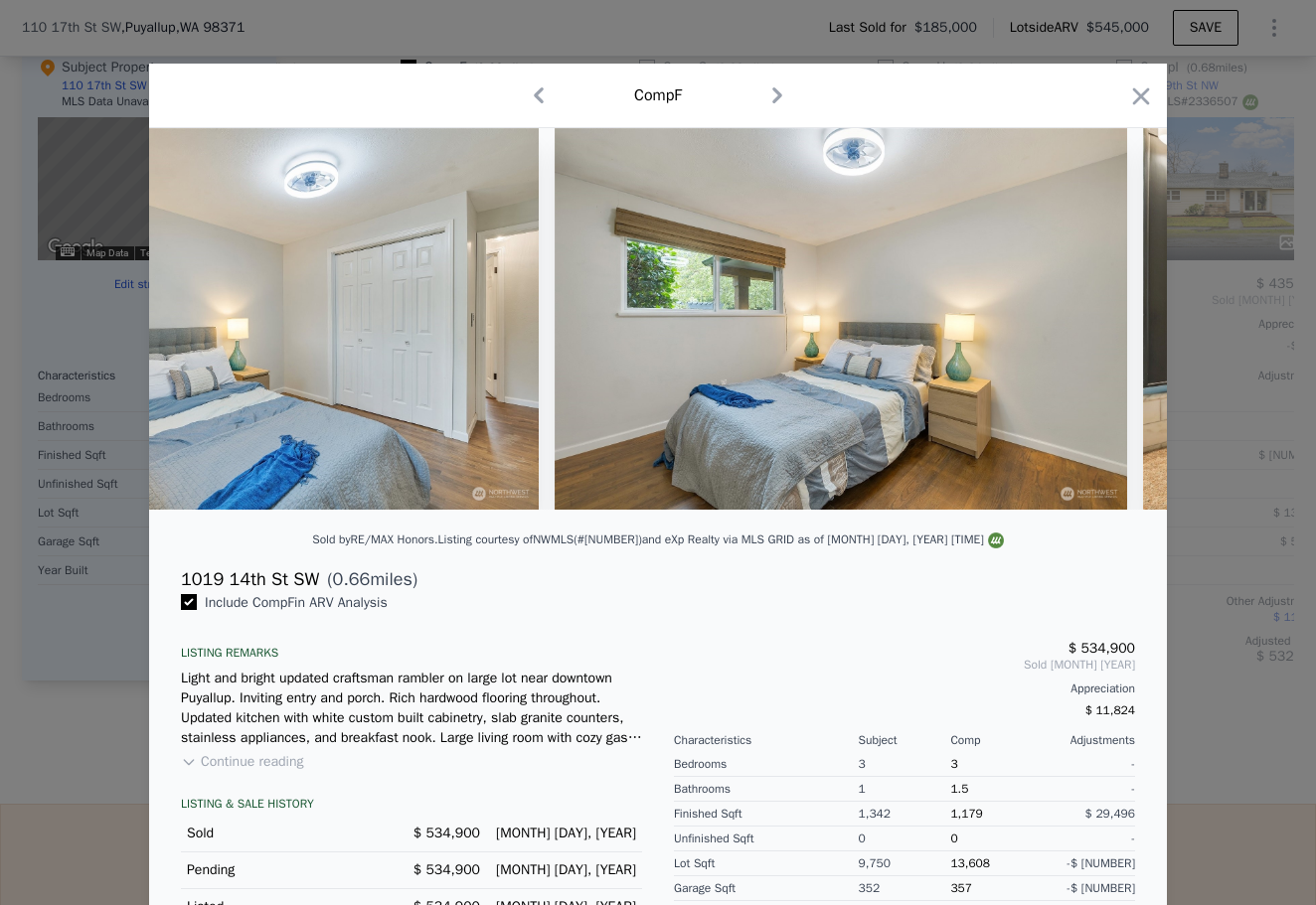 scroll, scrollTop: 0, scrollLeft: 13021, axis: horizontal 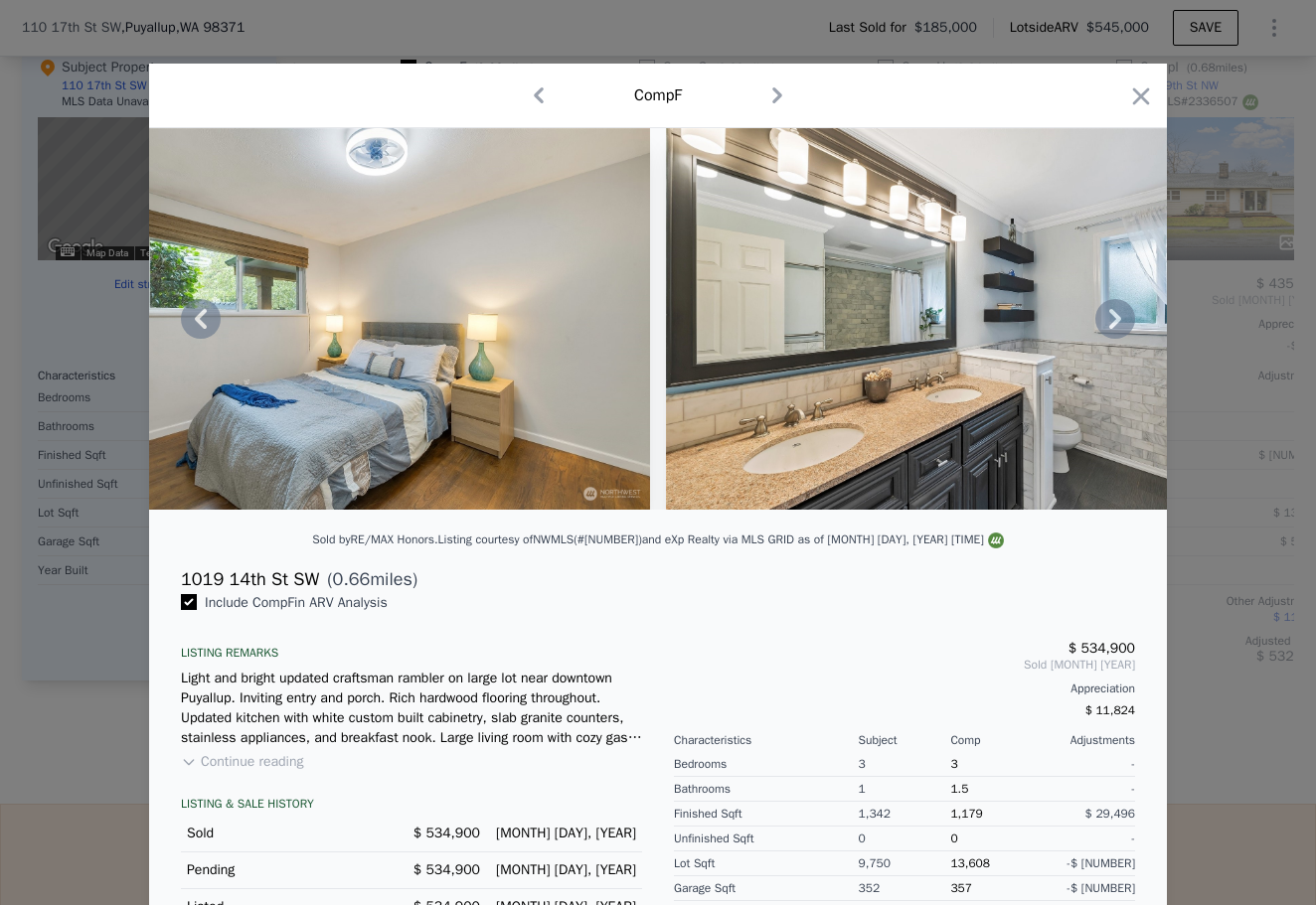click 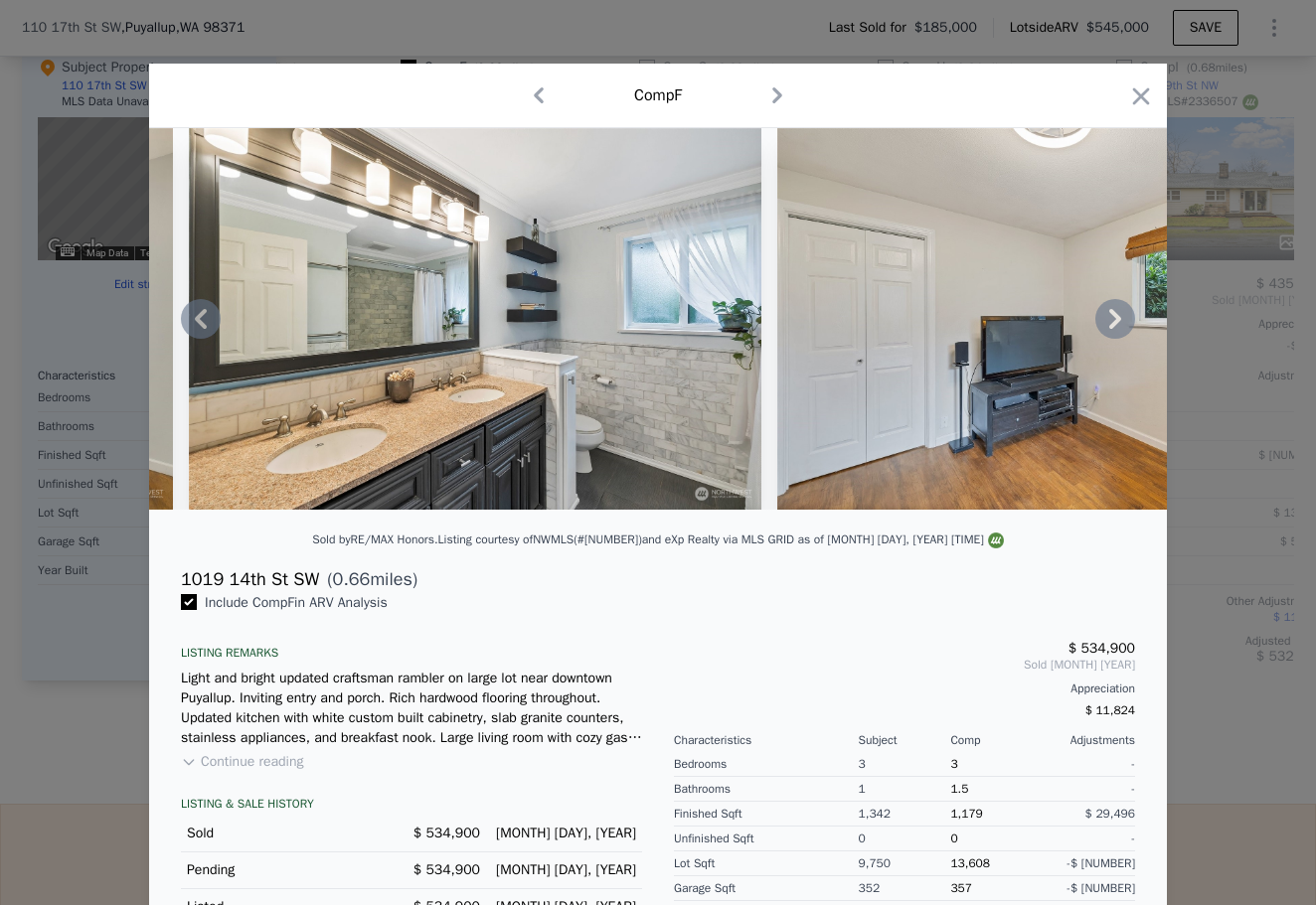 click 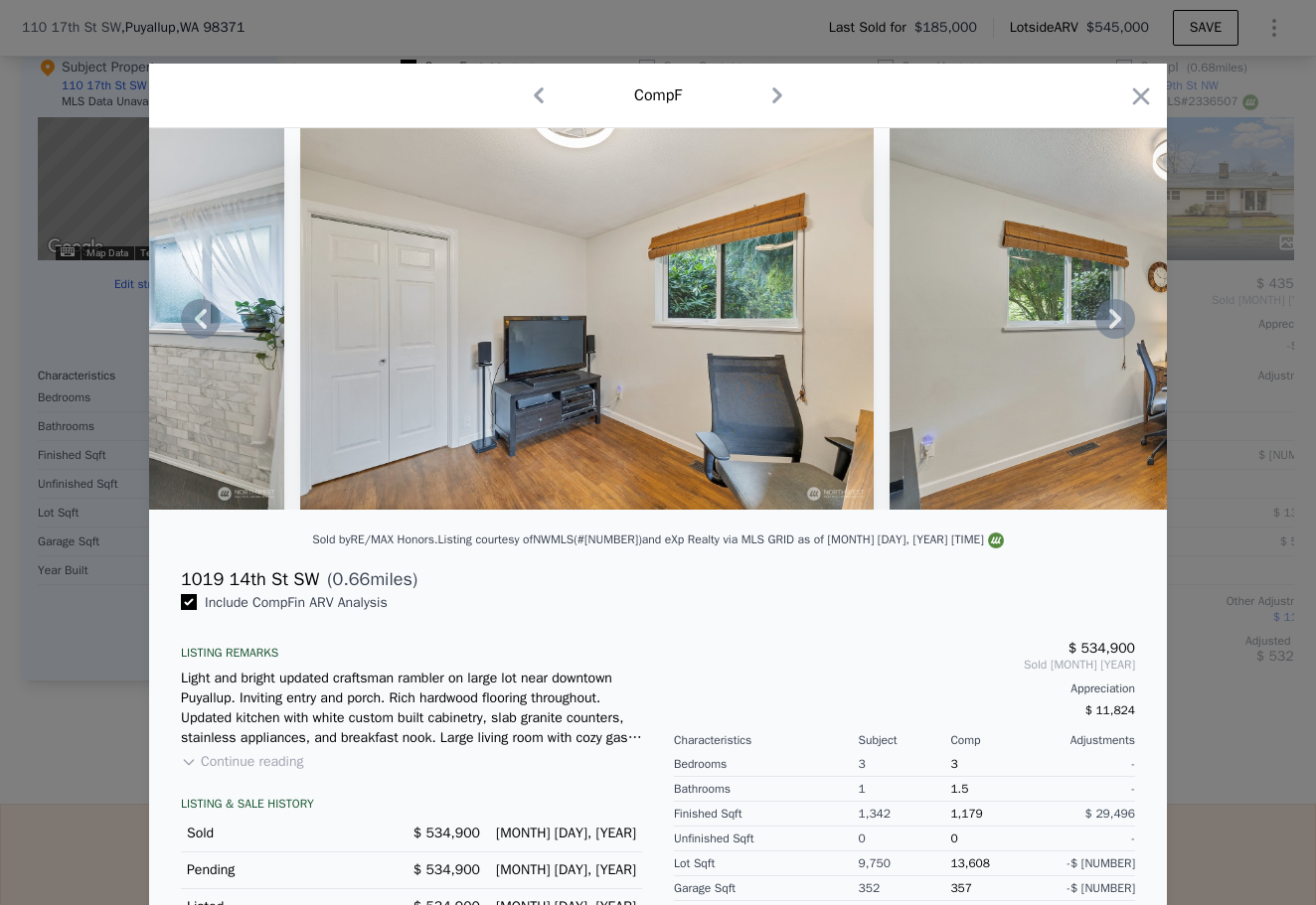 click 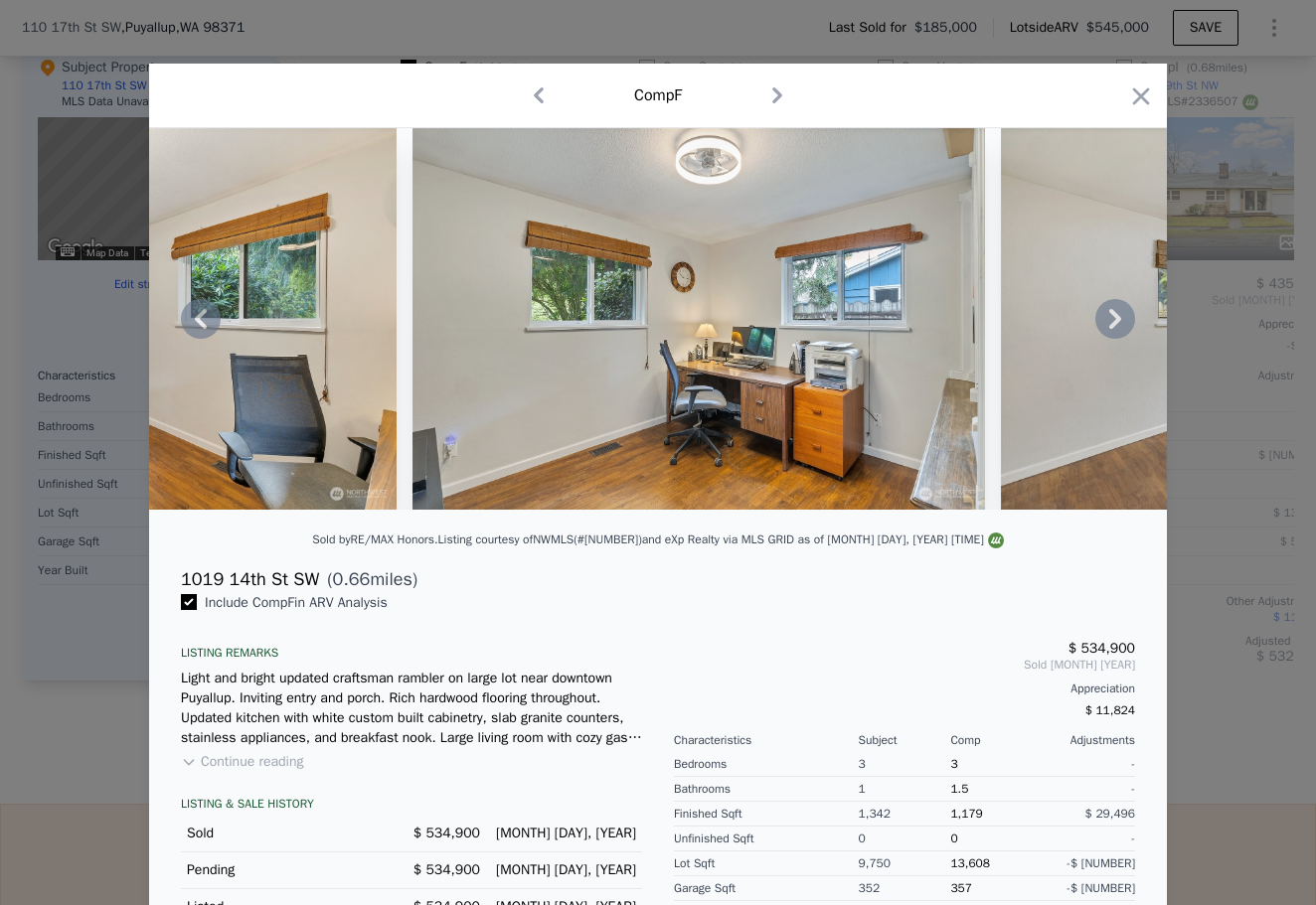 click 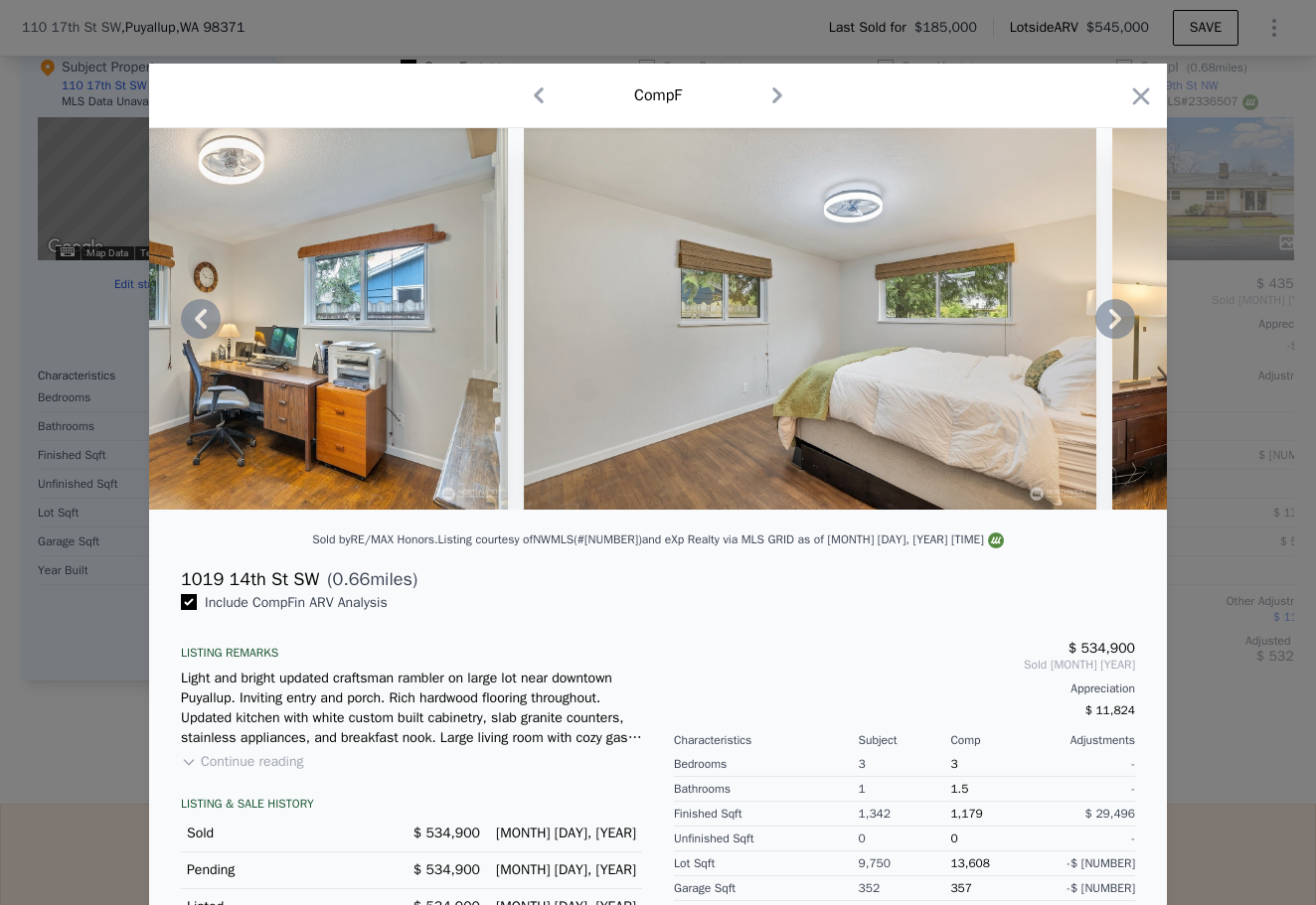 click 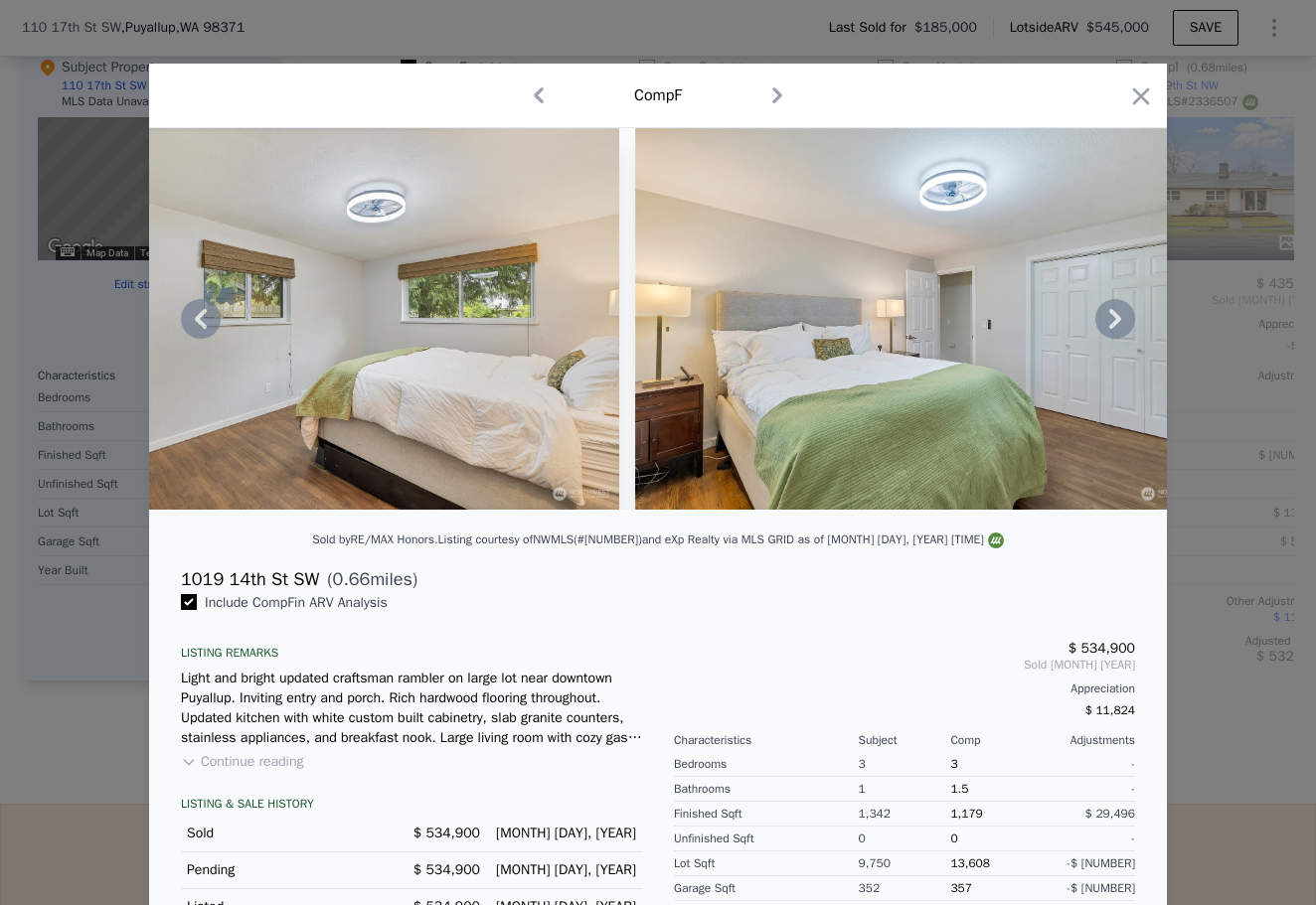click 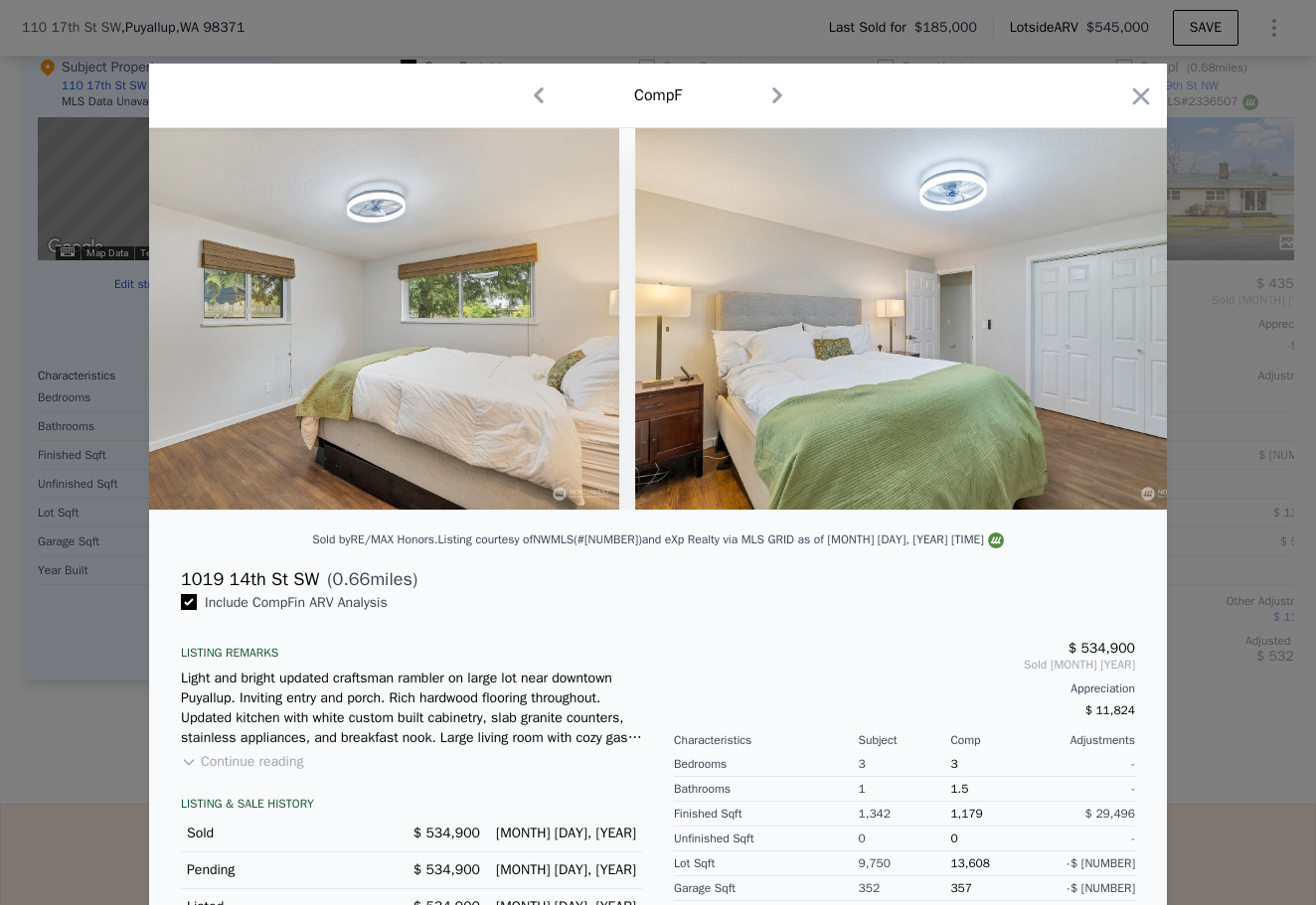 scroll, scrollTop: 0, scrollLeft: 15883, axis: horizontal 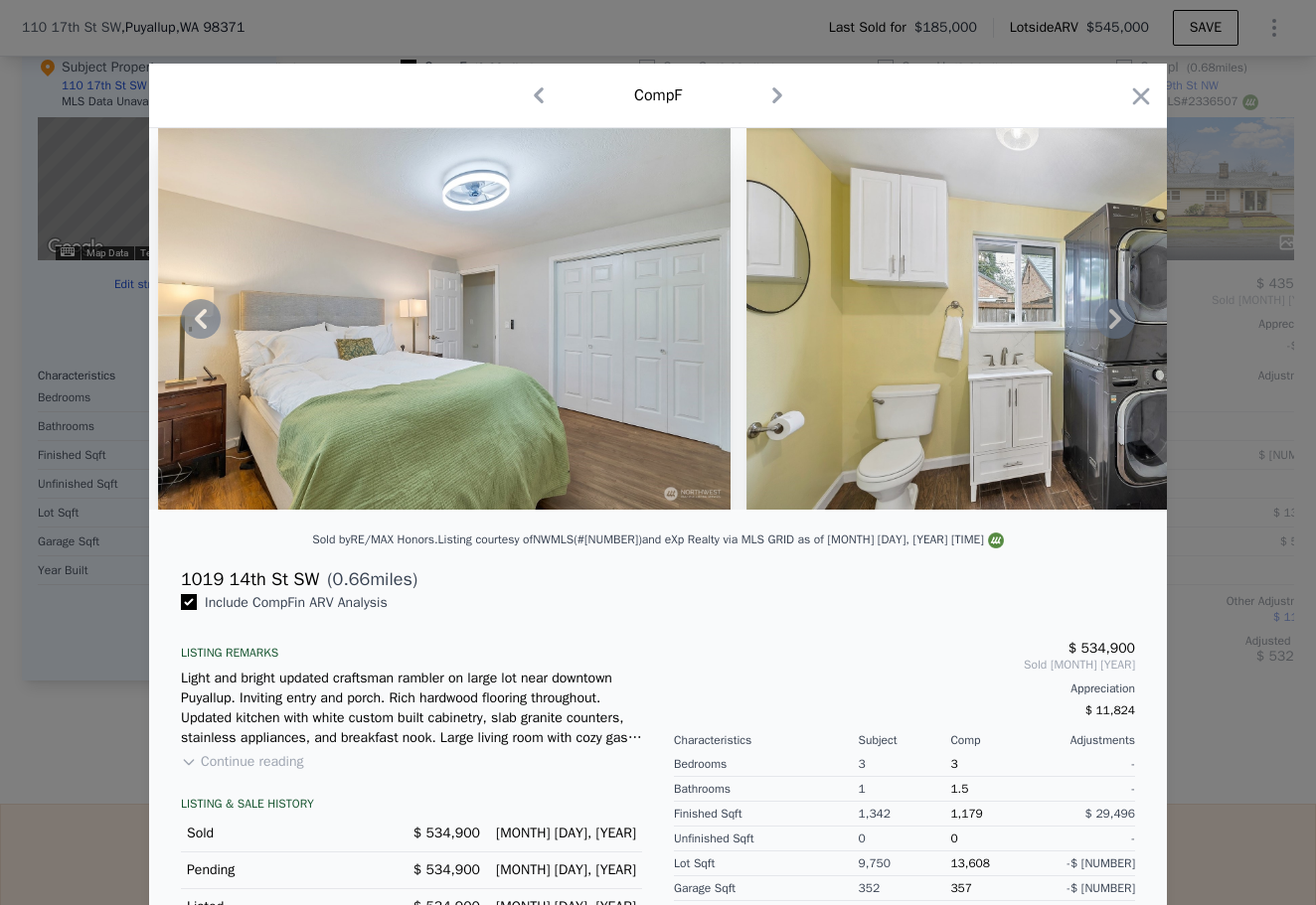 click 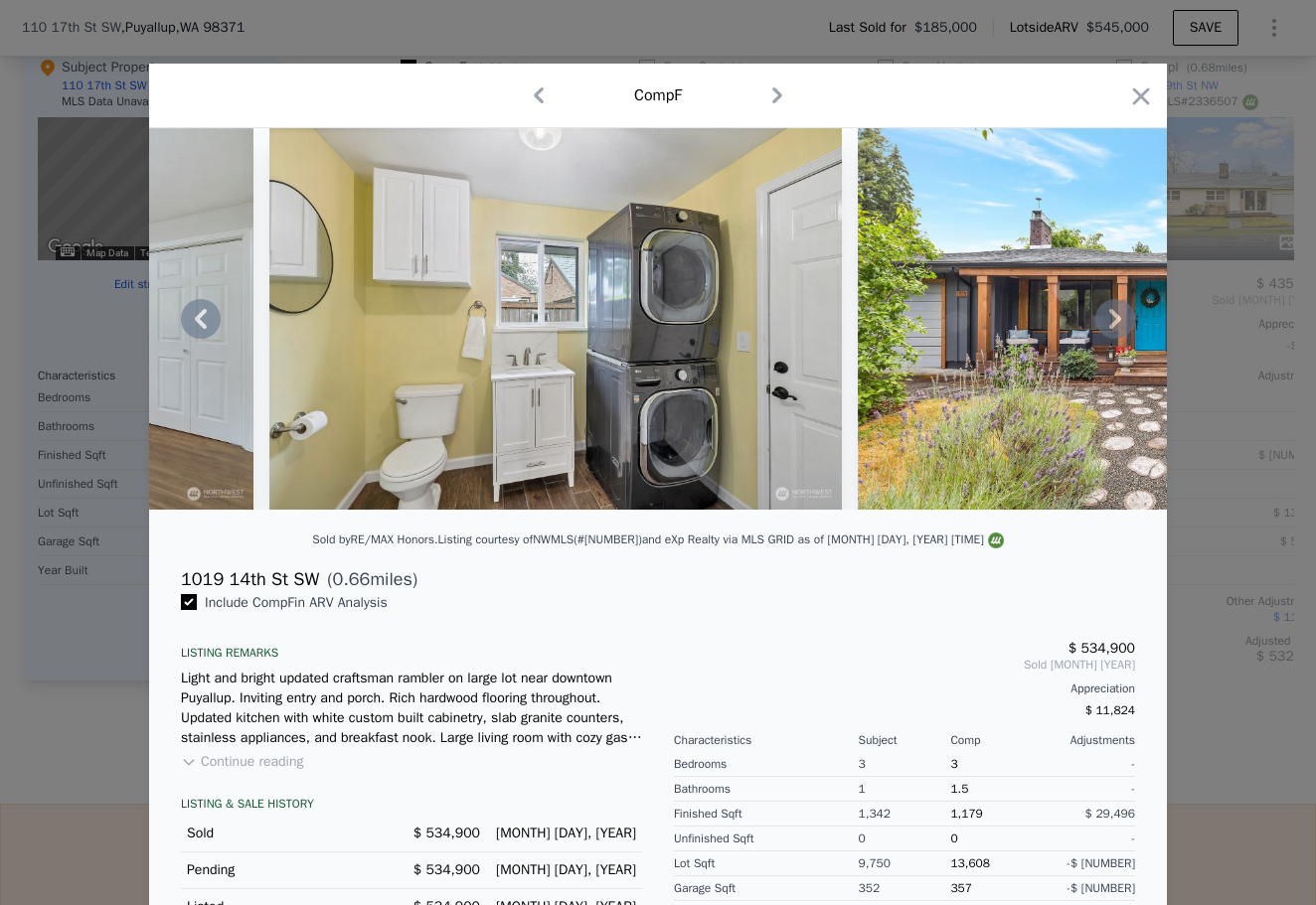 click 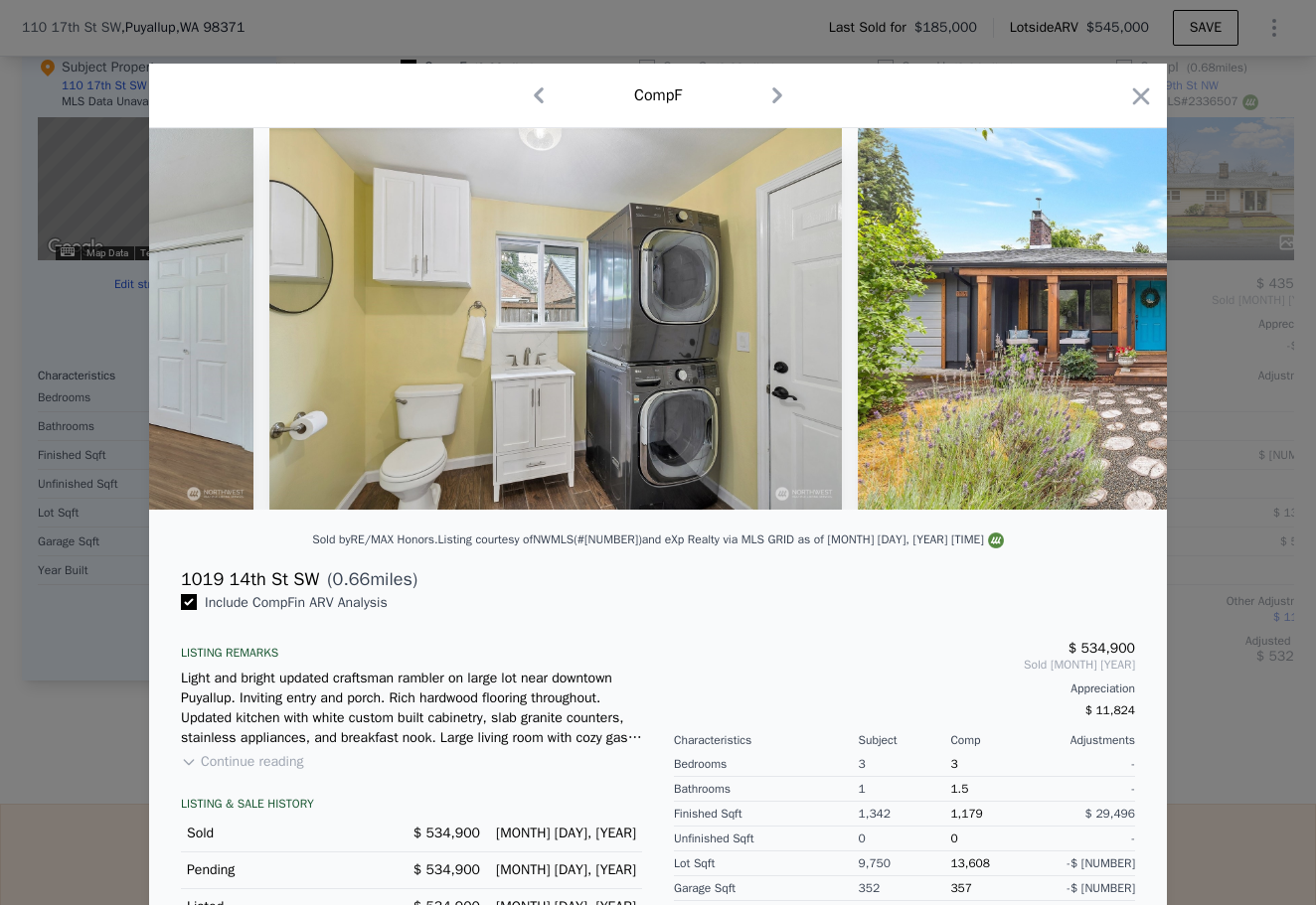scroll, scrollTop: 0, scrollLeft: 16624, axis: horizontal 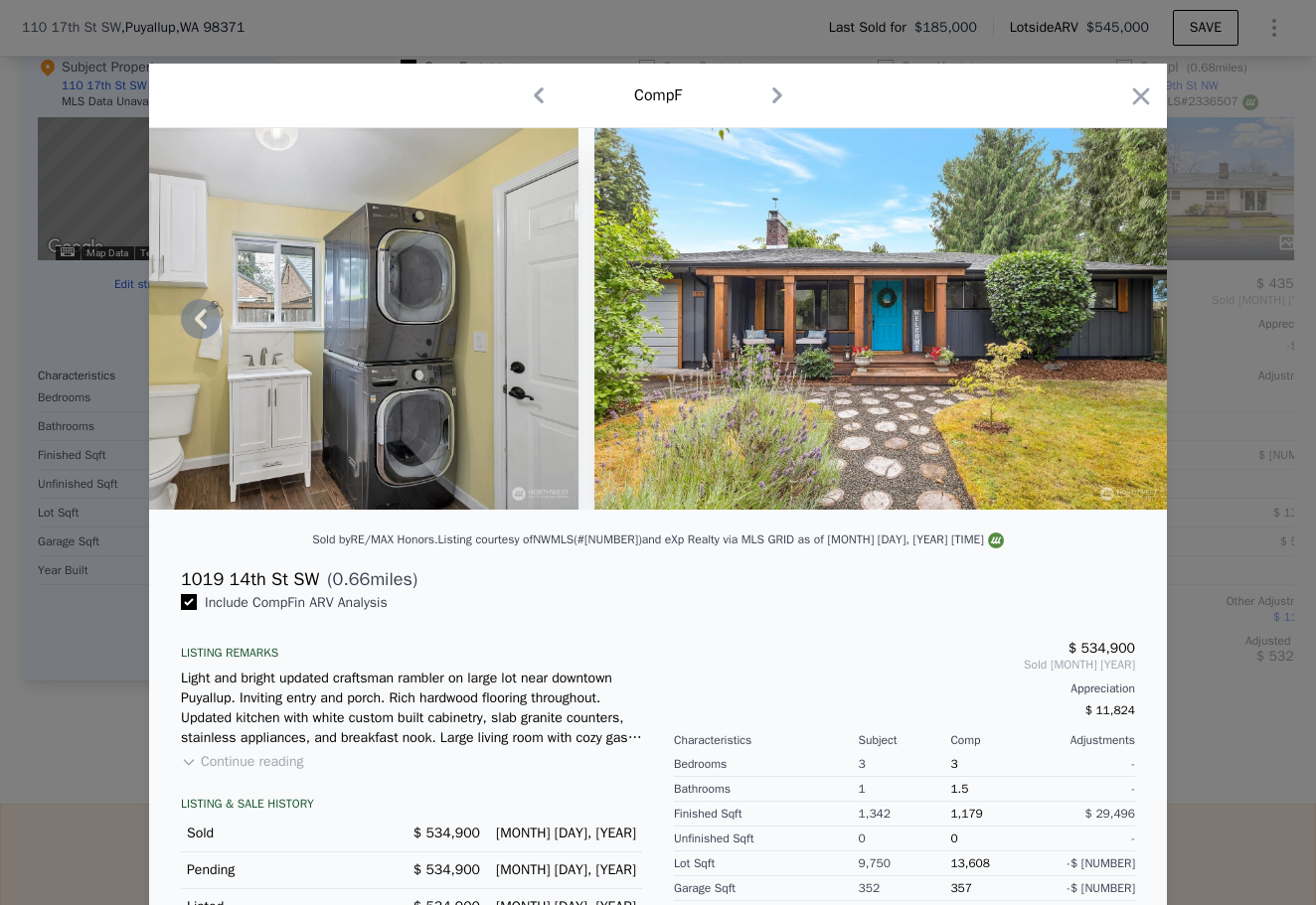 click at bounding box center [881, 319] 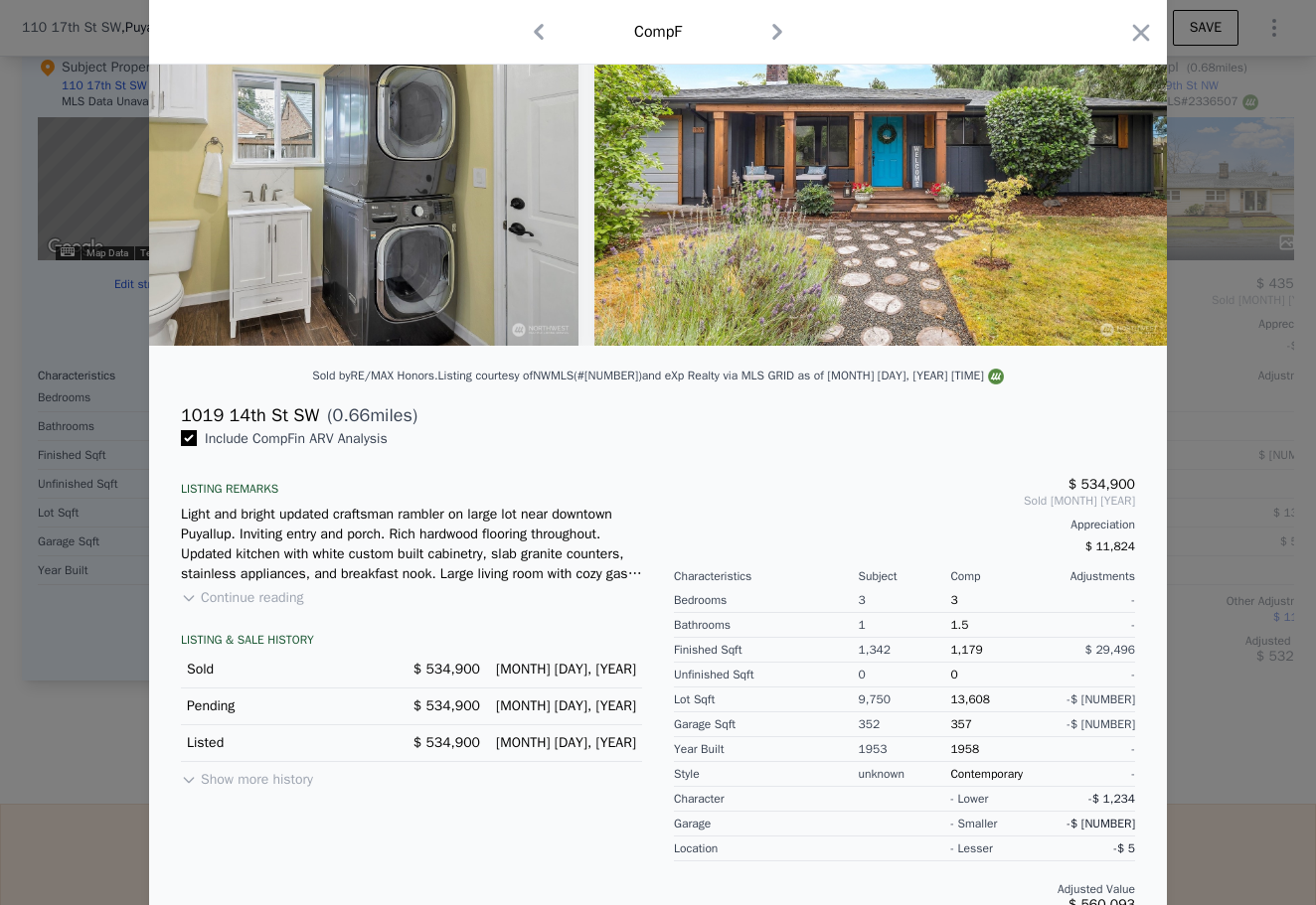 scroll, scrollTop: 158, scrollLeft: 0, axis: vertical 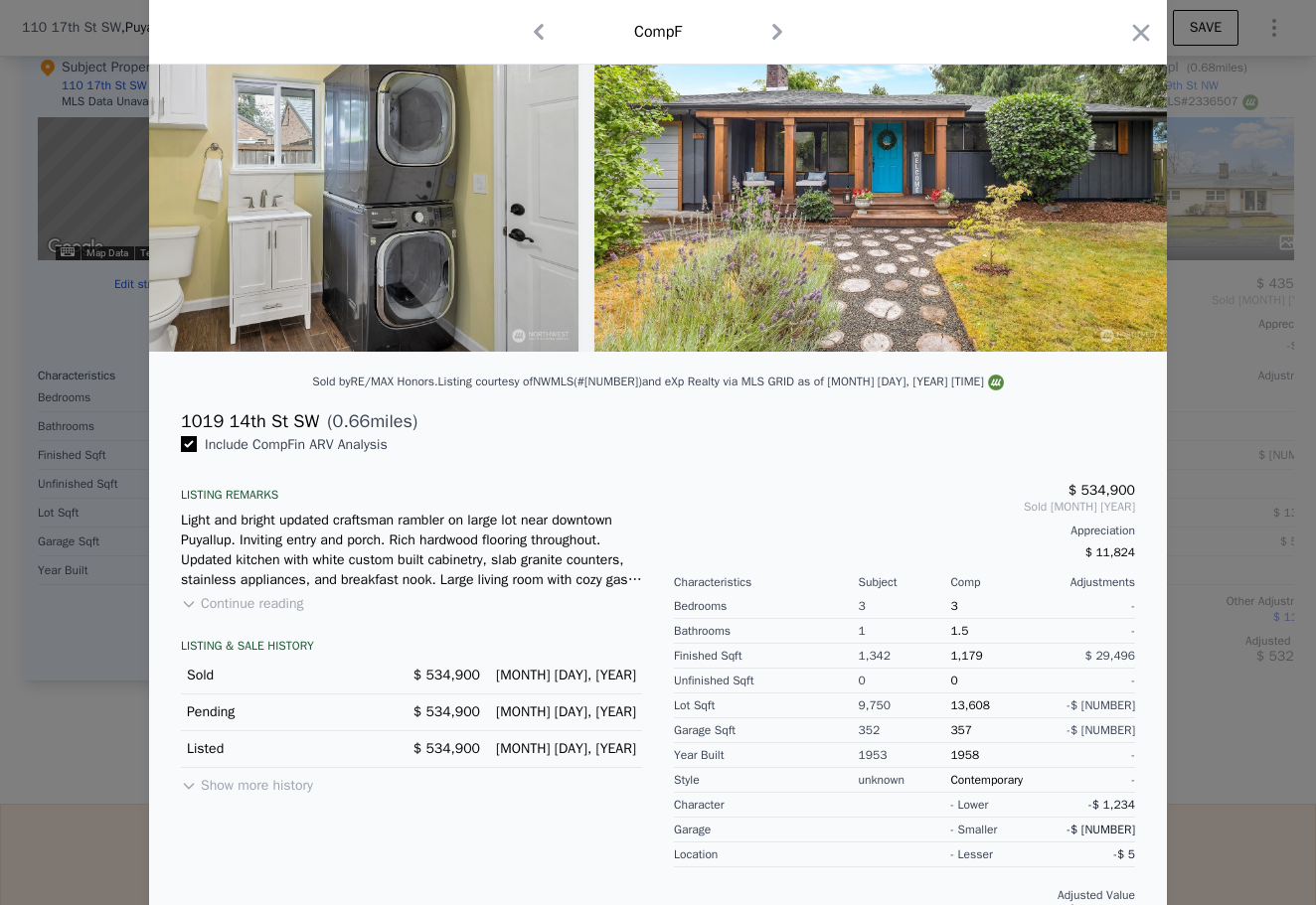 click on "Continue reading" at bounding box center [242, 604] 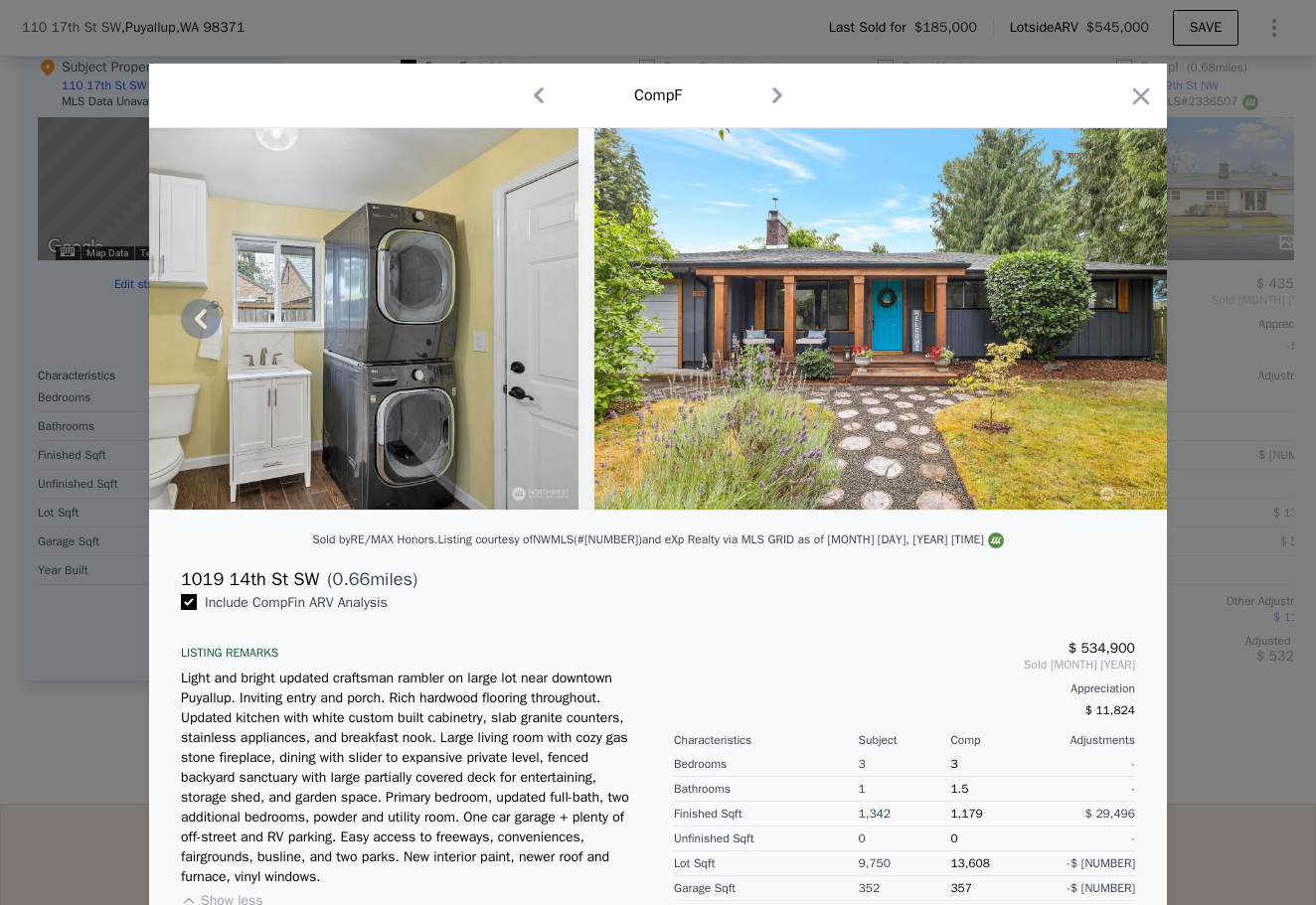 scroll, scrollTop: 0, scrollLeft: 0, axis: both 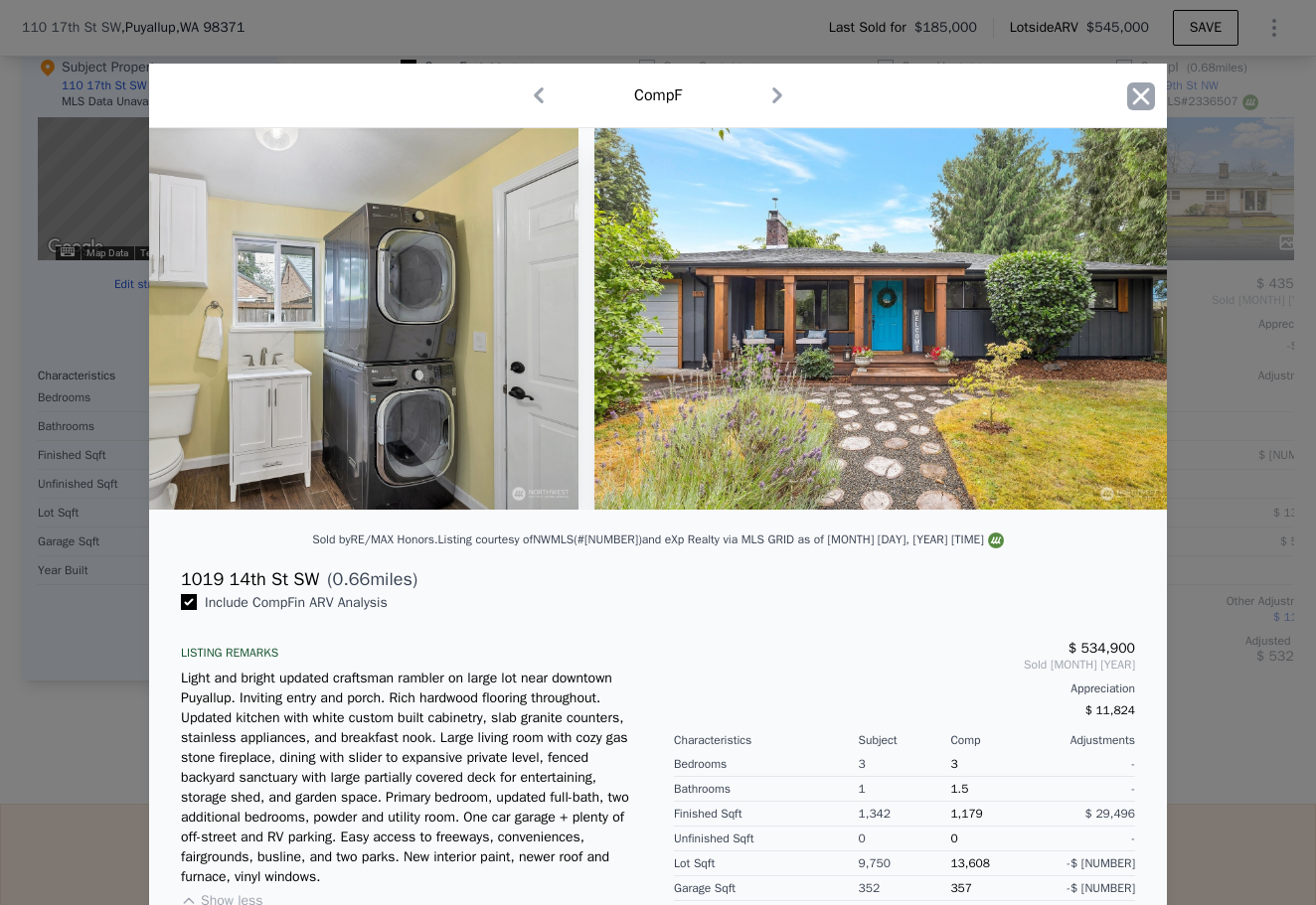 click 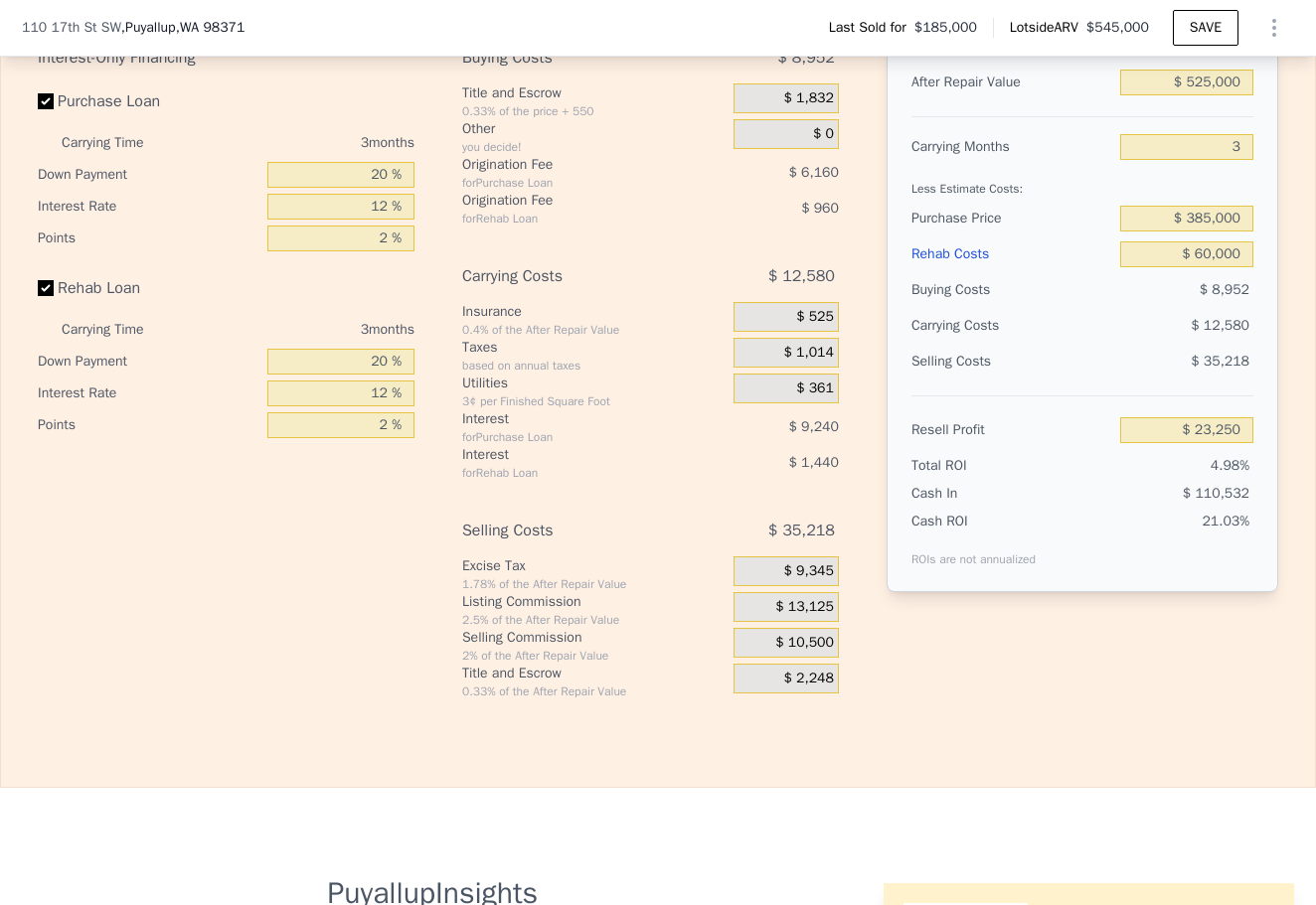 scroll, scrollTop: 3111, scrollLeft: 0, axis: vertical 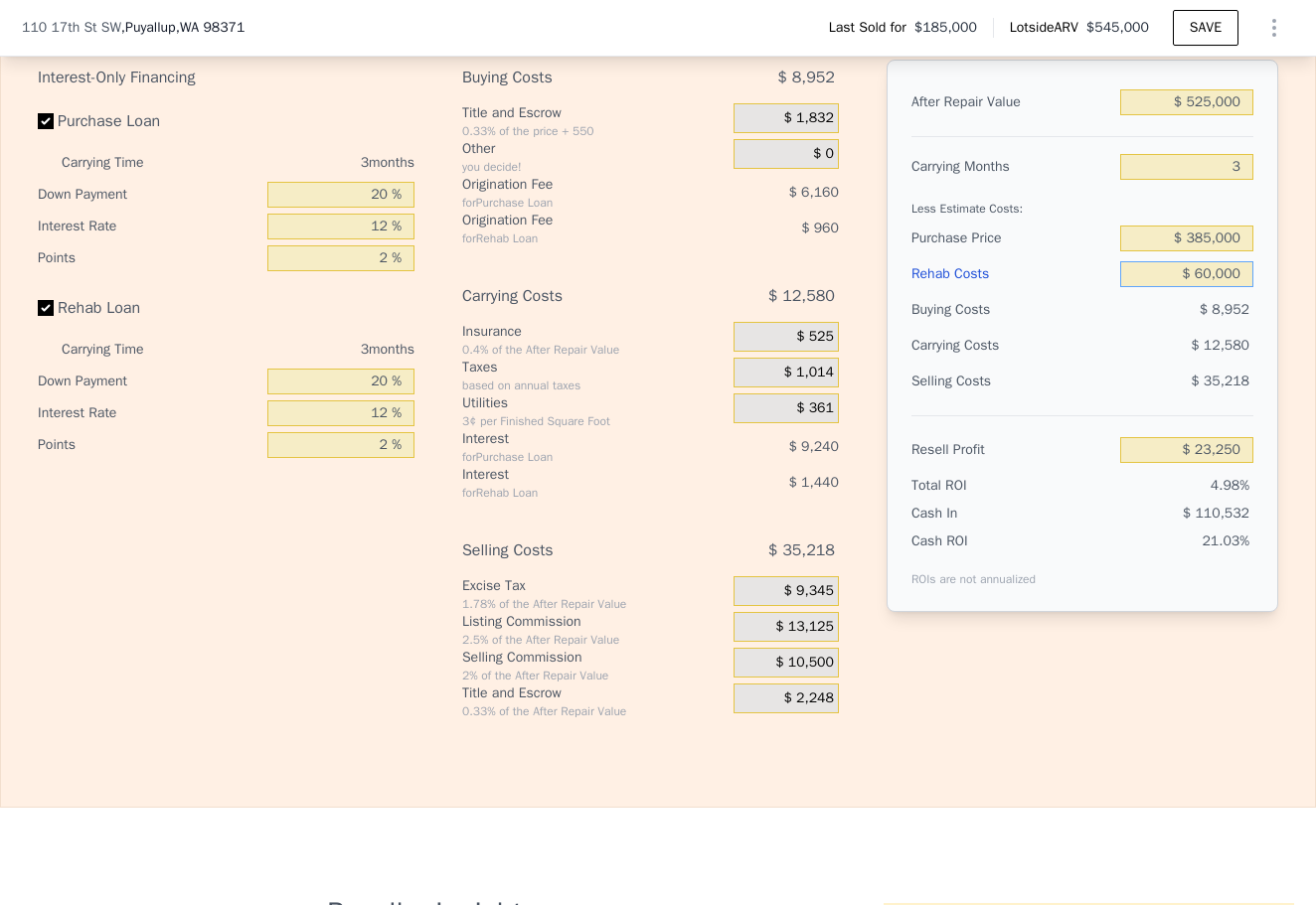 click on "$ 60,000" at bounding box center [1187, 274] 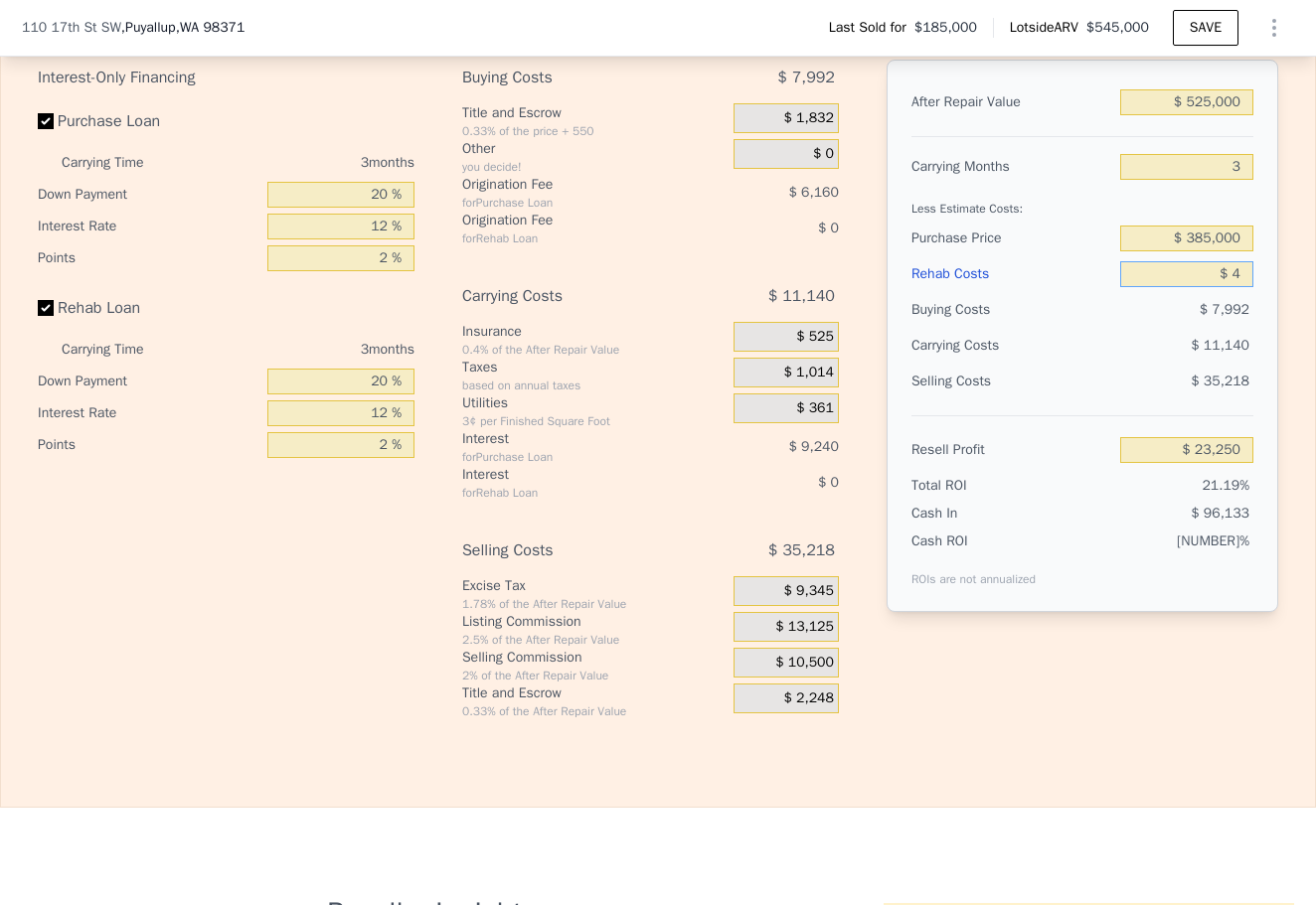 type on "$ 45" 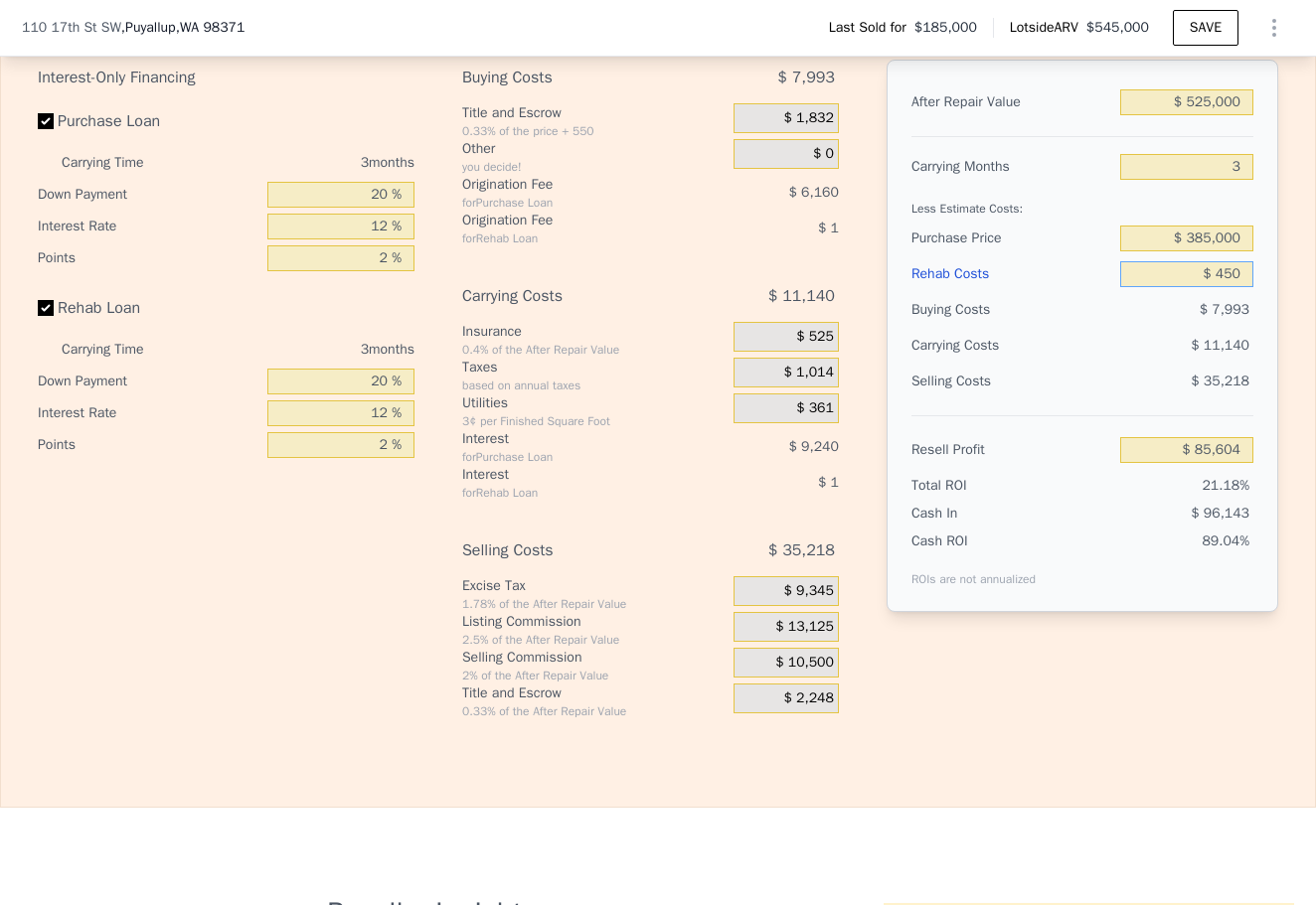 type on "$ 4,500" 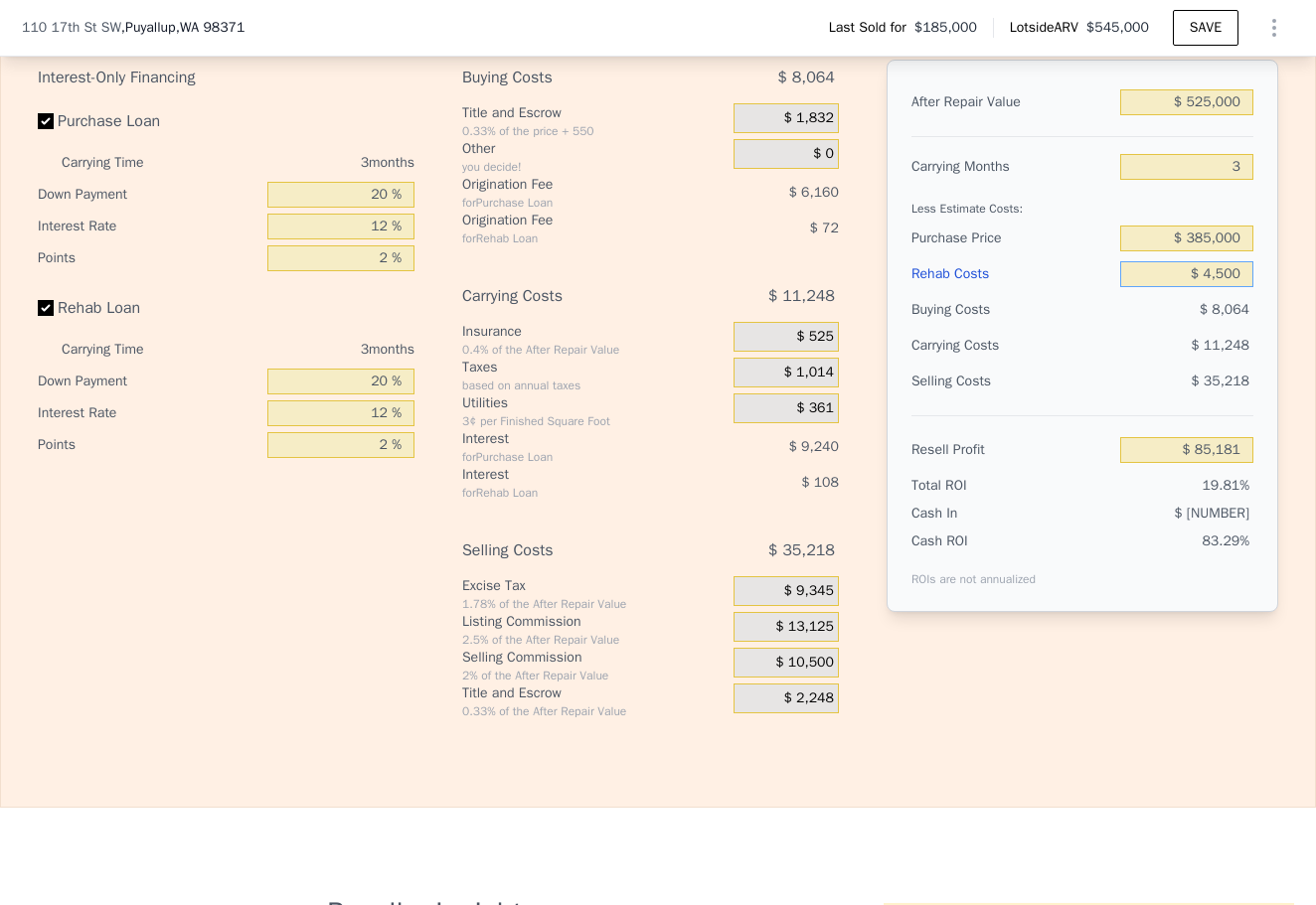 type on "$ 45,000" 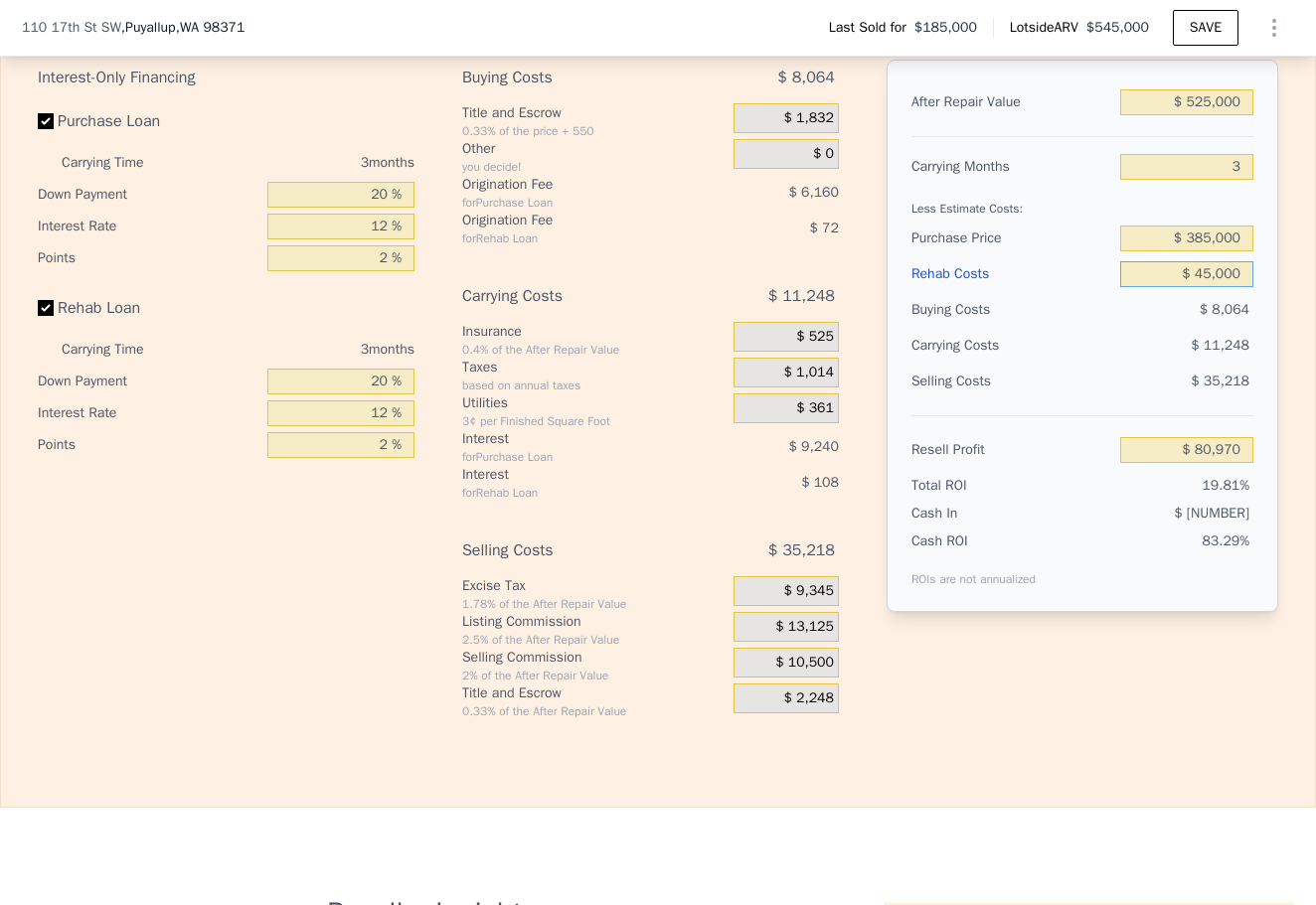 type on "$ 38,850" 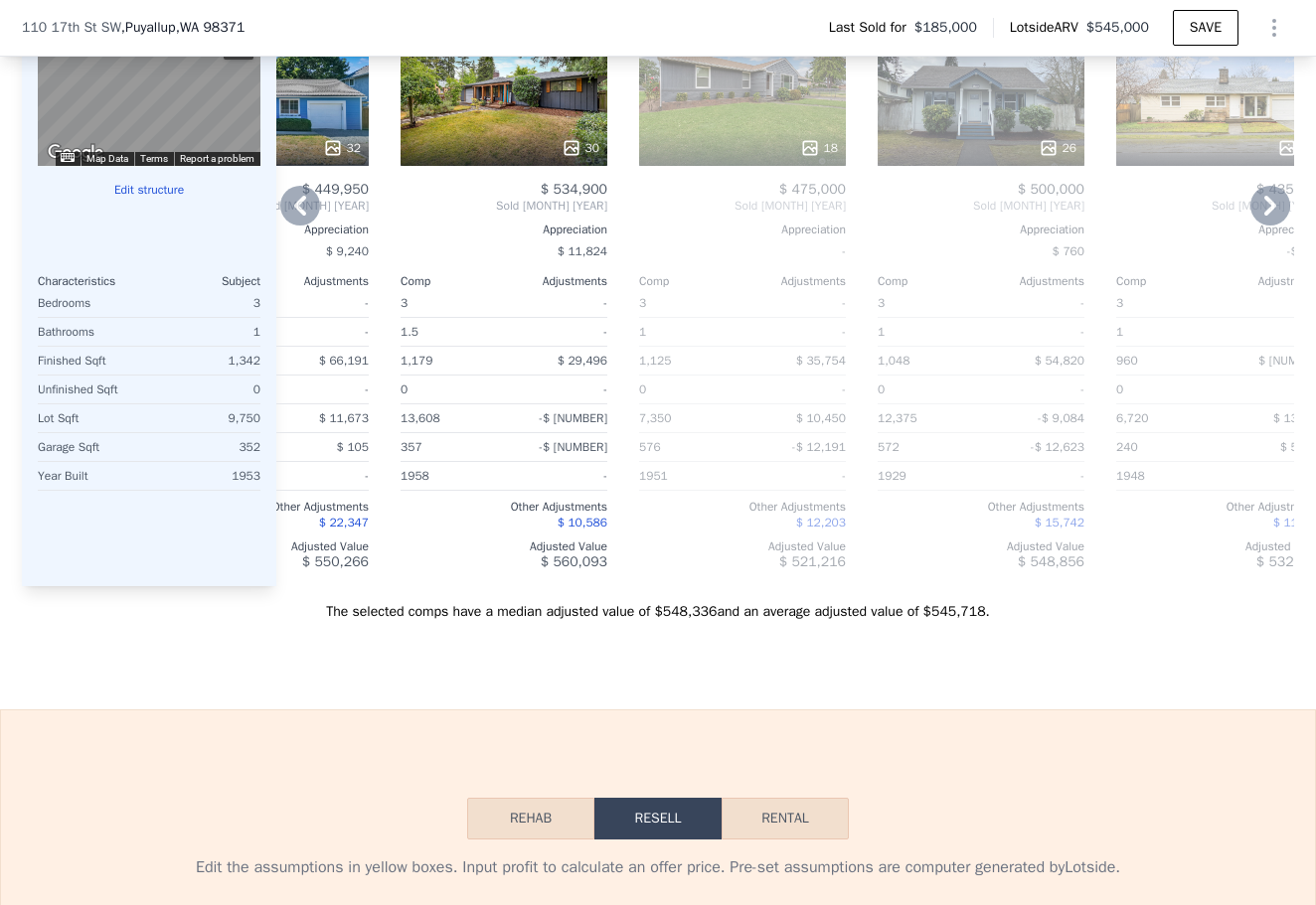 scroll, scrollTop: 2198, scrollLeft: 0, axis: vertical 